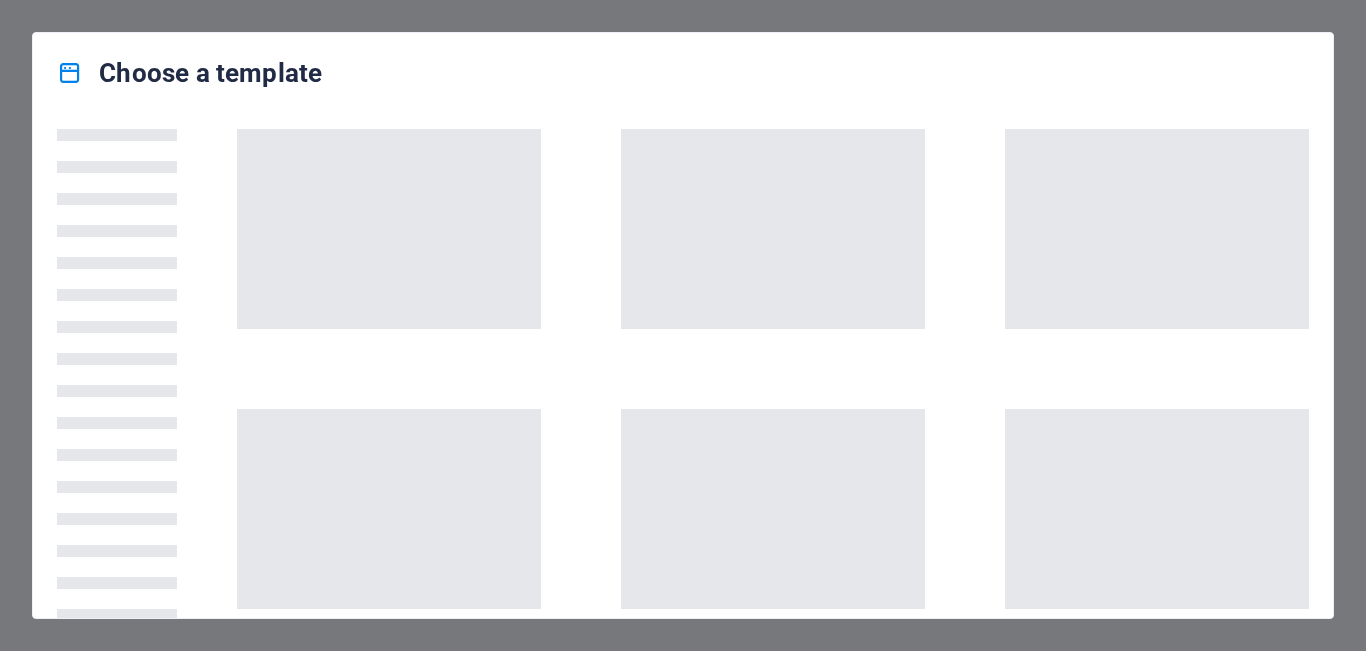 scroll, scrollTop: 0, scrollLeft: 0, axis: both 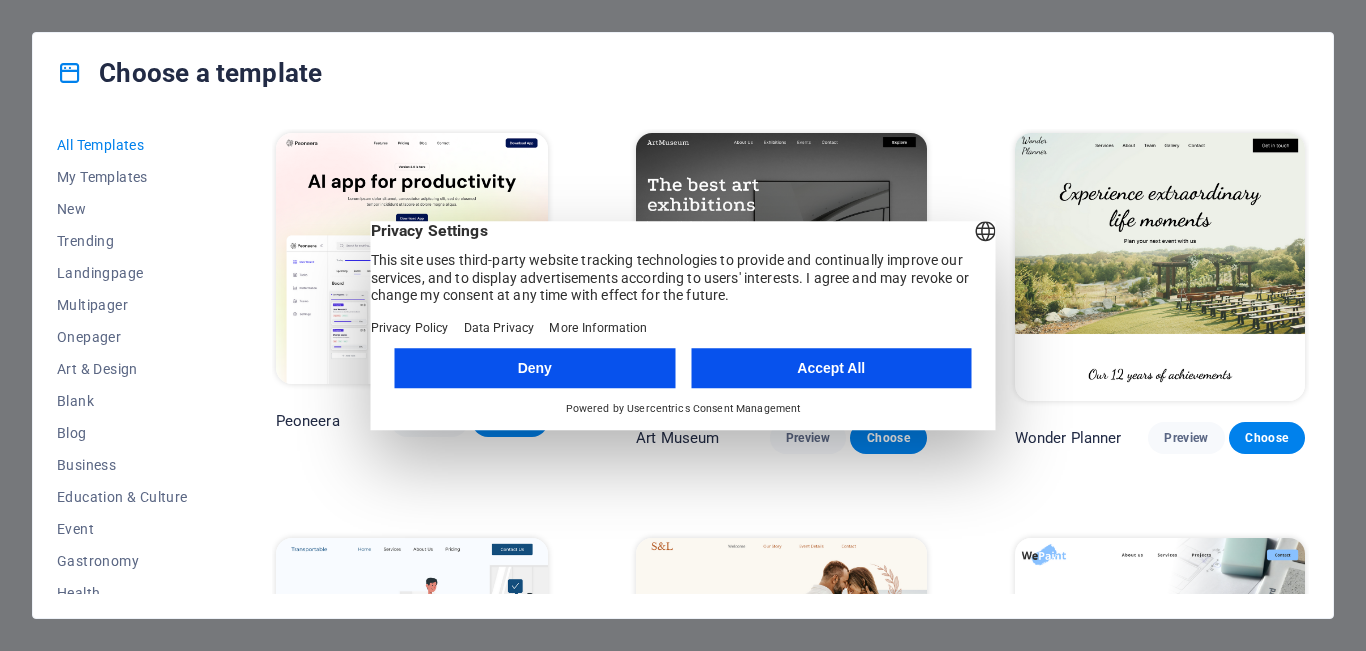 click on "Accept All" at bounding box center [831, 368] 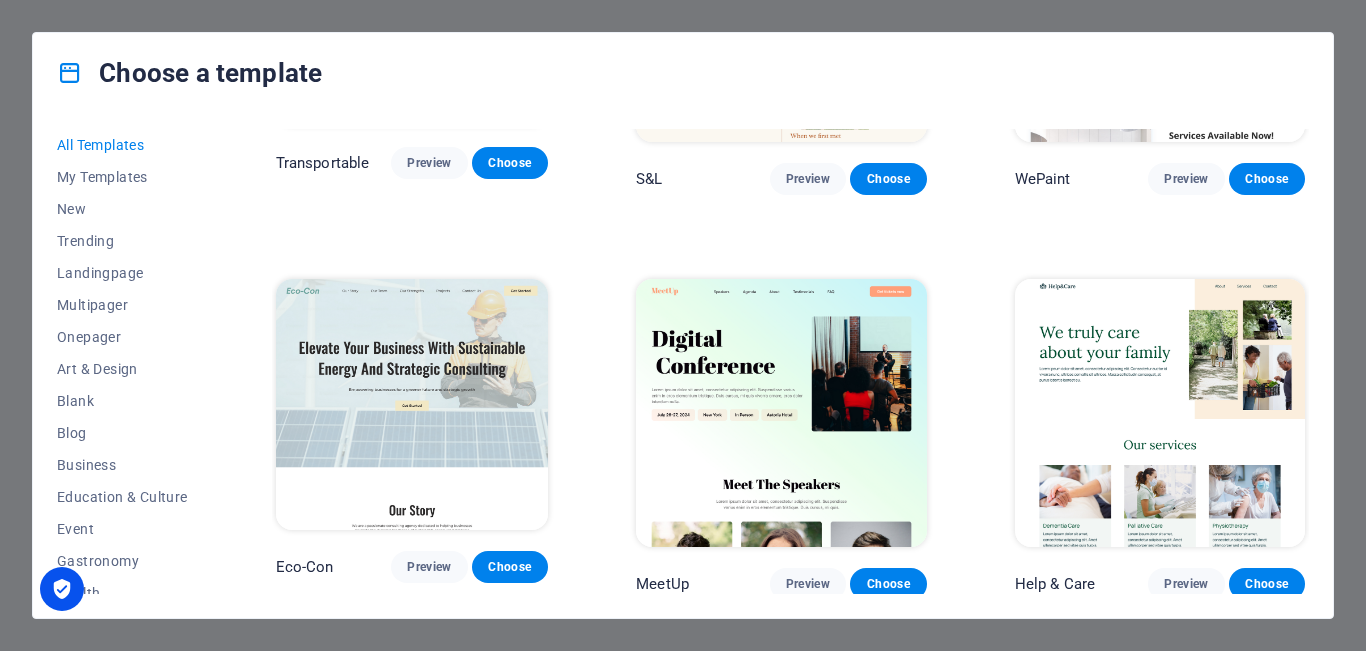 scroll, scrollTop: 800, scrollLeft: 0, axis: vertical 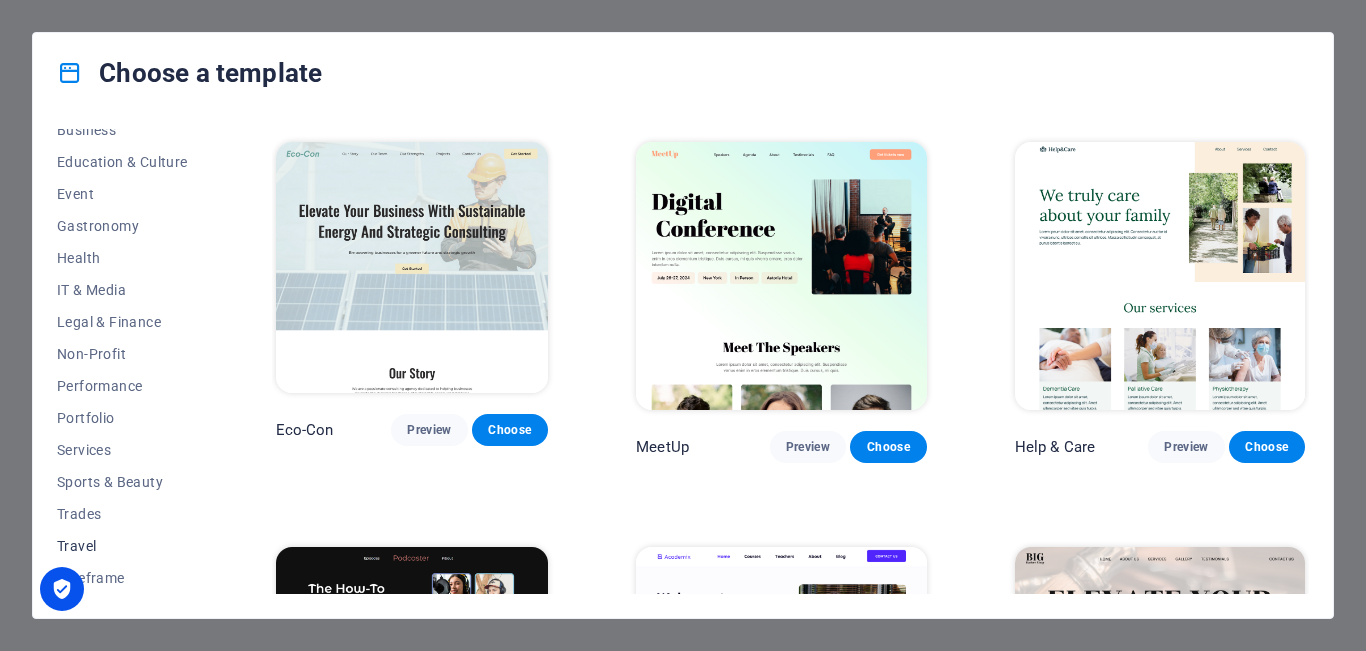 click on "Travel" at bounding box center (122, 546) 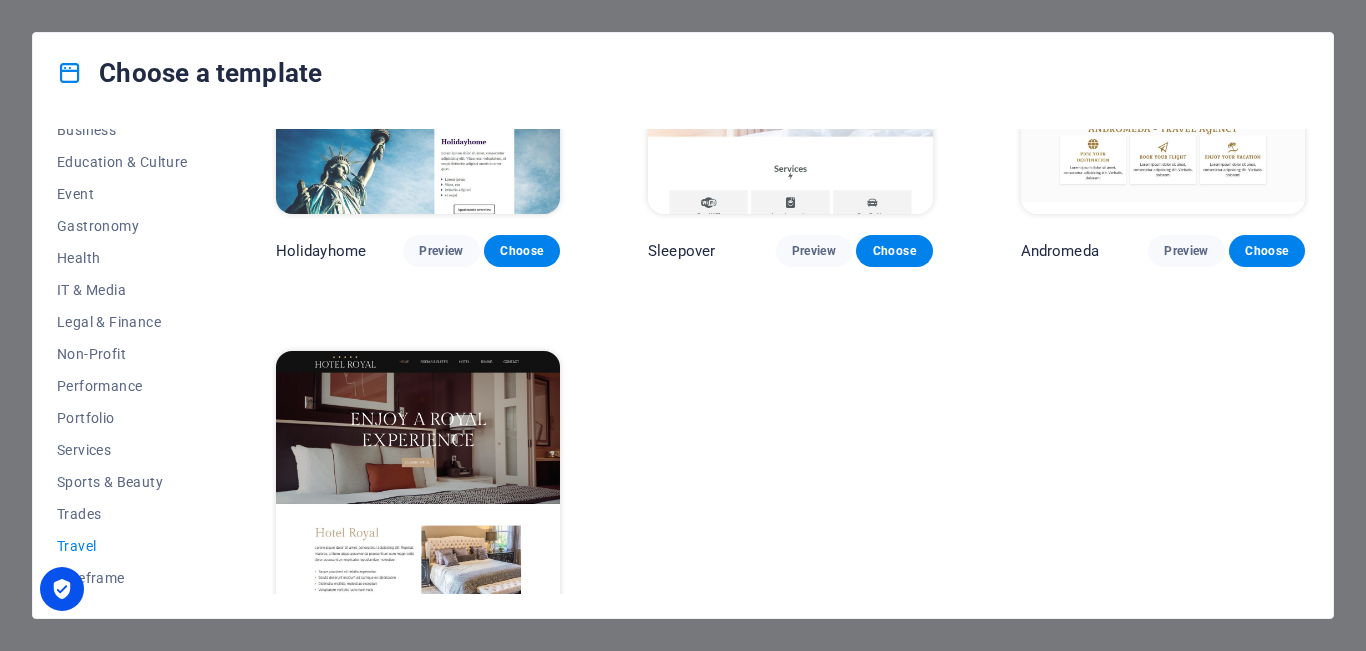 scroll, scrollTop: 645, scrollLeft: 0, axis: vertical 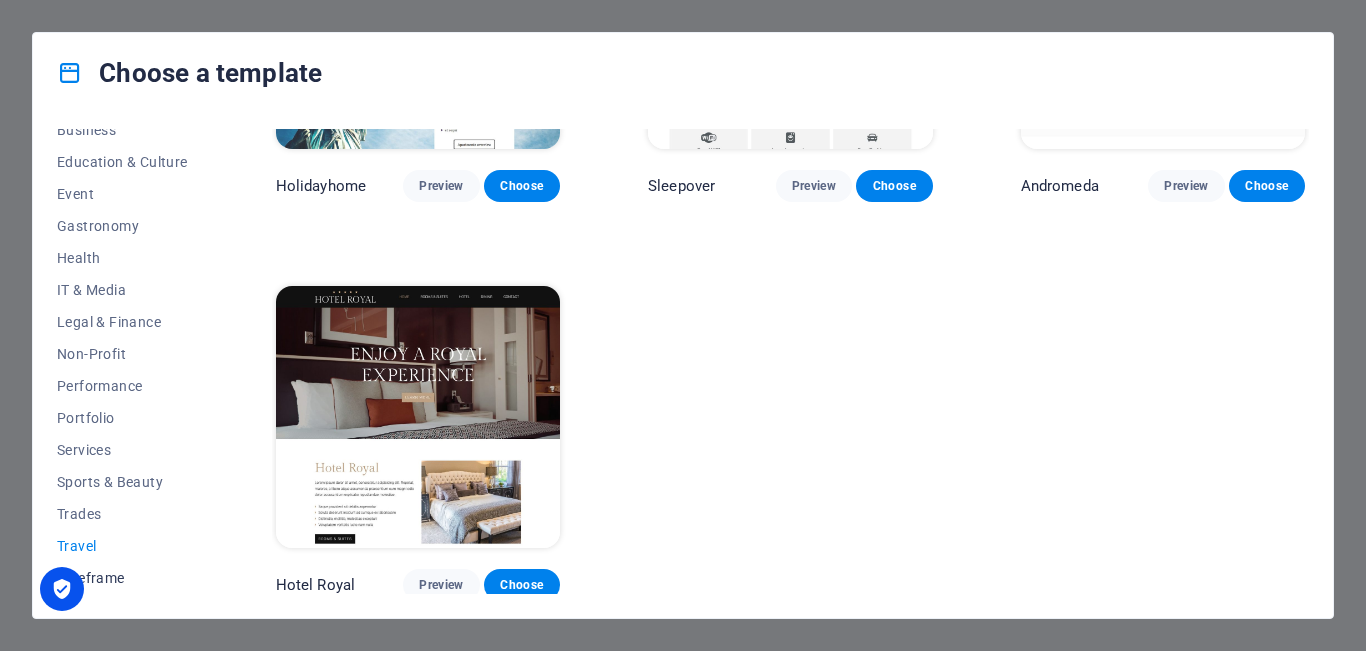 click on "Wireframe" at bounding box center [122, 578] 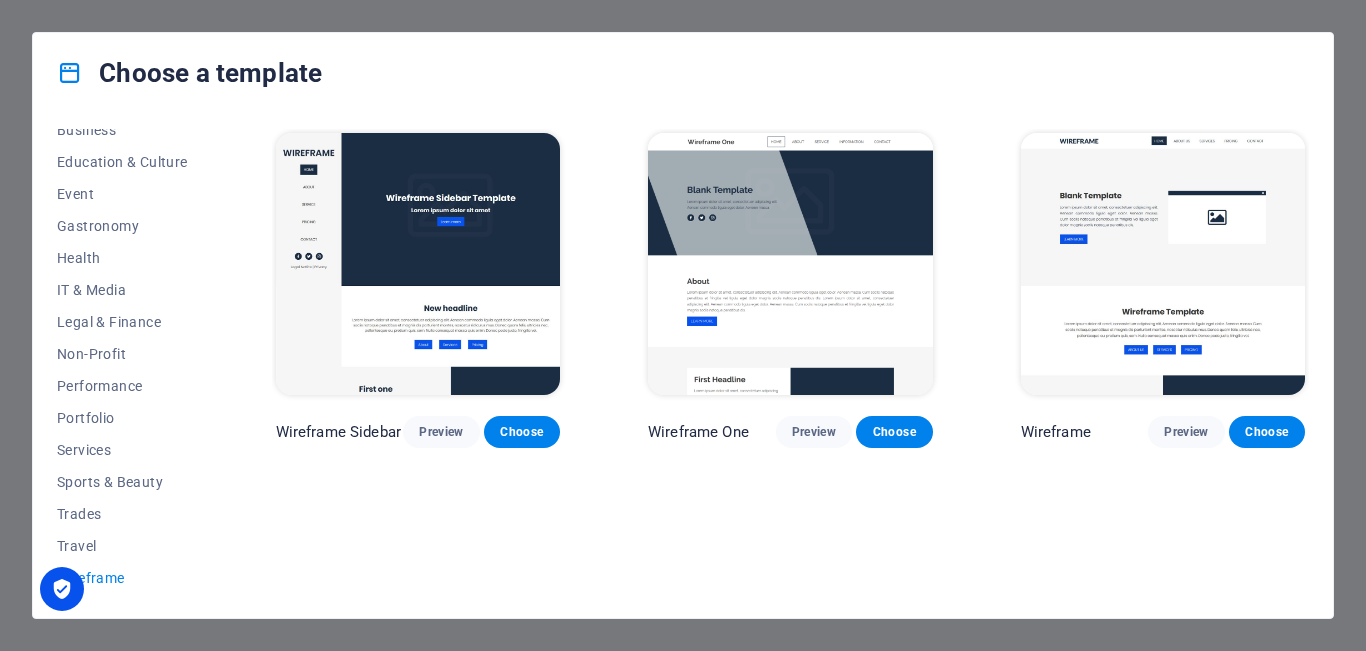 scroll, scrollTop: 0, scrollLeft: 0, axis: both 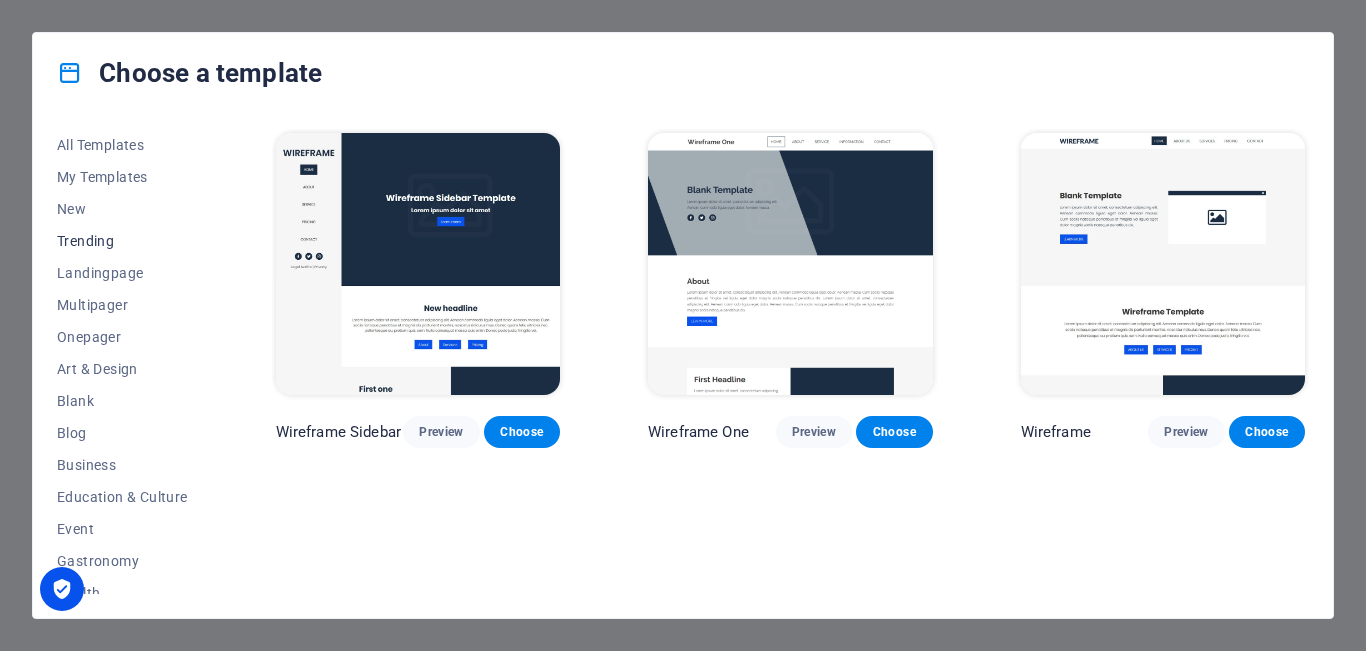click on "Trending" at bounding box center [122, 241] 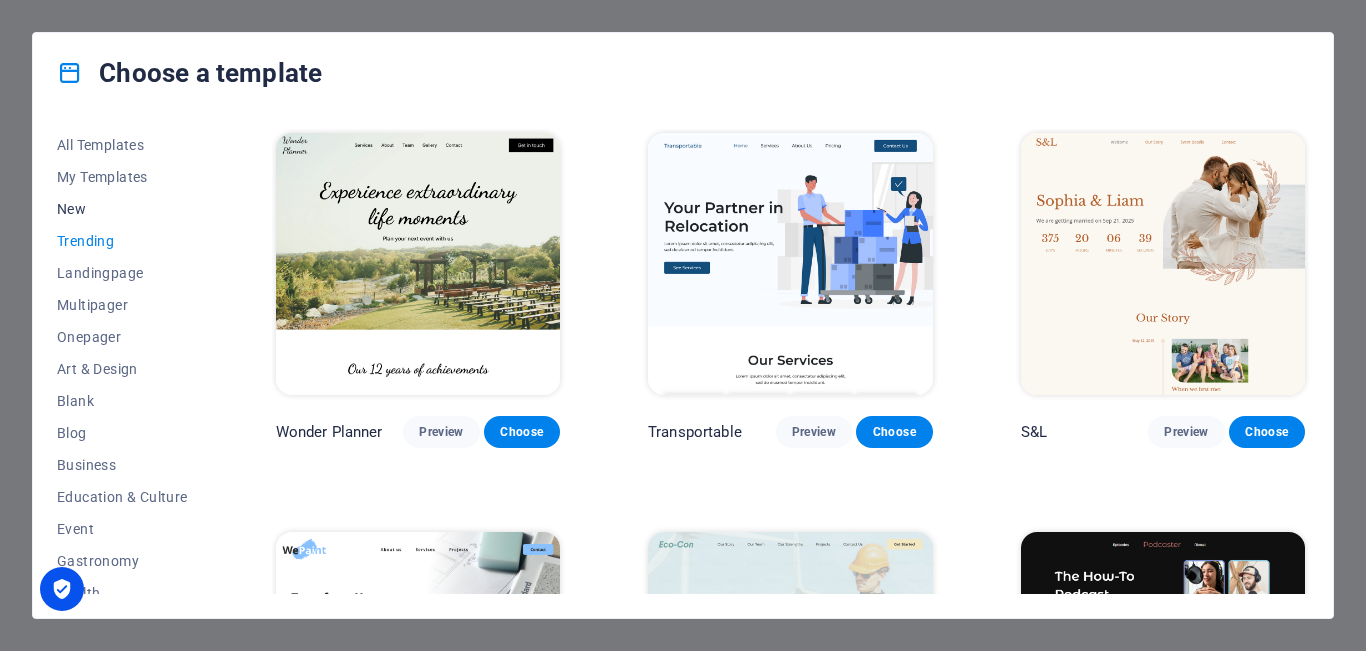 click on "New" at bounding box center [122, 209] 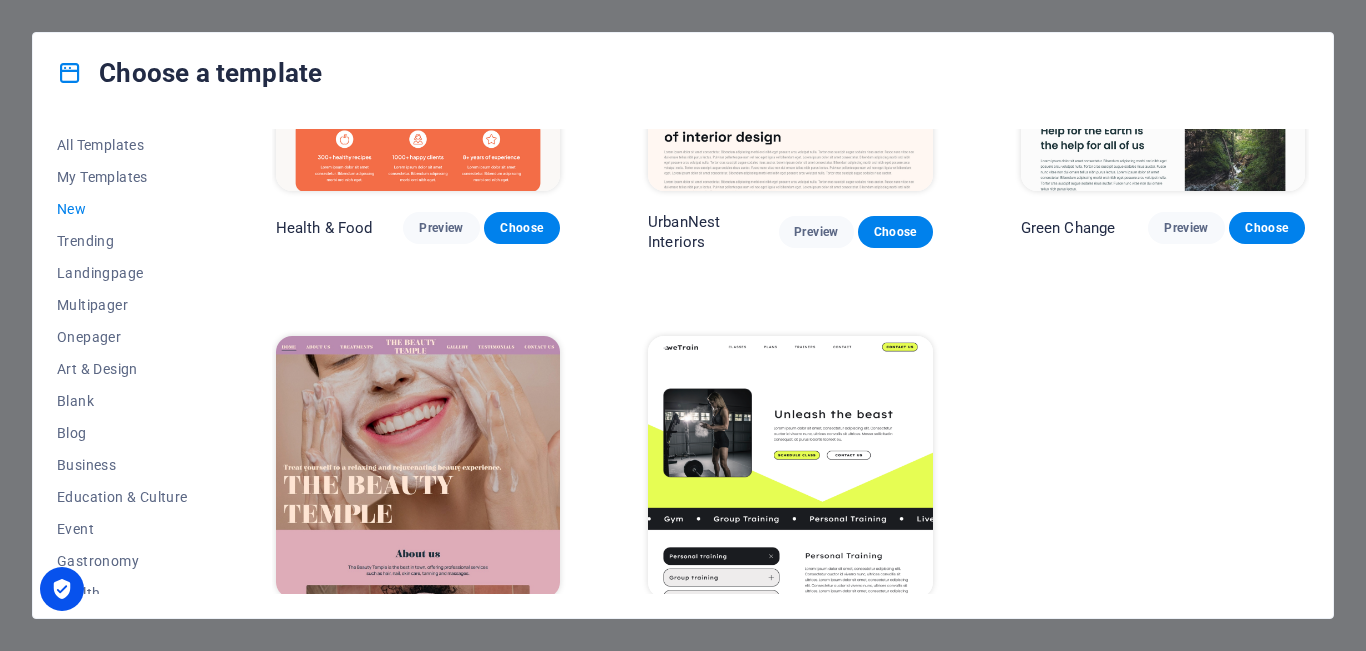 scroll, scrollTop: 1852, scrollLeft: 0, axis: vertical 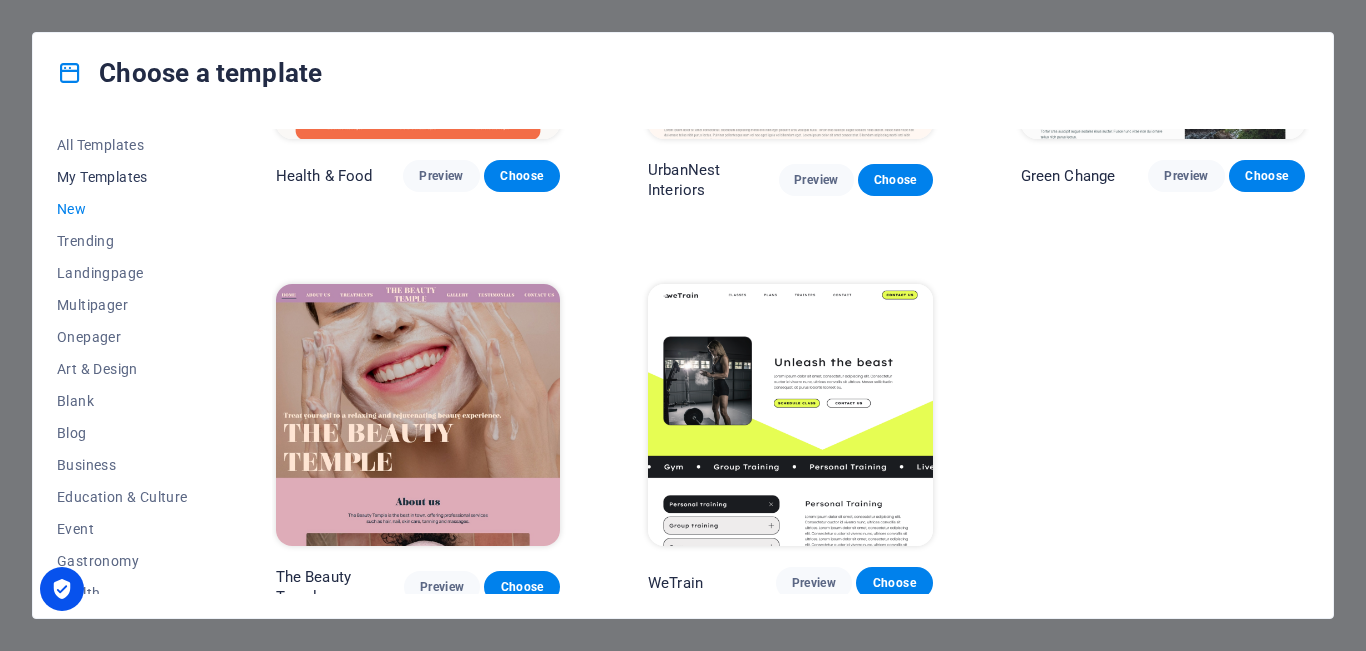 click on "My Templates" at bounding box center (122, 177) 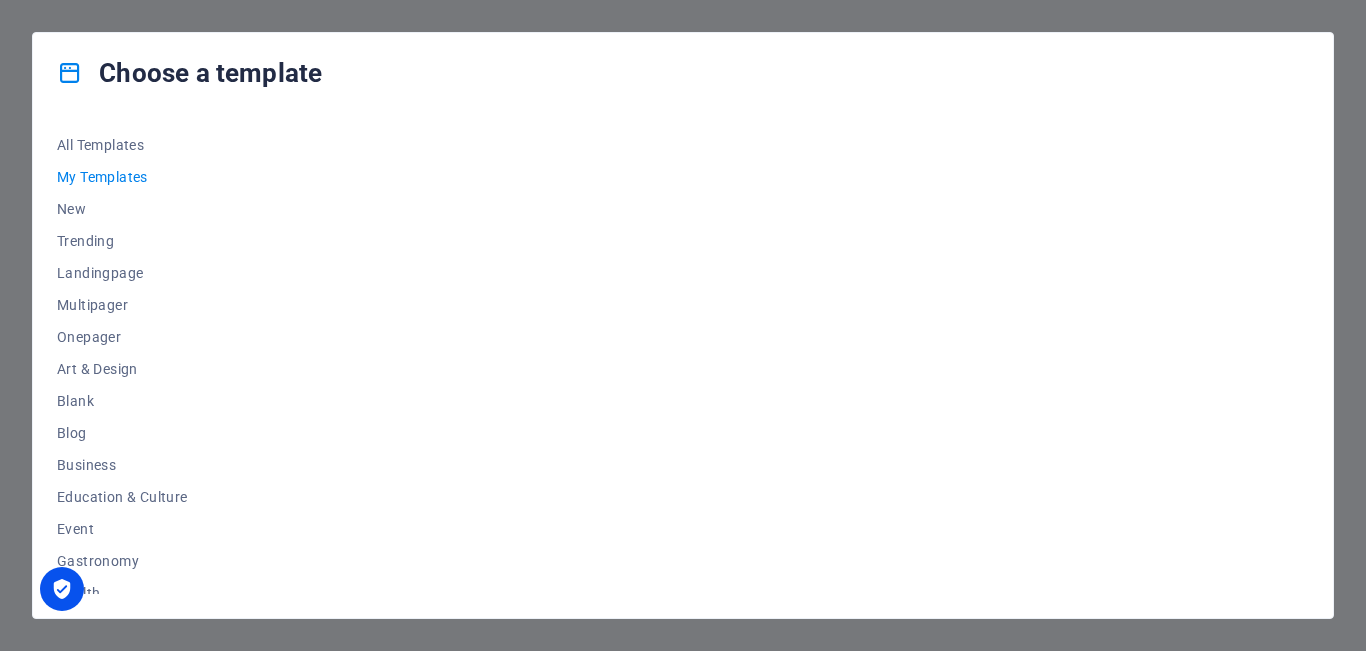 scroll, scrollTop: 0, scrollLeft: 0, axis: both 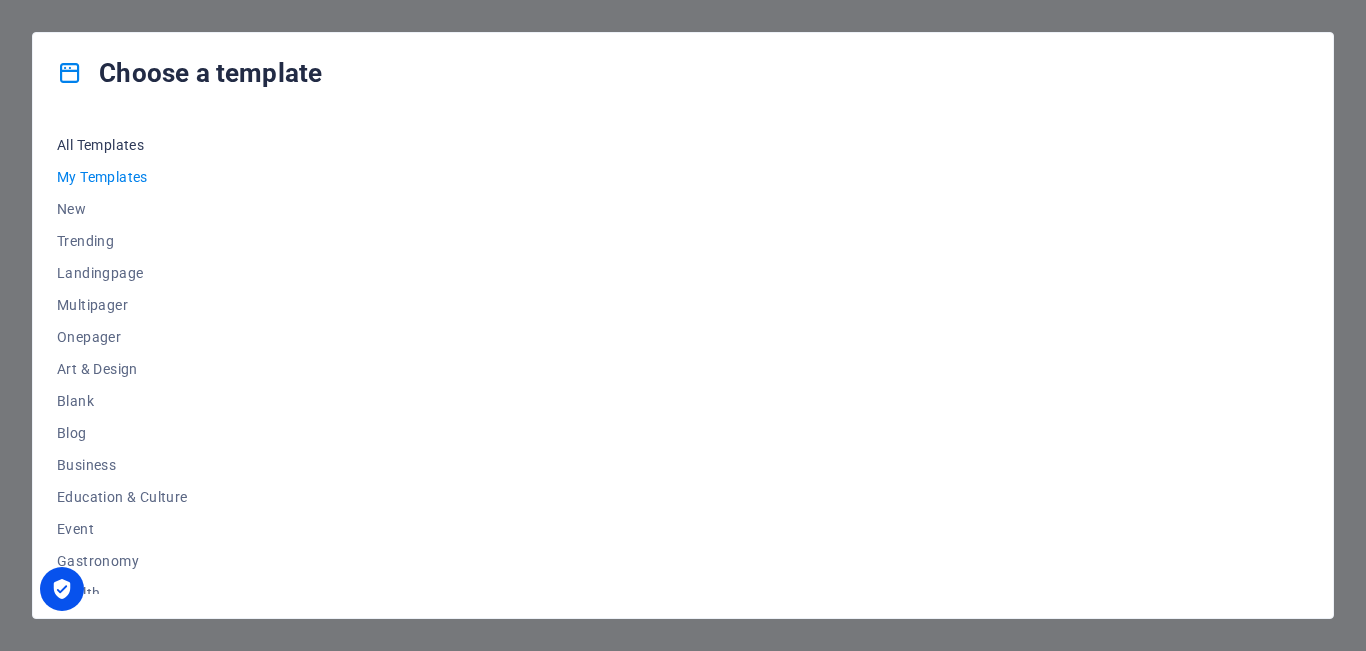 click on "All Templates" at bounding box center [122, 145] 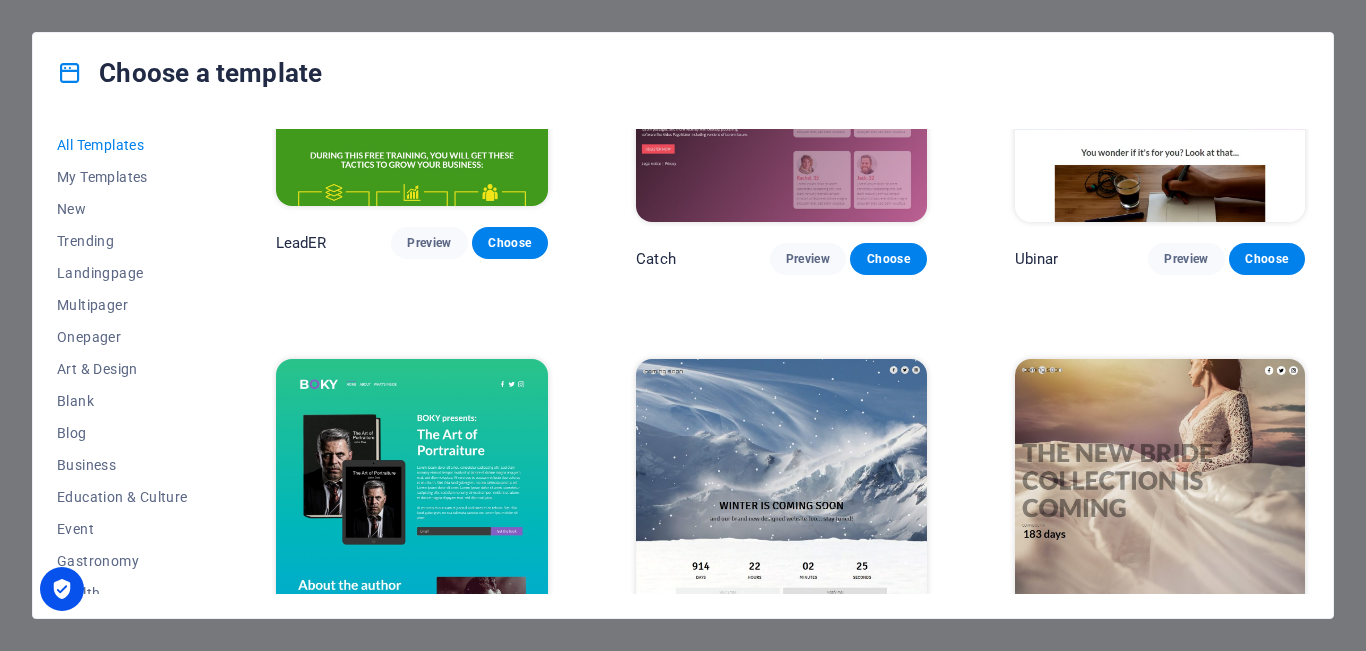 scroll, scrollTop: 20732, scrollLeft: 0, axis: vertical 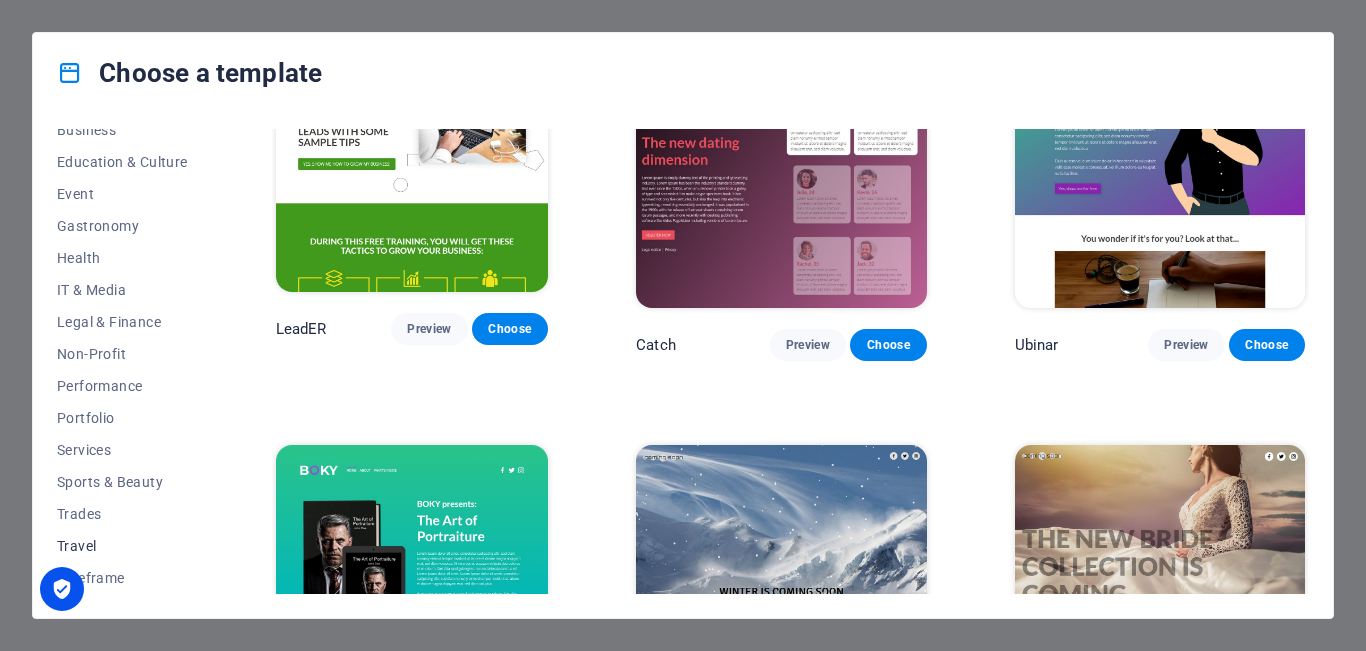 click on "Travel" at bounding box center [122, 546] 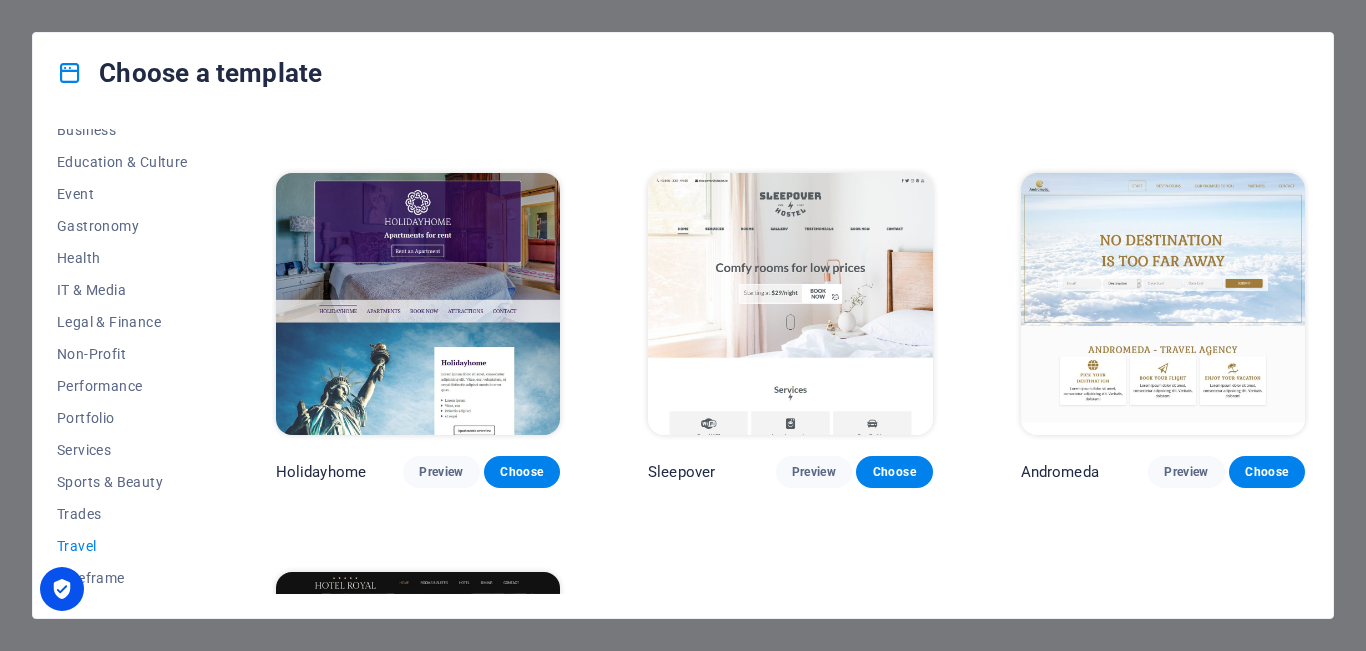 scroll, scrollTop: 345, scrollLeft: 0, axis: vertical 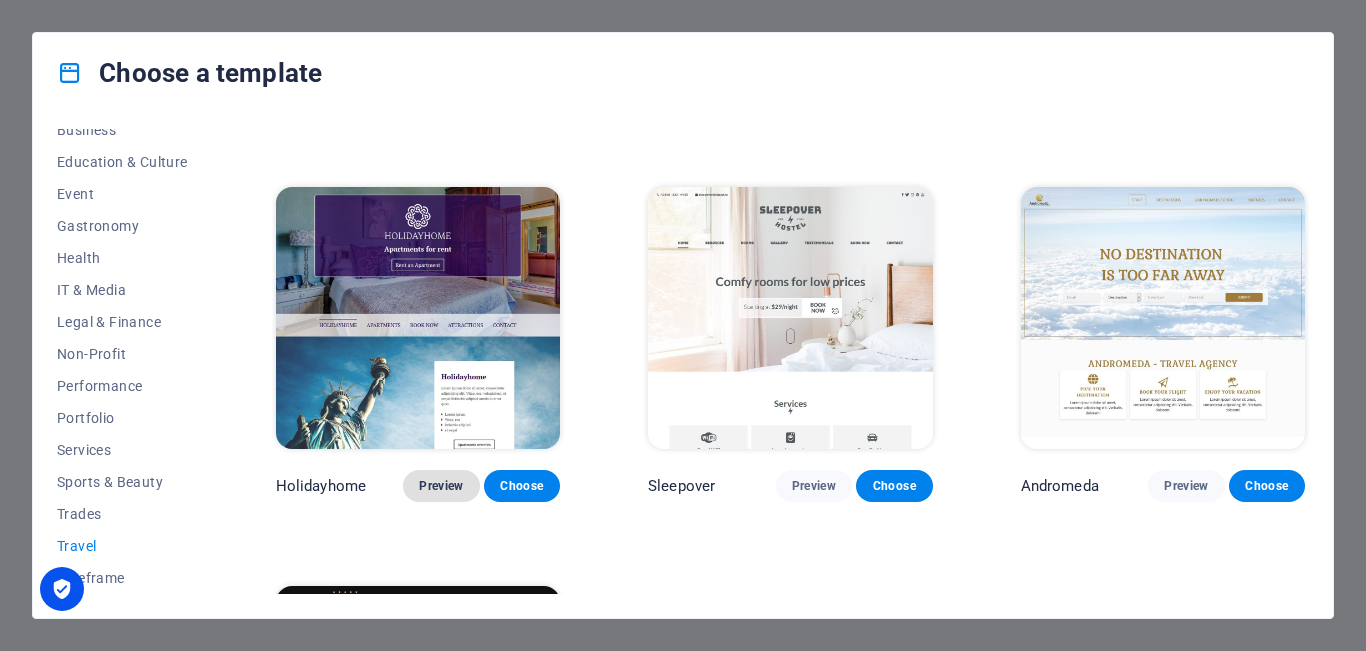 click on "Preview" at bounding box center [441, 486] 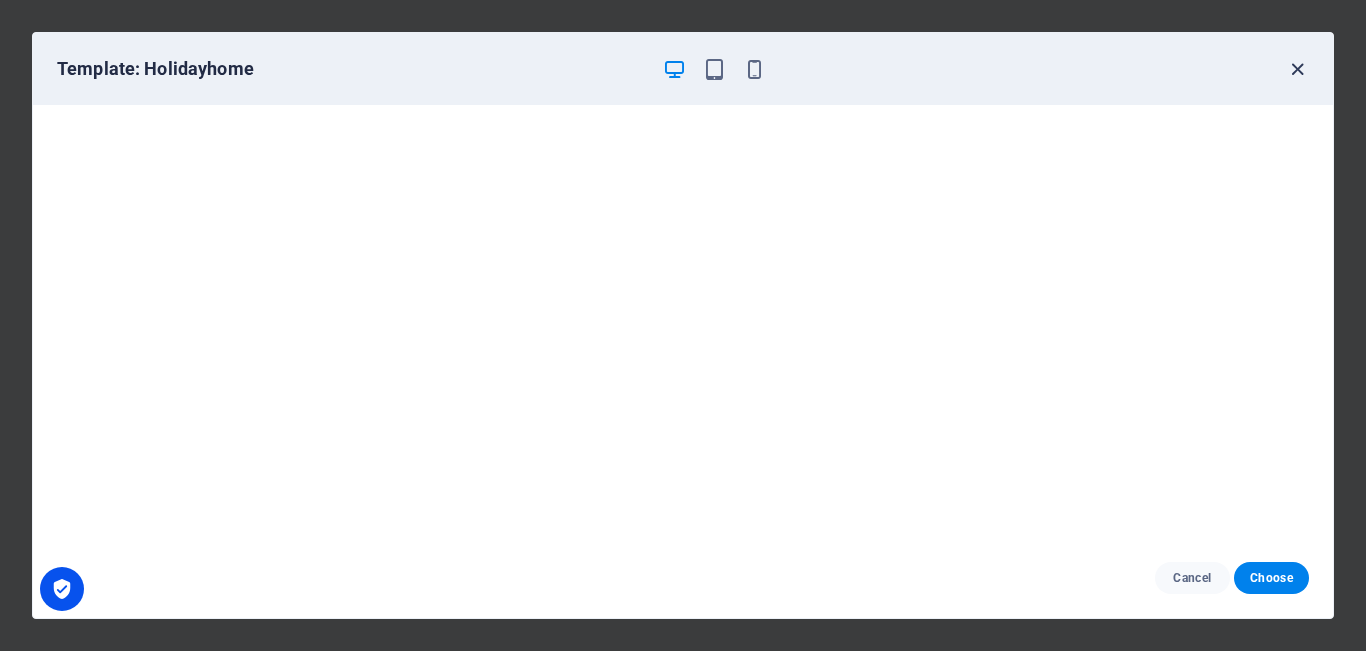 click at bounding box center (1297, 69) 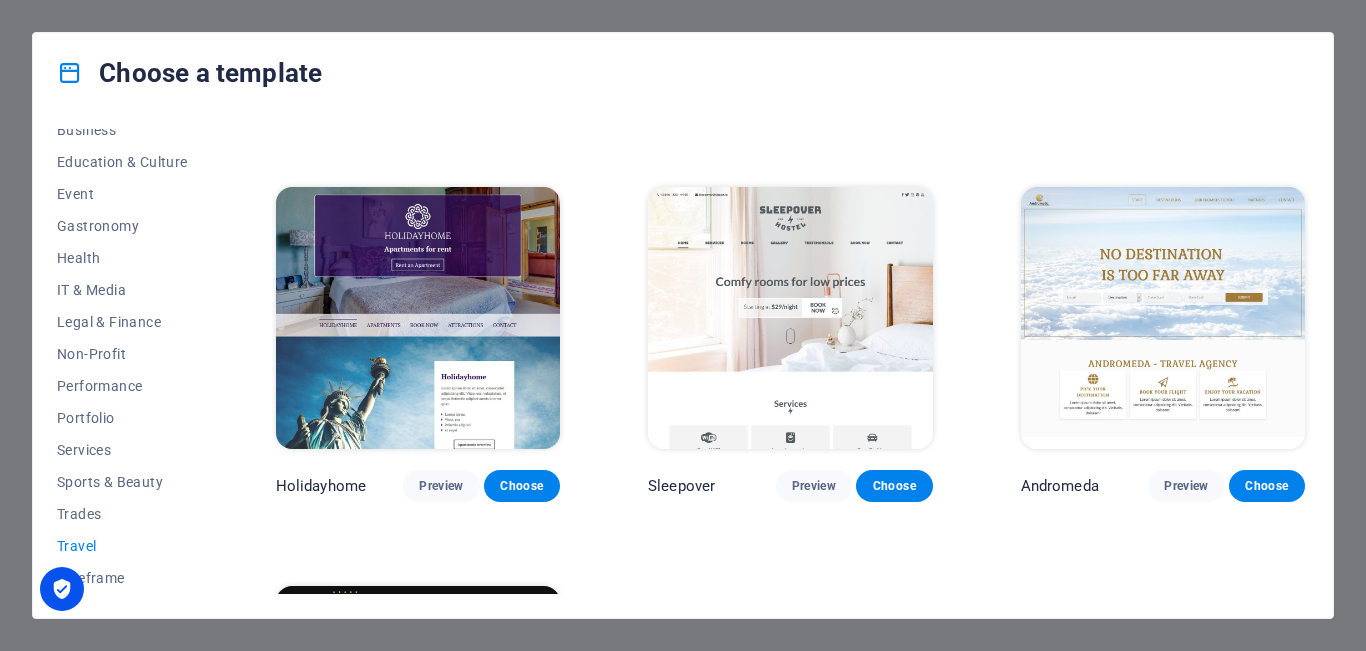 scroll, scrollTop: 445, scrollLeft: 0, axis: vertical 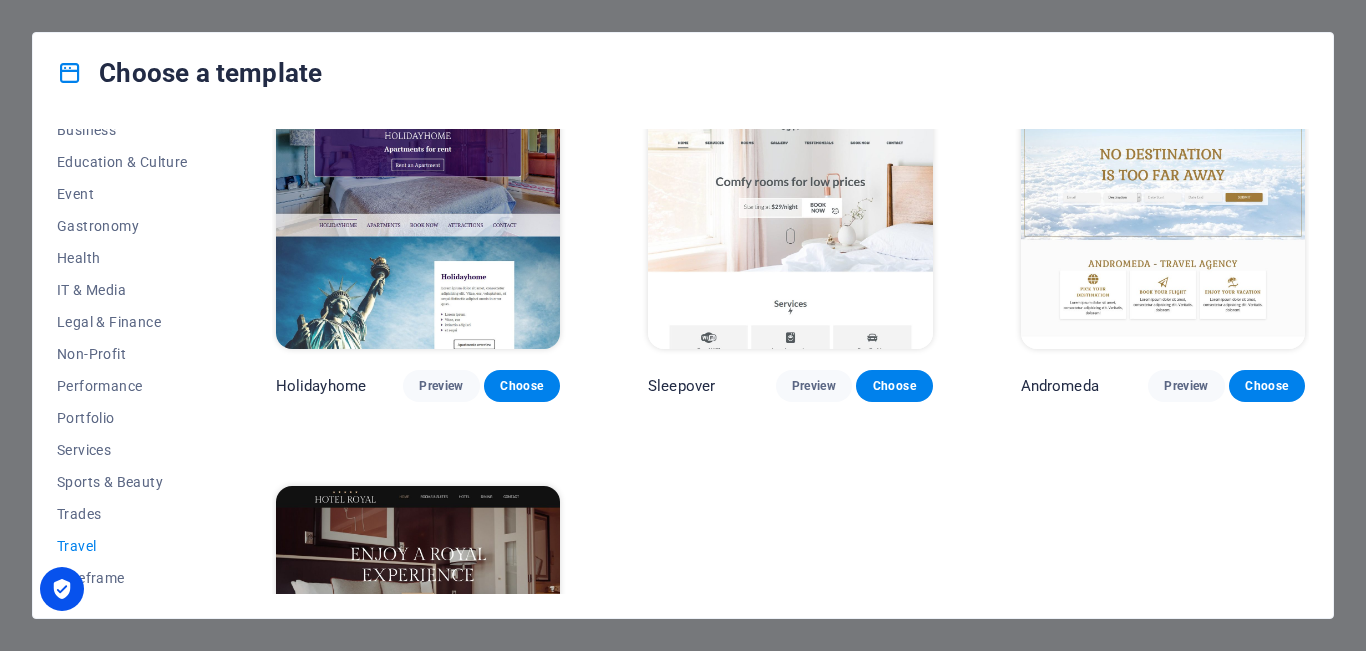 click at bounding box center [790, 218] 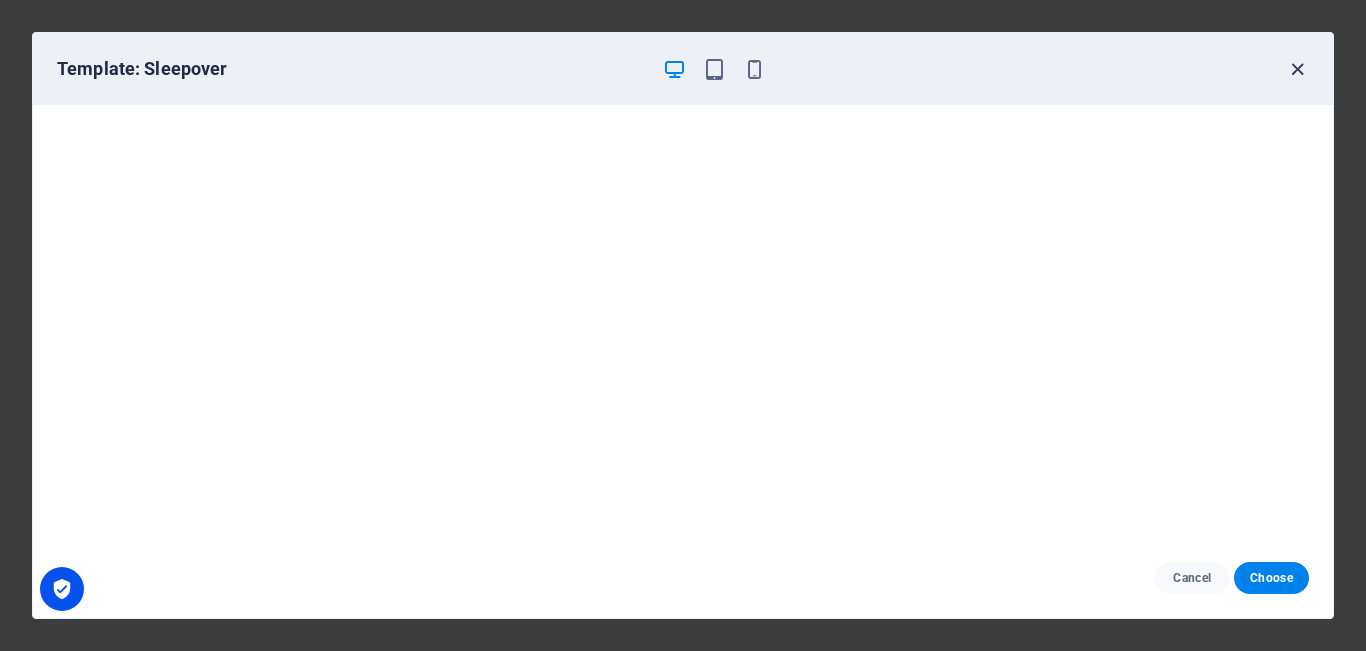 click at bounding box center [1297, 69] 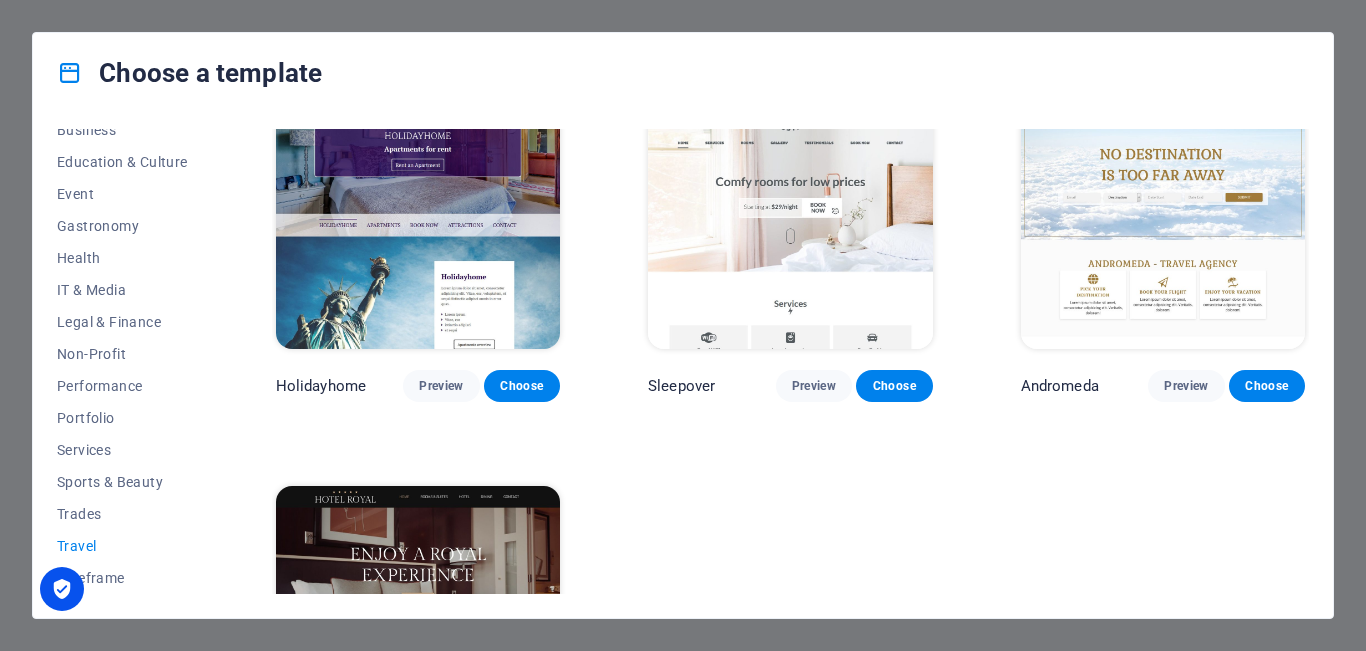 click at bounding box center (1163, 218) 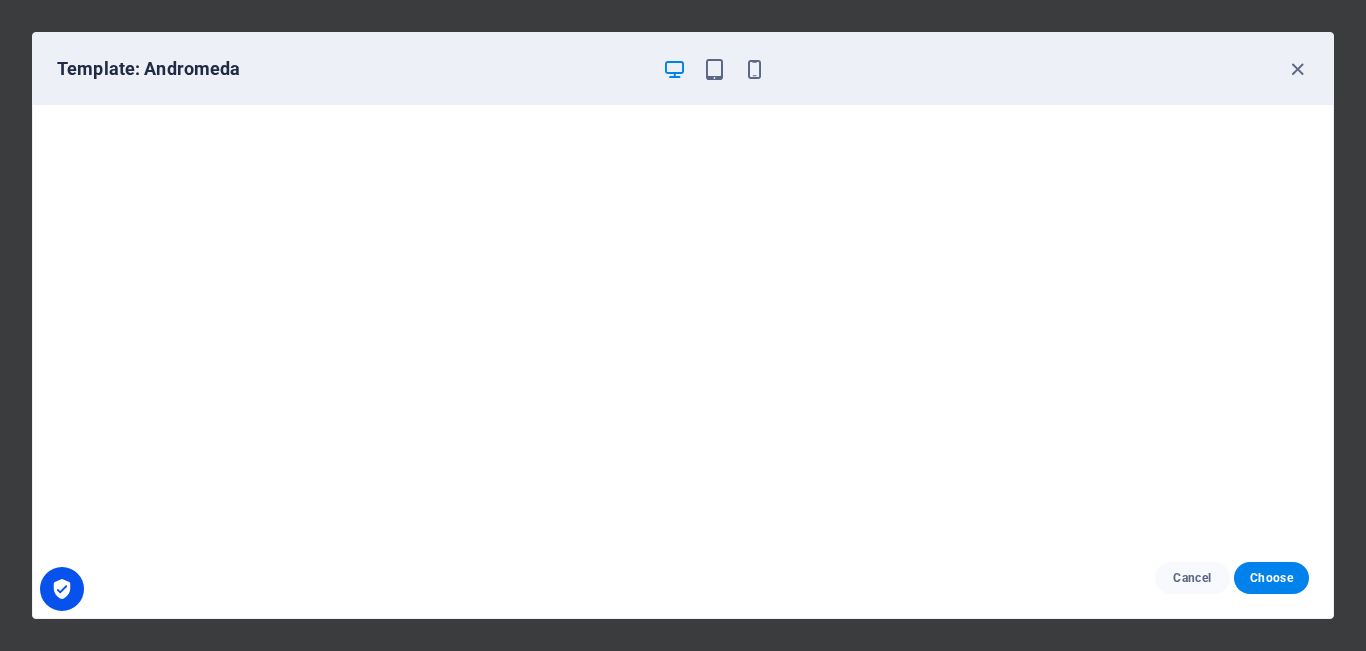 scroll, scrollTop: 5, scrollLeft: 0, axis: vertical 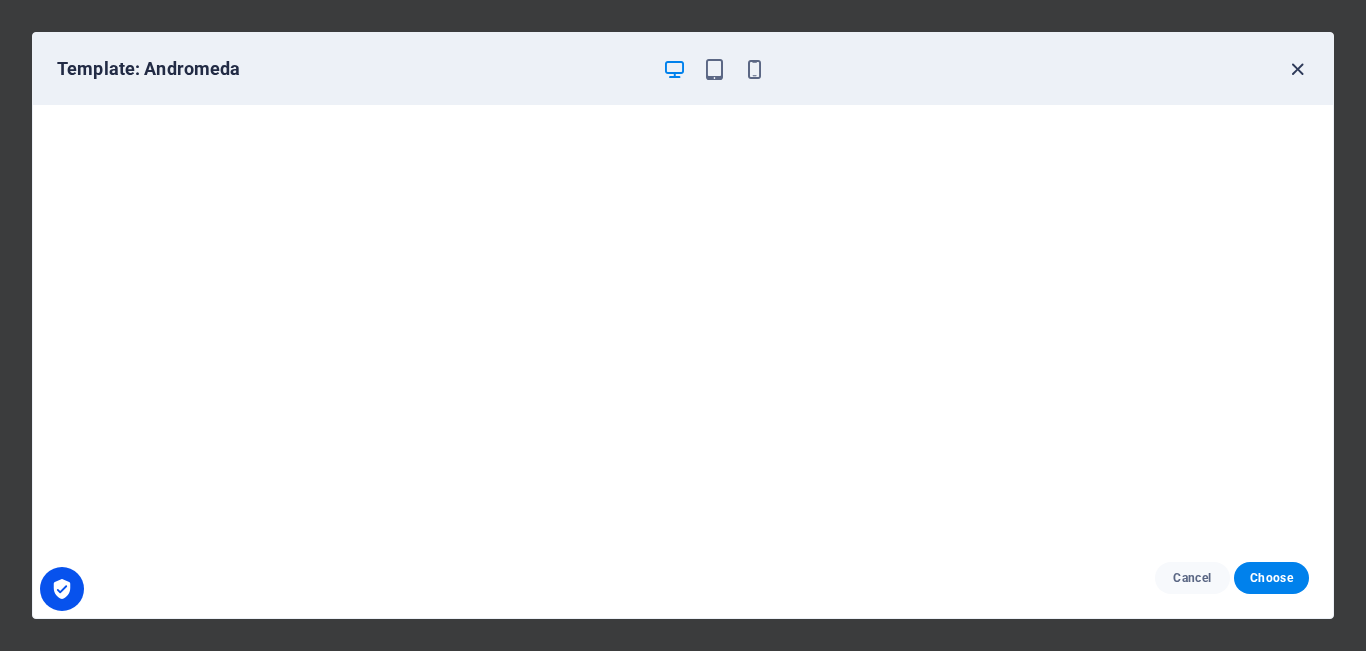 click at bounding box center [1297, 69] 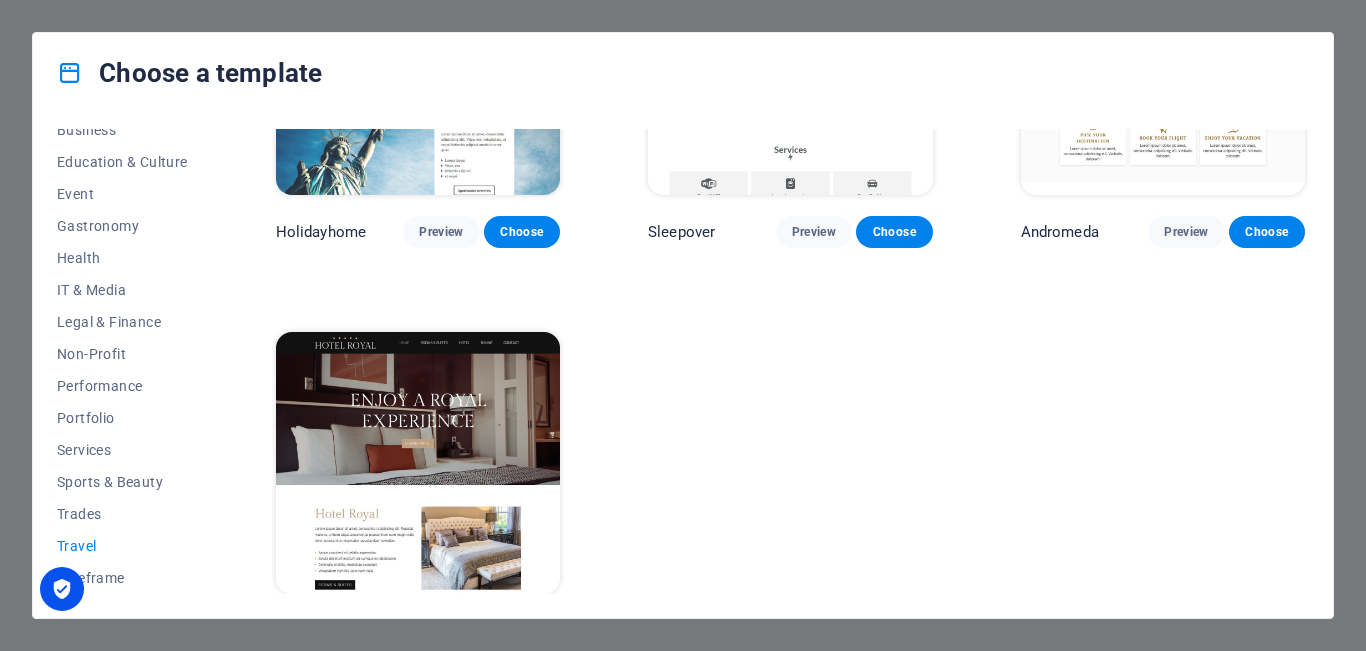 scroll, scrollTop: 645, scrollLeft: 0, axis: vertical 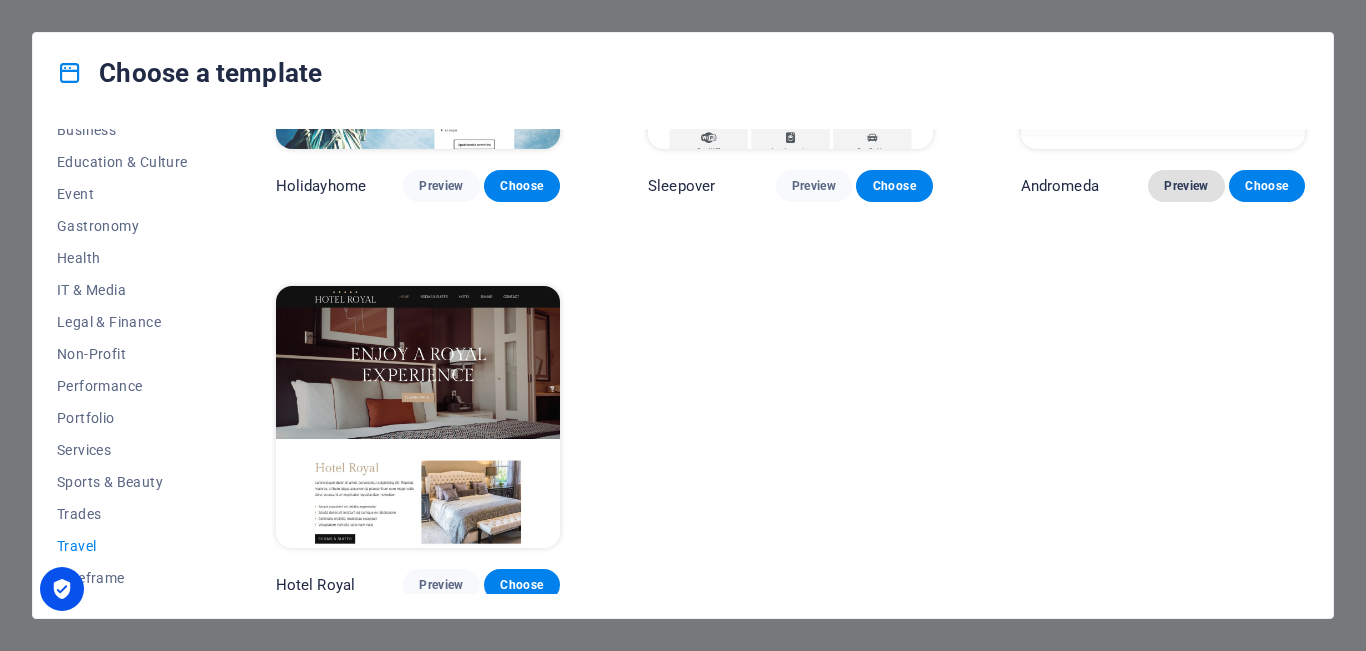 click on "Preview" at bounding box center [1186, 186] 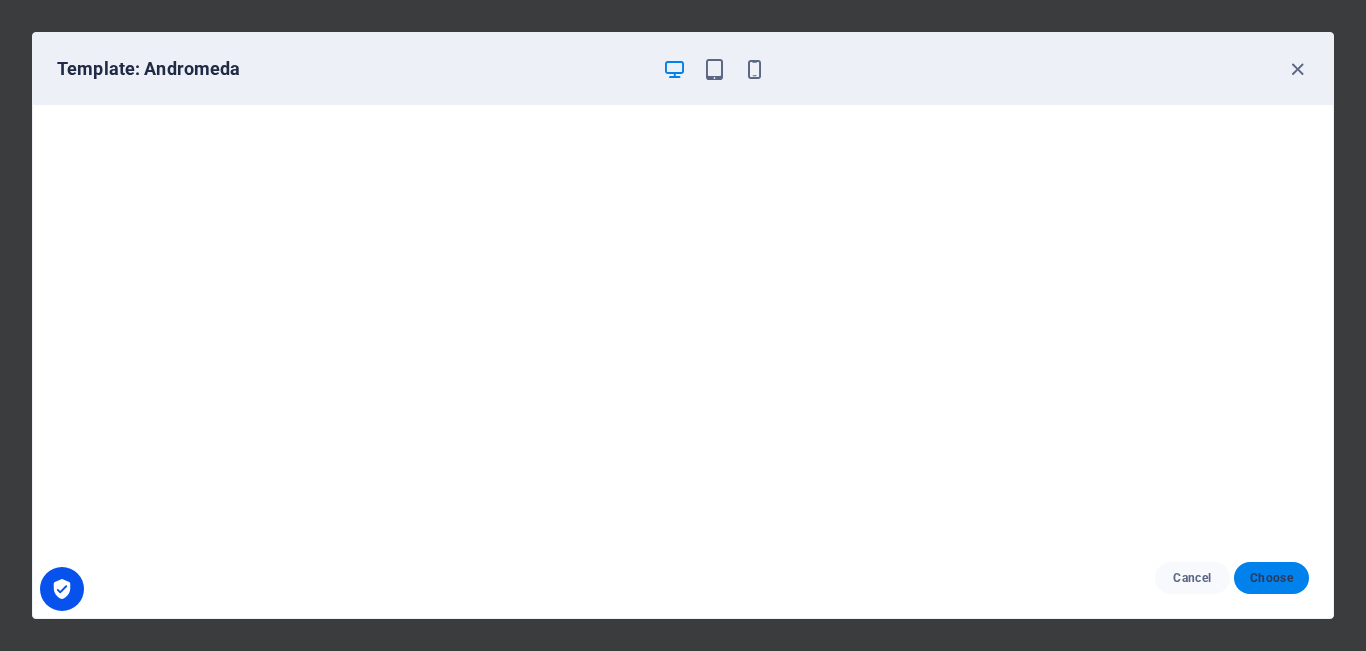 click on "Choose" at bounding box center [1271, 578] 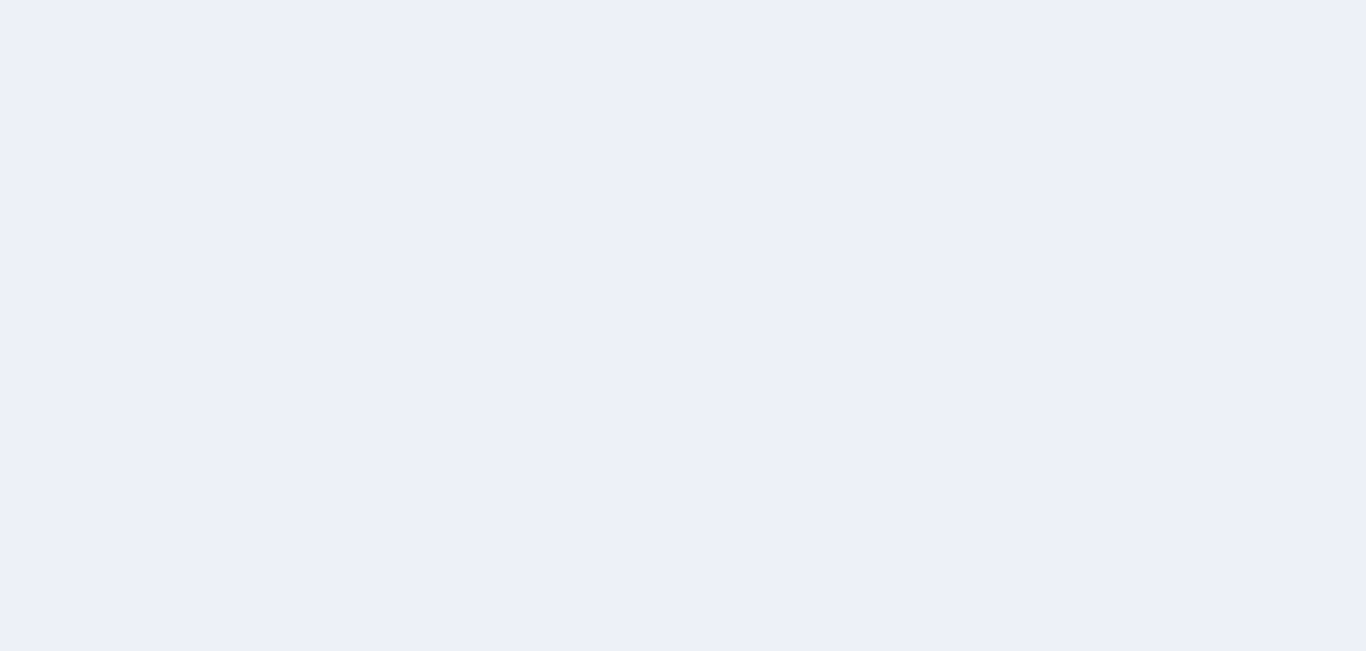 scroll, scrollTop: 0, scrollLeft: 0, axis: both 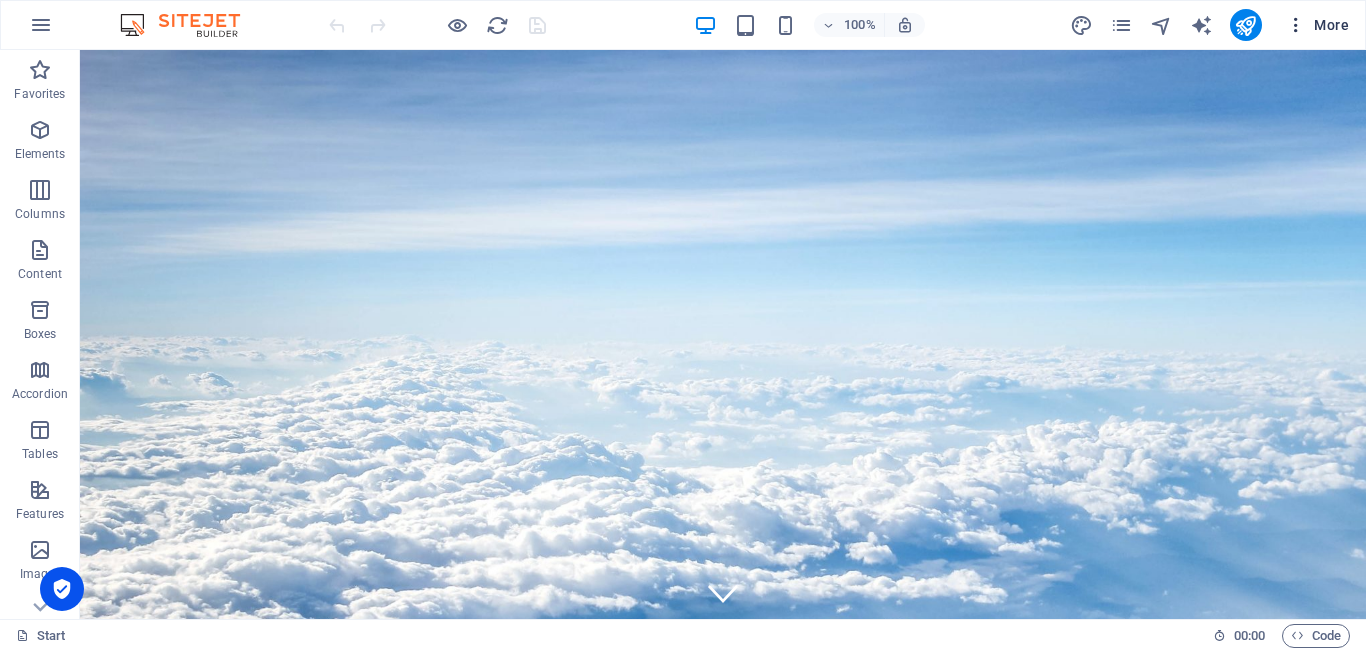 click at bounding box center (1296, 25) 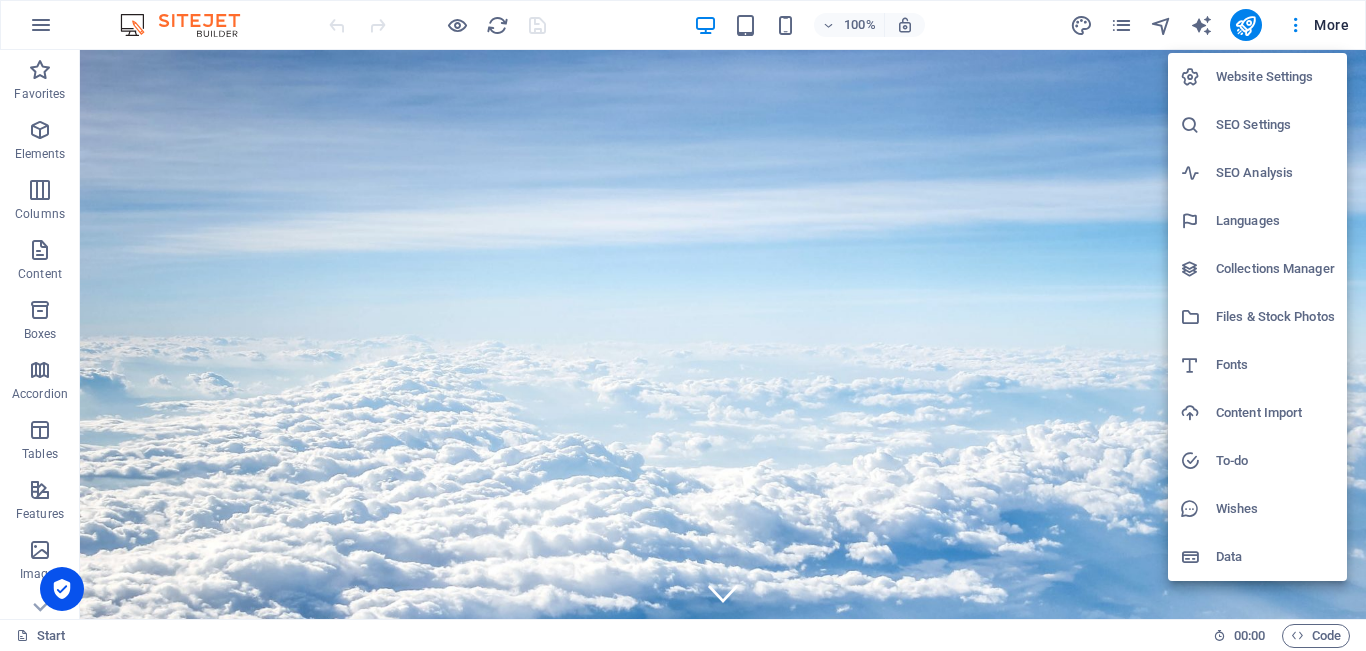click on "Languages" at bounding box center (1275, 221) 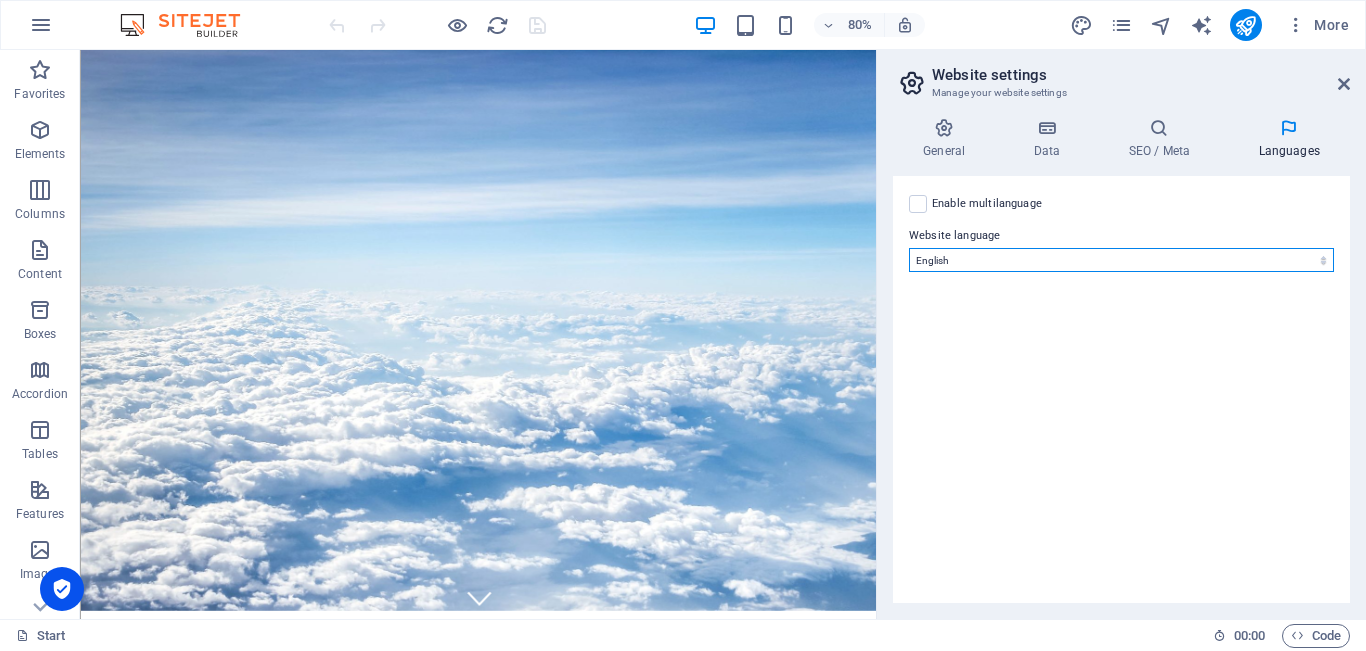 click on "Abkhazian Afar Afrikaans Akan Albanian Amharic Arabic Aragonese Armenian Assamese Avaric Avestan Aymara Azerbaijani Bambara Bashkir Basque Belarusian Bengali Bihari languages Bislama Bokmål Bosnian Breton Bulgarian Burmese Catalan Central Khmer Chamorro Chechen Chinese Church Slavic Chuvash Cornish Corsican Cree Croatian Czech Danish Dutch Dzongkha English Esperanto Estonian Ewe Faroese Farsi (Persian) Fijian Finnish French Fulah Gaelic Galician Ganda Georgian German Greek Greenlandic Guaraní Gujarati Haitian Creole Hausa Hebrew Herero Hindi Hiri Motu Hungarian Icelandic Ido Igbo Indonesian Interlingua Interlingue Inuktitut Inupiaq Irish Italian Japanese Javanese Kannada Kanuri Kashmiri Kazakh Kikuyu Kinyarwanda Komi Kongo Korean Kurdish Kwanyama Kyrgyz Lao Latin Latvian Limburgish Lingala Lithuanian Luba-Katanga Luxembourgish Macedonian Malagasy Malay Malayalam Maldivian Maltese Manx Maori Marathi Marshallese Mongolian Nauru Navajo Ndonga Nepali North Ndebele Northern Sami Norwegian Norwegian Nynorsk Nuosu" at bounding box center [1121, 260] 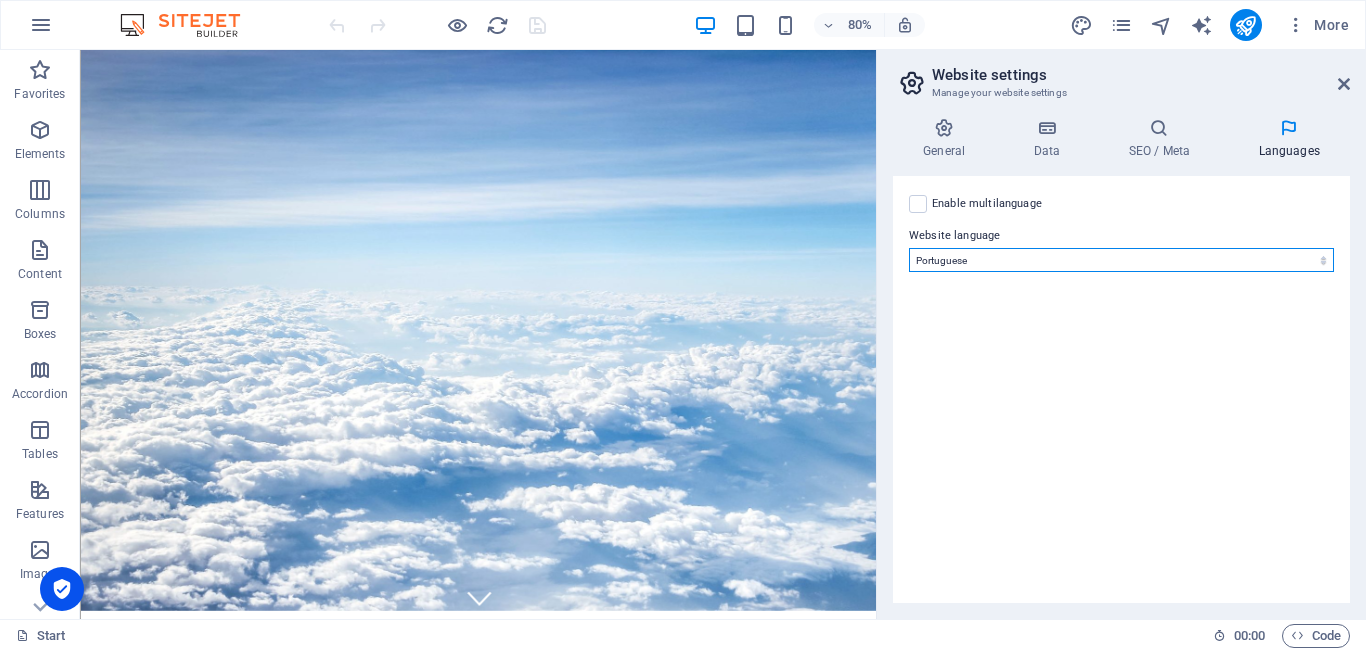 click on "Abkhazian Afar Afrikaans Akan Albanian Amharic Arabic Aragonese Armenian Assamese Avaric Avestan Aymara Azerbaijani Bambara Bashkir Basque Belarusian Bengali Bihari languages Bislama Bokmål Bosnian Breton Bulgarian Burmese Catalan Central Khmer Chamorro Chechen Chinese Church Slavic Chuvash Cornish Corsican Cree Croatian Czech Danish Dutch Dzongkha English Esperanto Estonian Ewe Faroese Farsi (Persian) Fijian Finnish French Fulah Gaelic Galician Ganda Georgian German Greek Greenlandic Guaraní Gujarati Haitian Creole Hausa Hebrew Herero Hindi Hiri Motu Hungarian Icelandic Ido Igbo Indonesian Interlingua Interlingue Inuktitut Inupiaq Irish Italian Japanese Javanese Kannada Kanuri Kashmiri Kazakh Kikuyu Kinyarwanda Komi Kongo Korean Kurdish Kwanyama Kyrgyz Lao Latin Latvian Limburgish Lingala Lithuanian Luba-Katanga Luxembourgish Macedonian Malagasy Malay Malayalam Maldivian Maltese Manx Maori Marathi Marshallese Mongolian Nauru Navajo Ndonga Nepali North Ndebele Northern Sami Norwegian Norwegian Nynorsk Nuosu" at bounding box center (1121, 260) 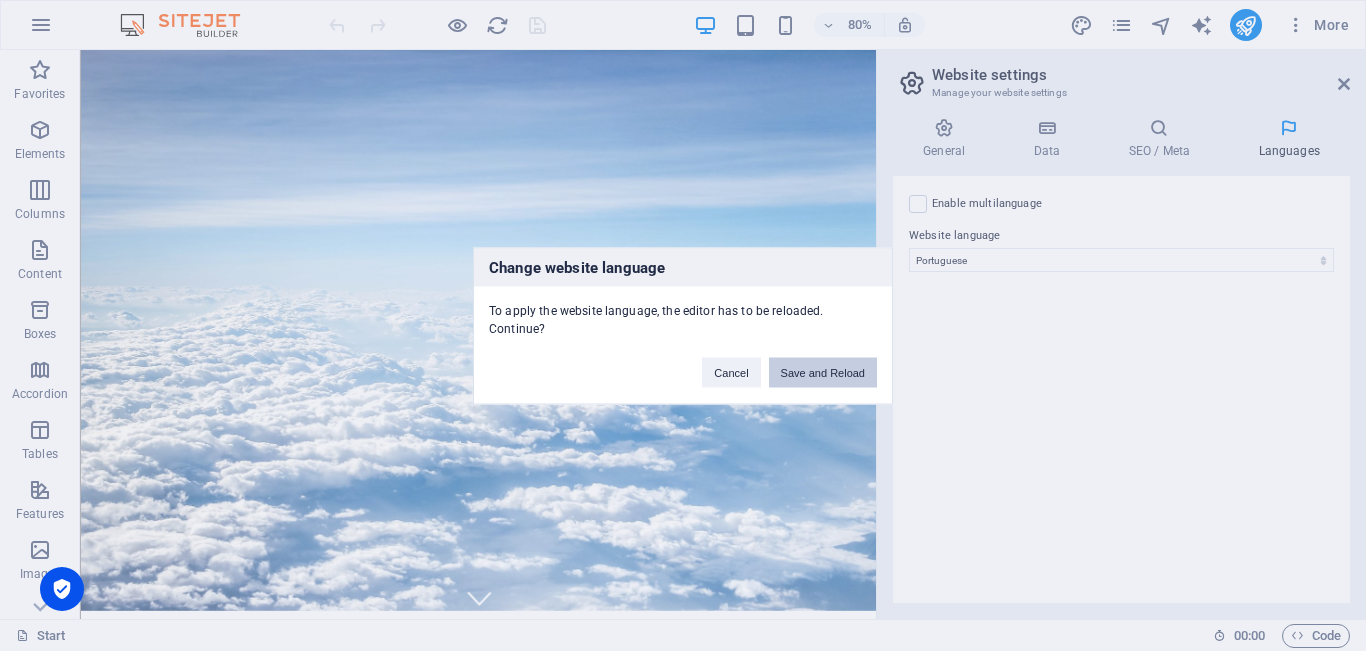 drag, startPoint x: 821, startPoint y: 372, endPoint x: 744, endPoint y: 324, distance: 90.73588 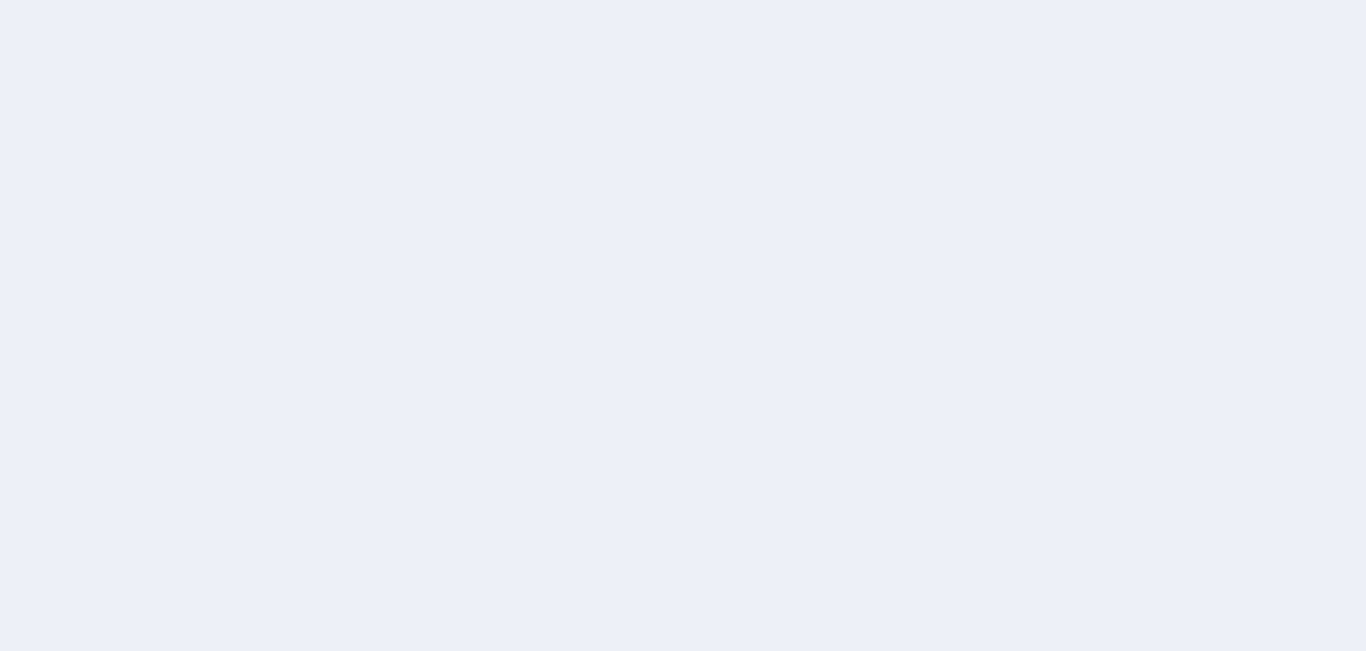 scroll, scrollTop: 0, scrollLeft: 0, axis: both 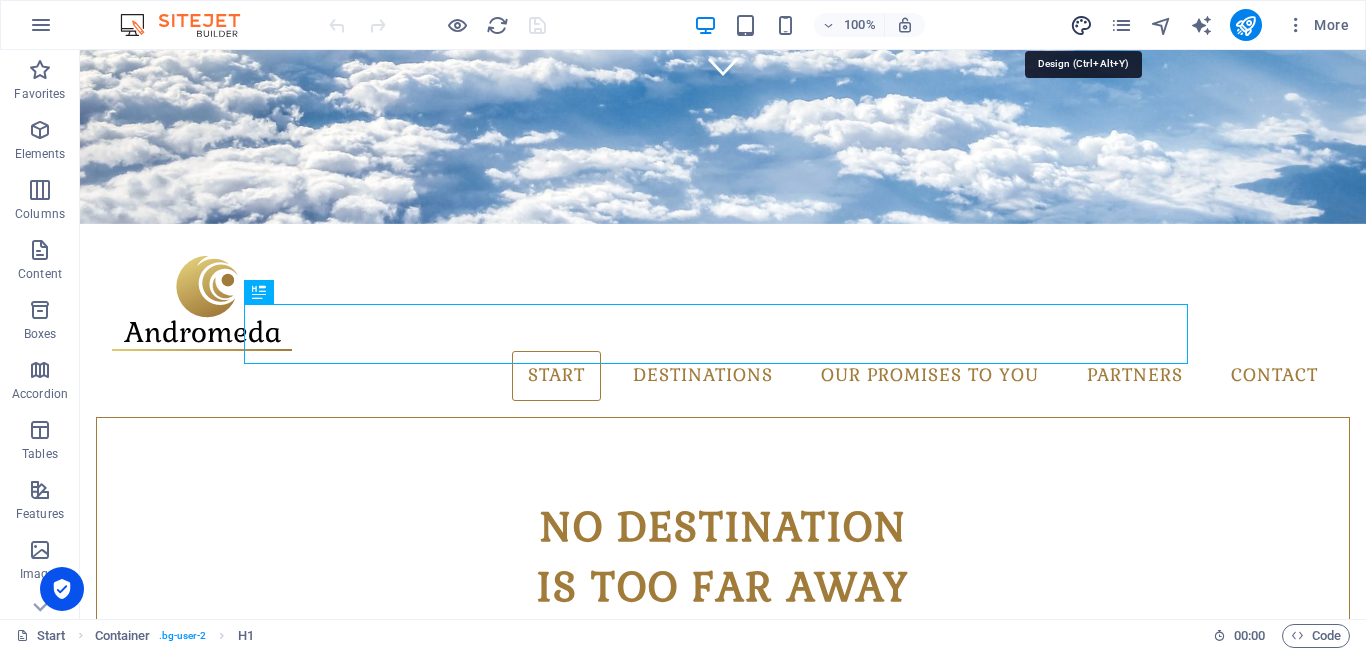 click at bounding box center (1081, 25) 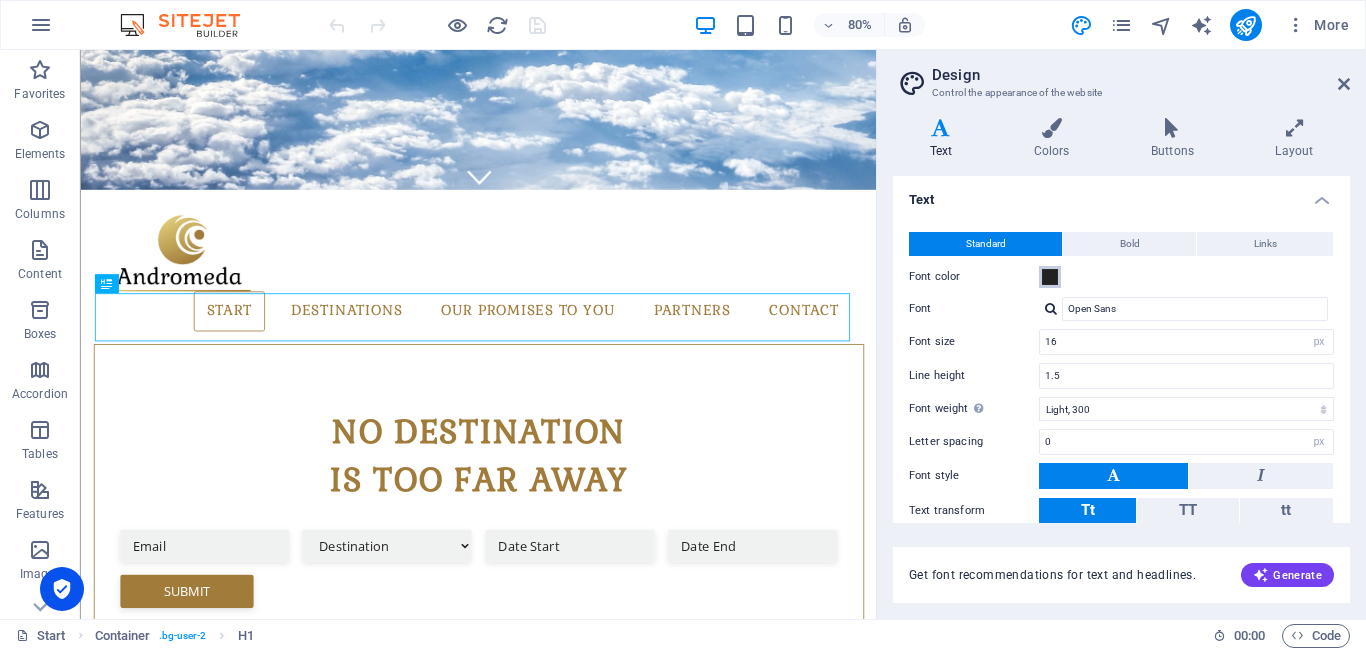 click at bounding box center [1050, 277] 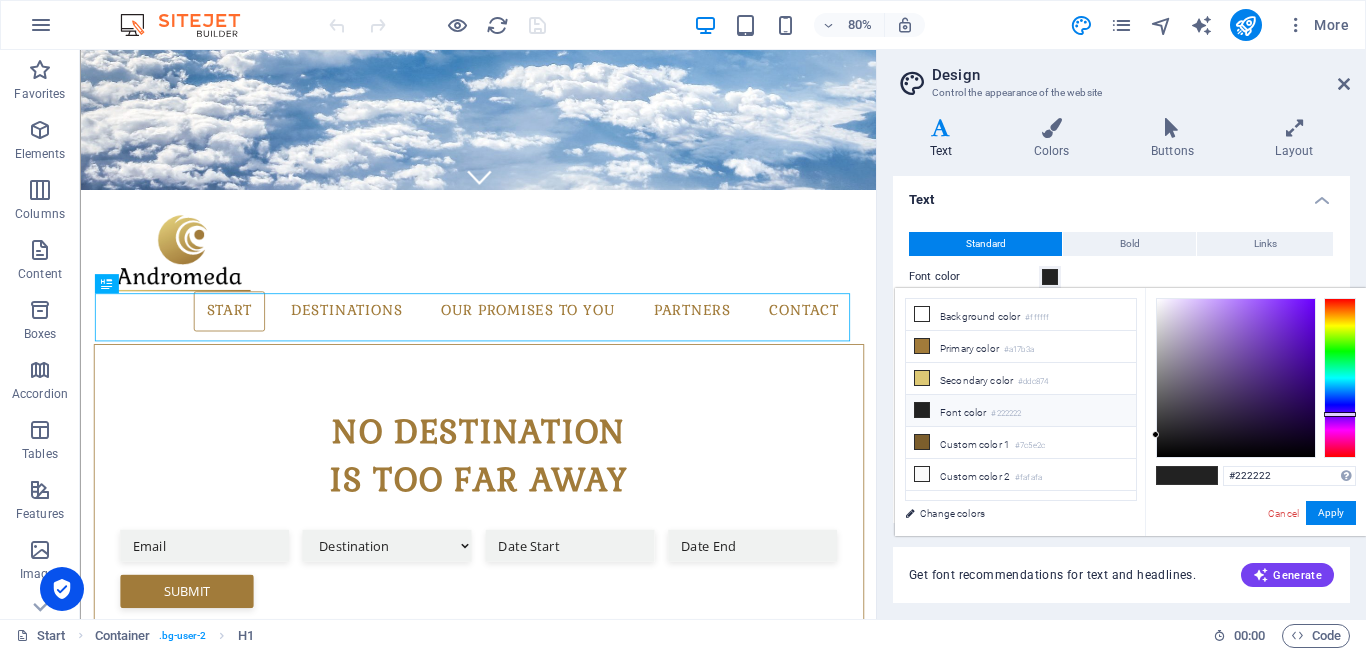 click at bounding box center [1340, 378] 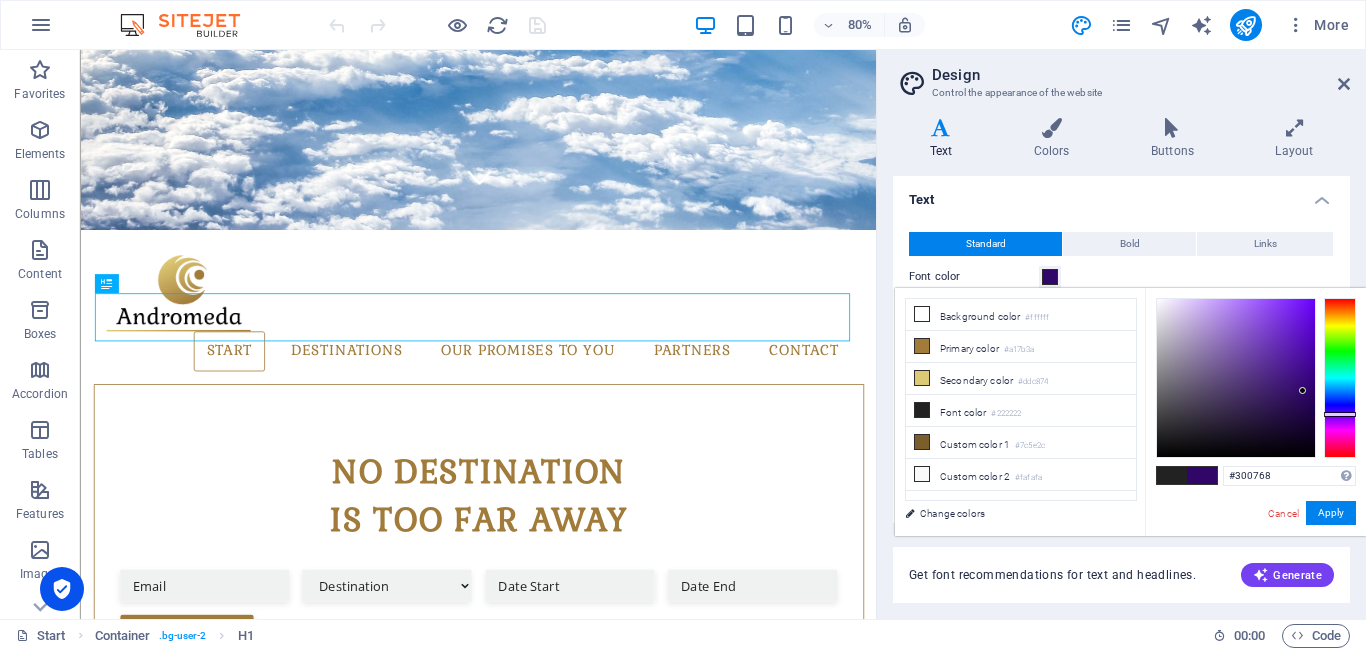click at bounding box center [1236, 378] 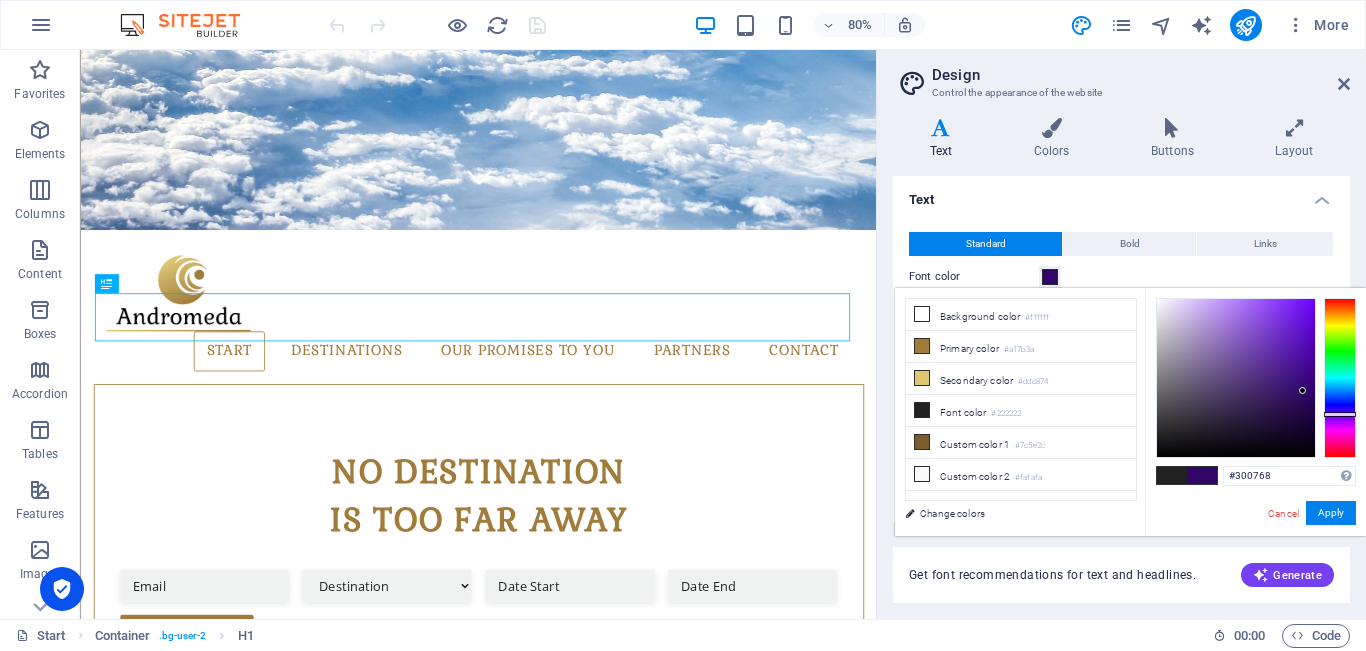type on "#25094b" 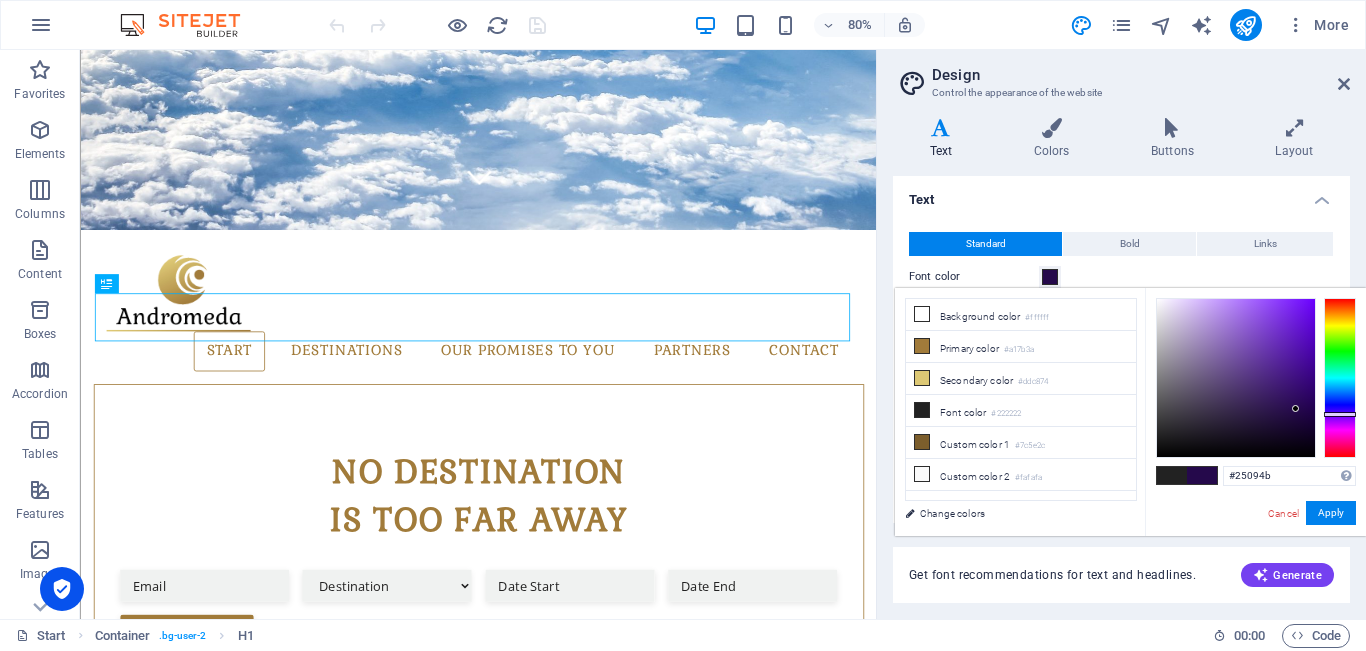 click at bounding box center [1236, 378] 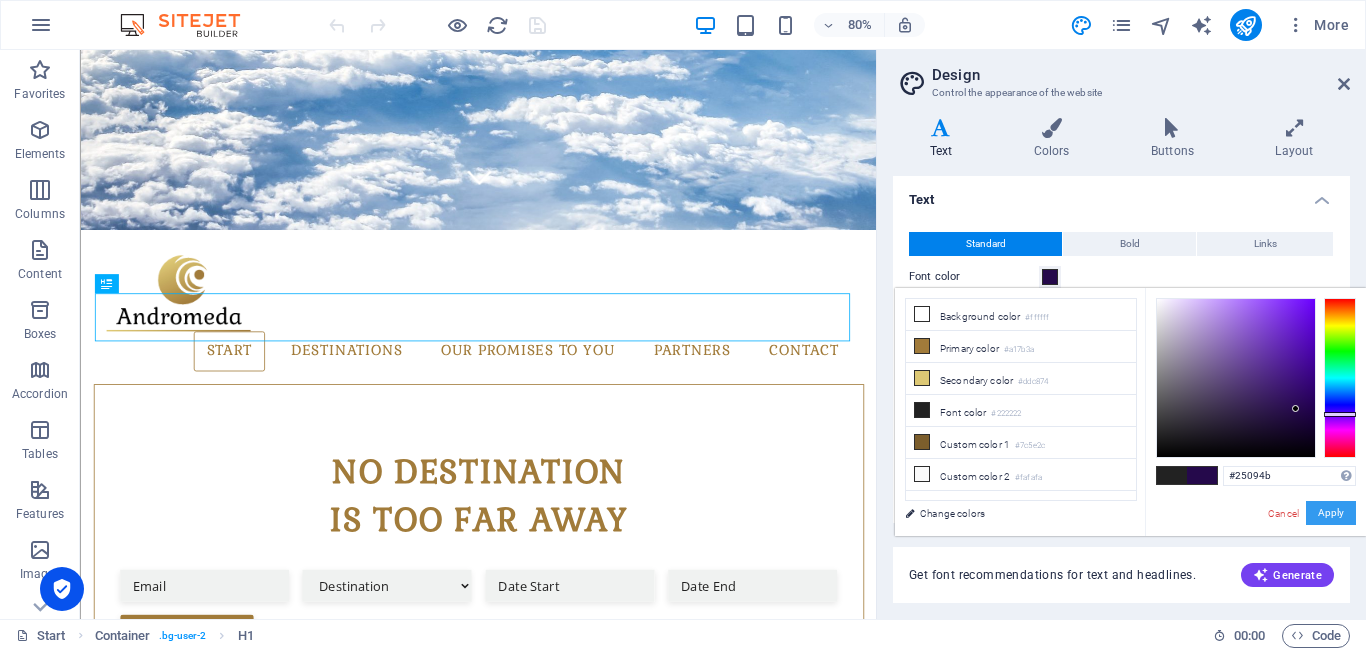 click on "Apply" at bounding box center (1331, 513) 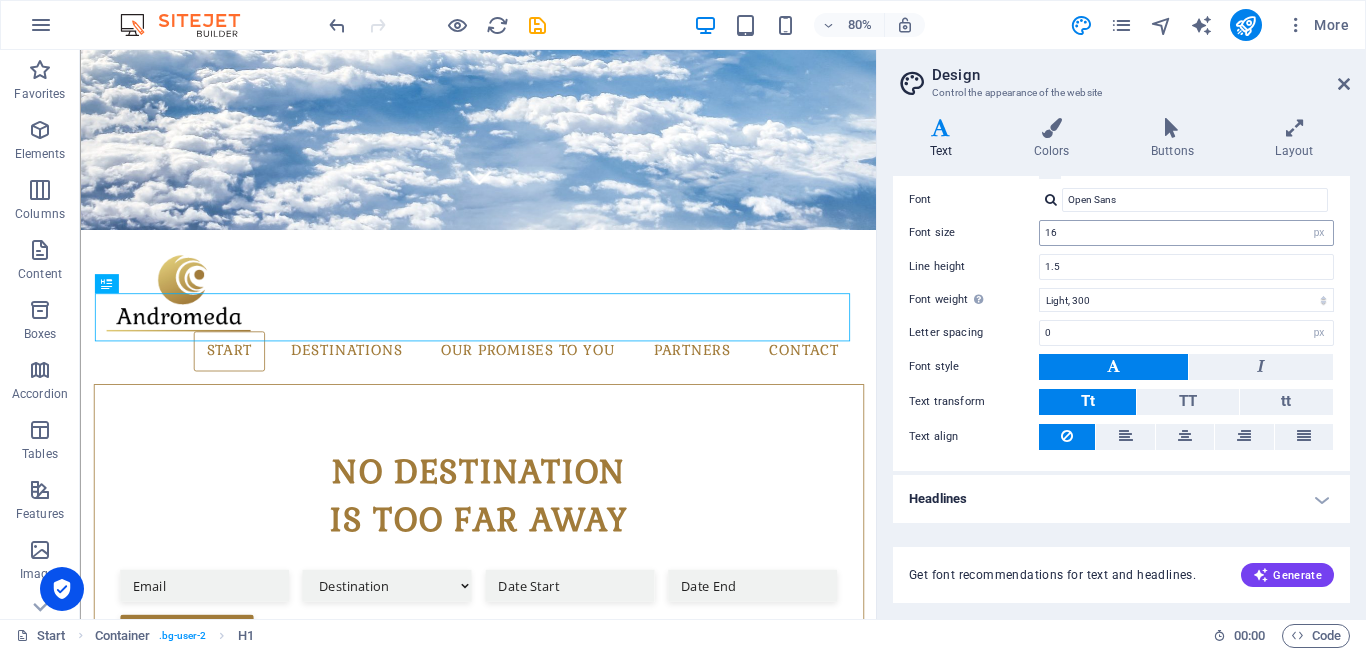 scroll, scrollTop: 0, scrollLeft: 0, axis: both 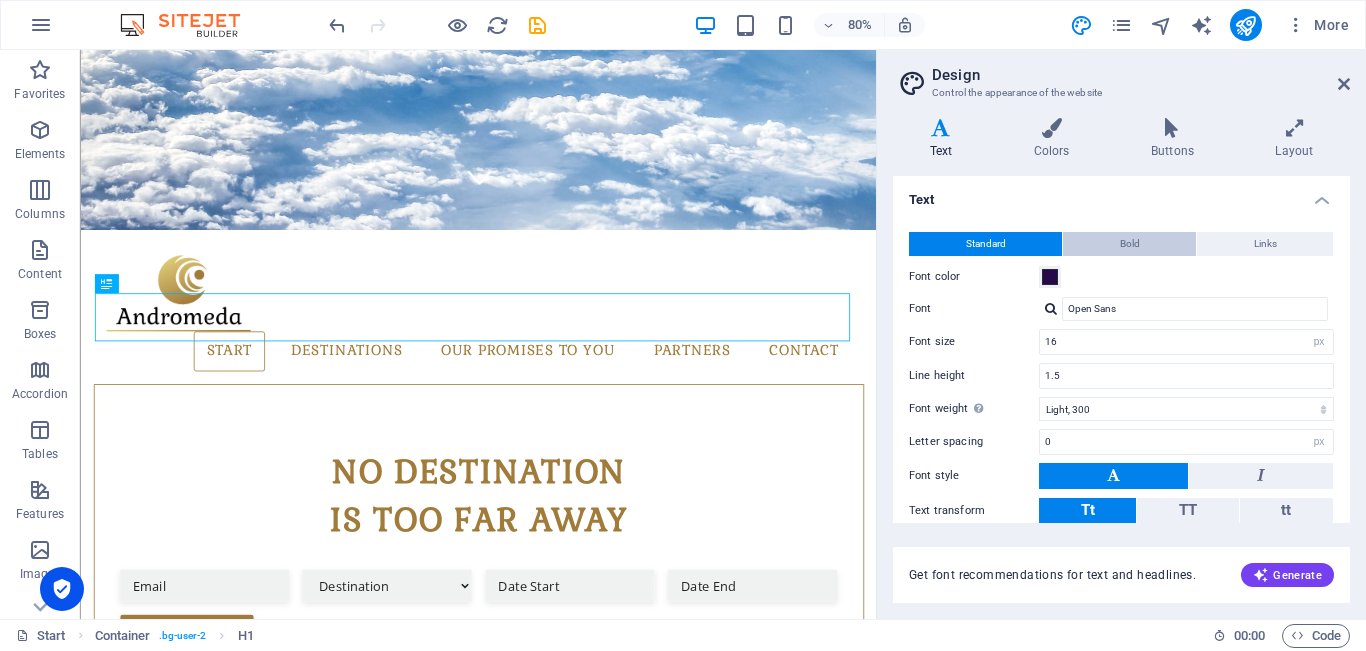 click on "Bold" at bounding box center (1130, 244) 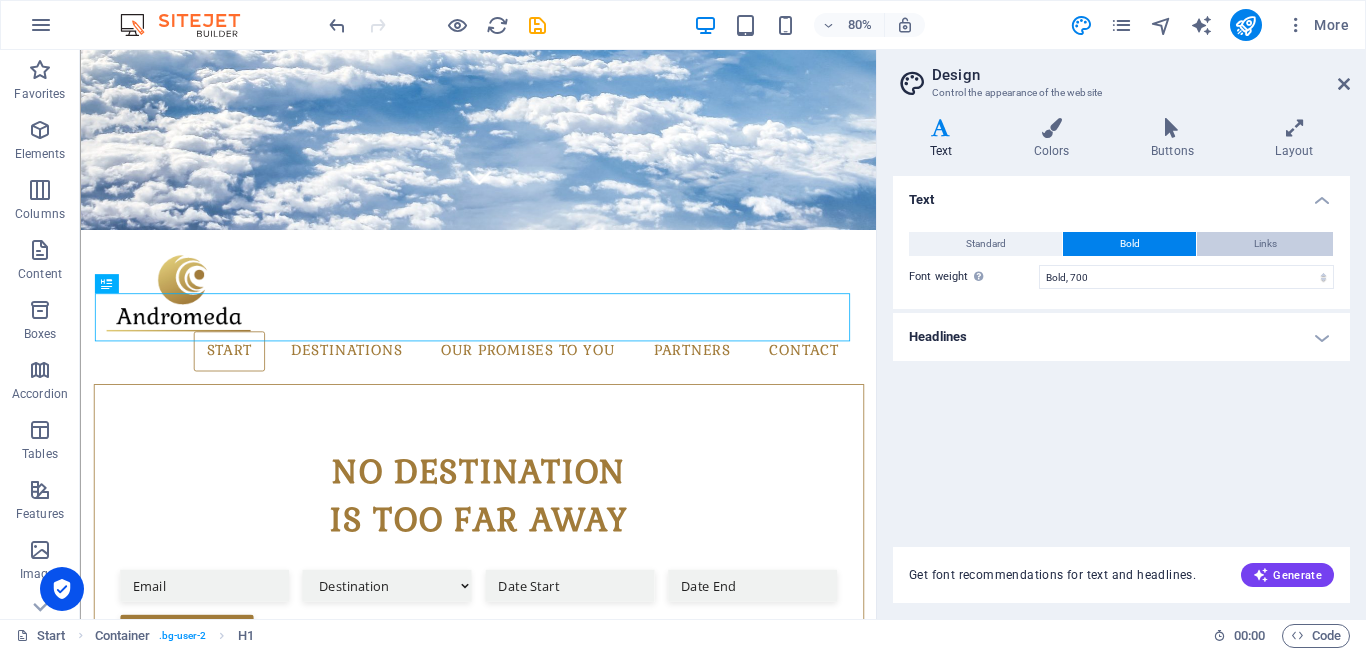 click on "Links" at bounding box center [1265, 244] 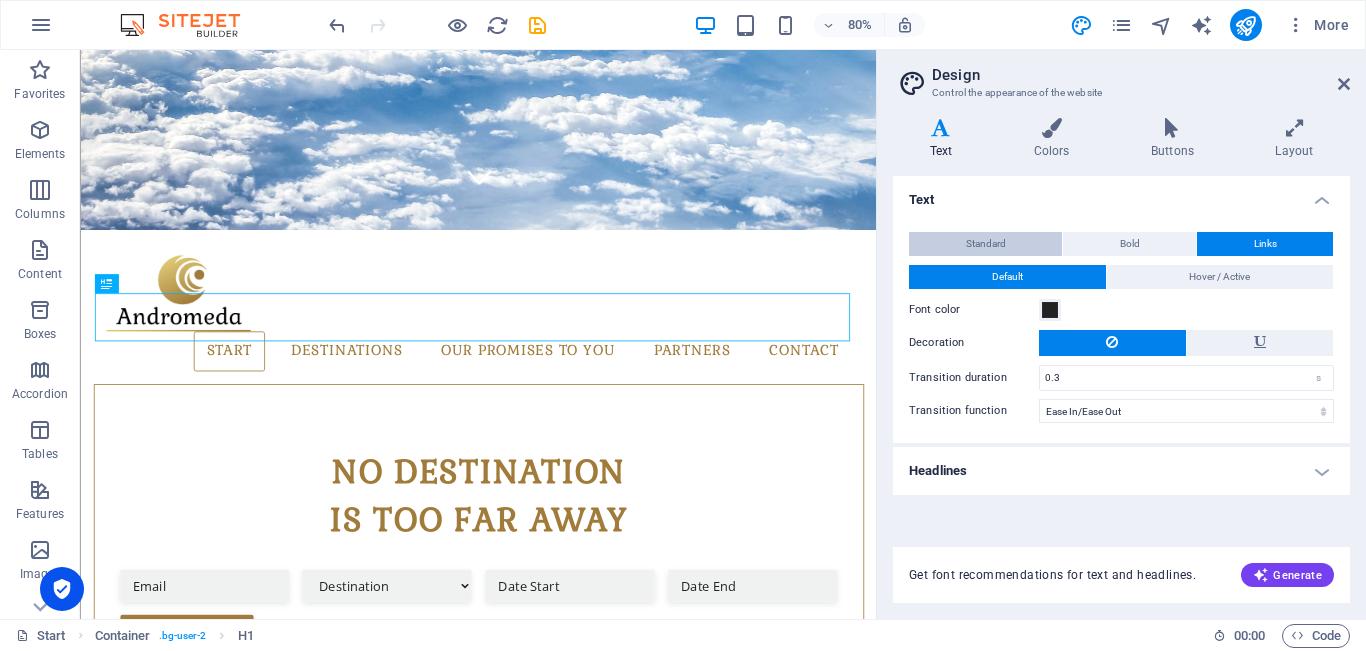 click on "Standard" at bounding box center [986, 244] 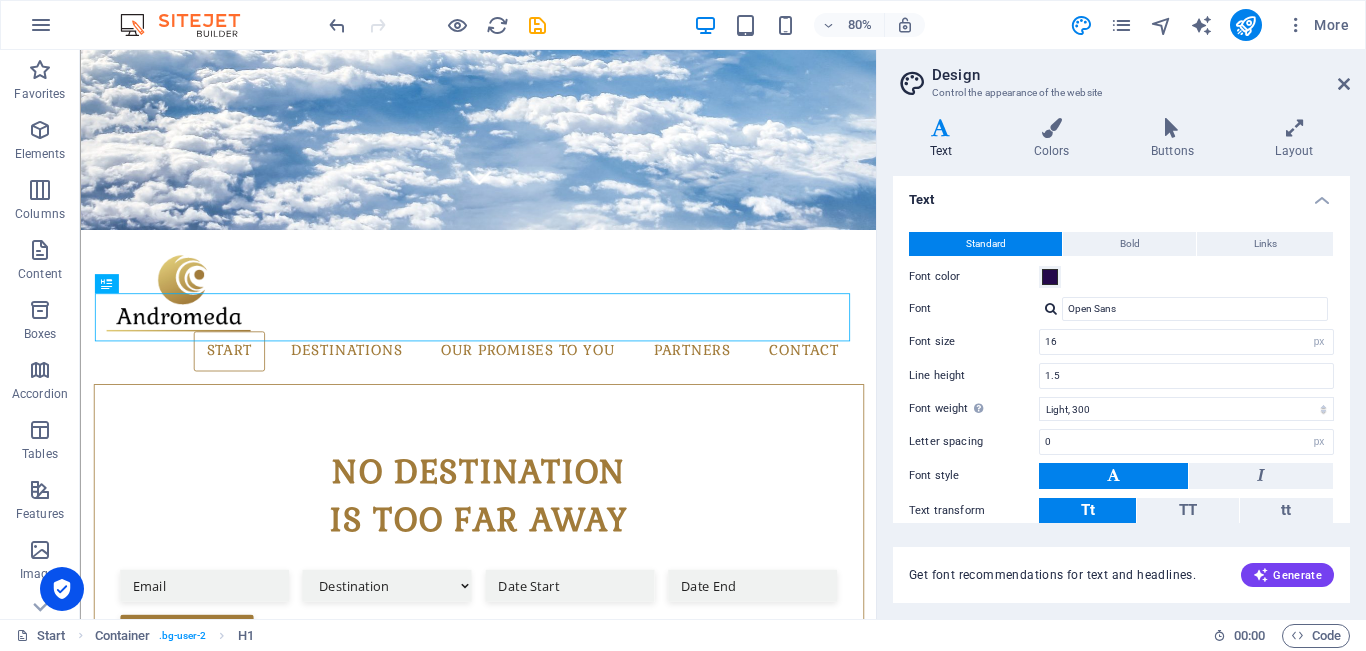 click on "Standard" at bounding box center [985, 244] 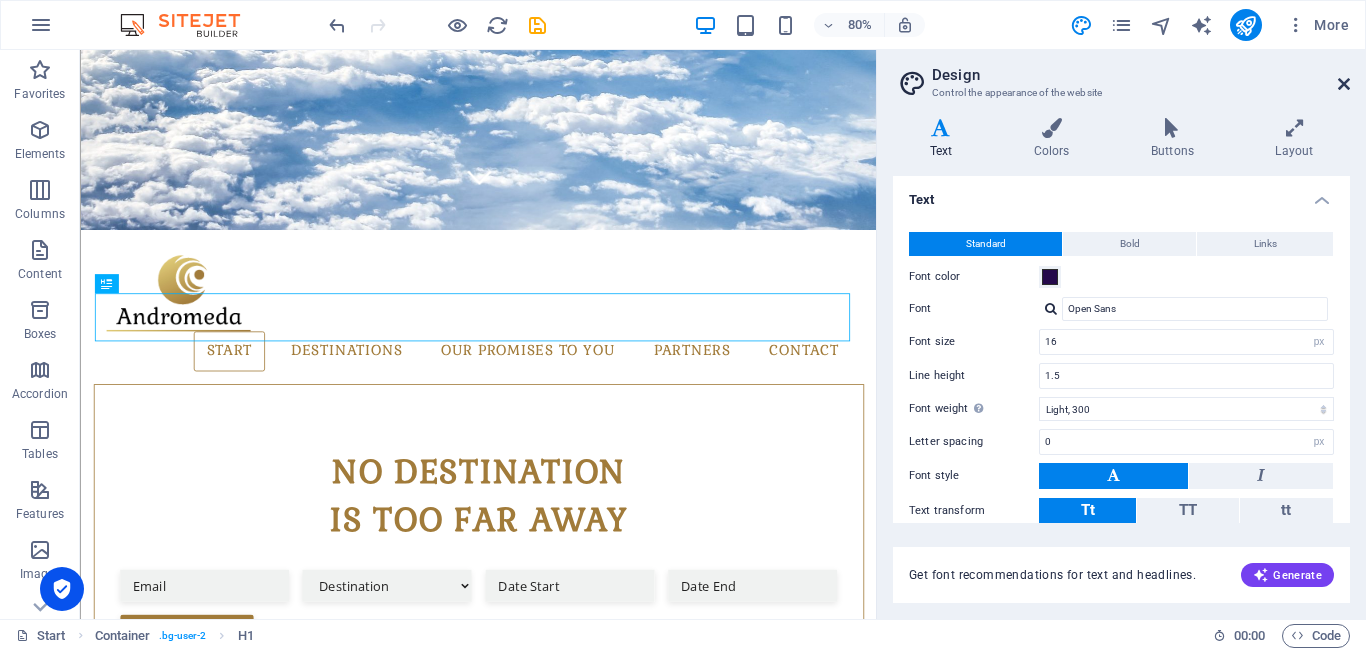 click at bounding box center (1344, 84) 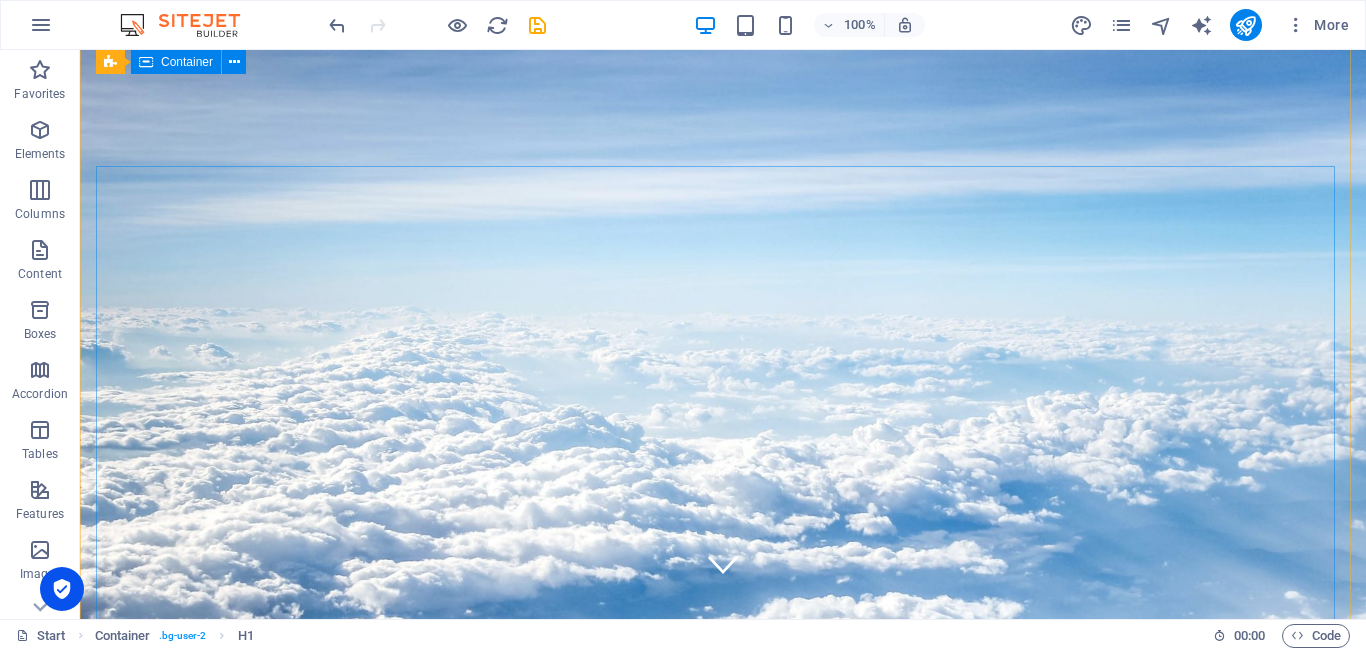 scroll, scrollTop: 0, scrollLeft: 0, axis: both 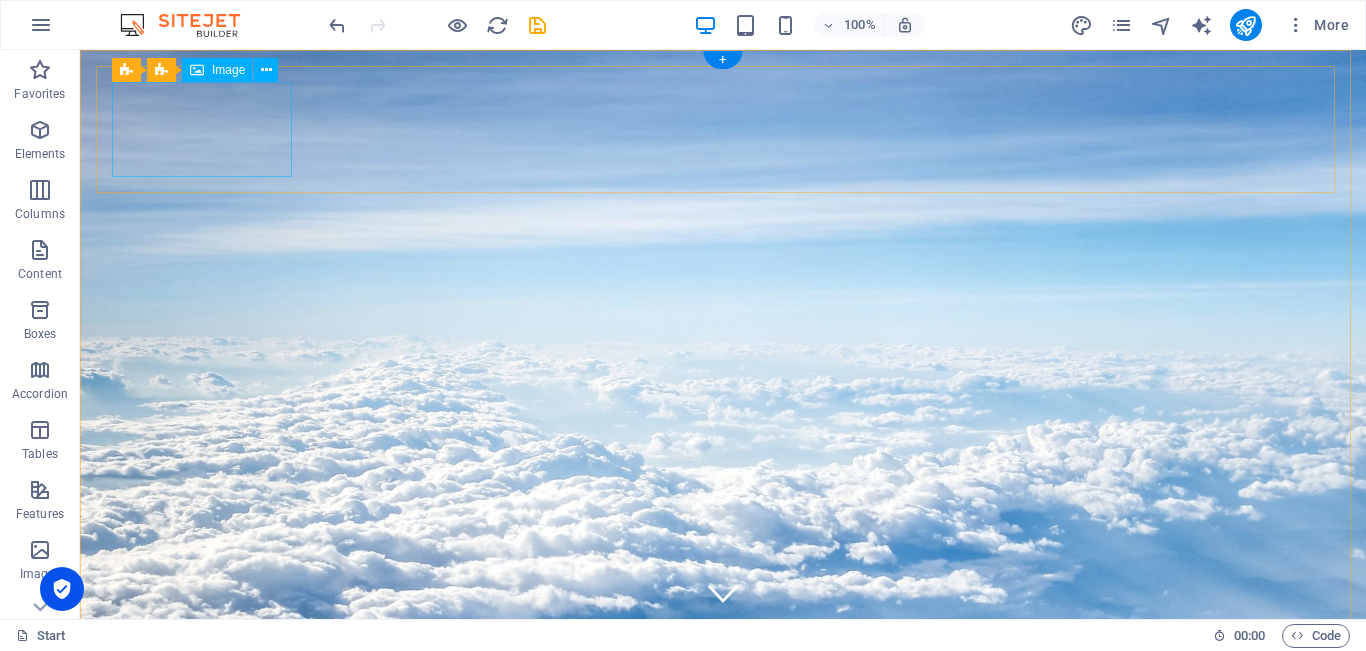 click at bounding box center (723, 830) 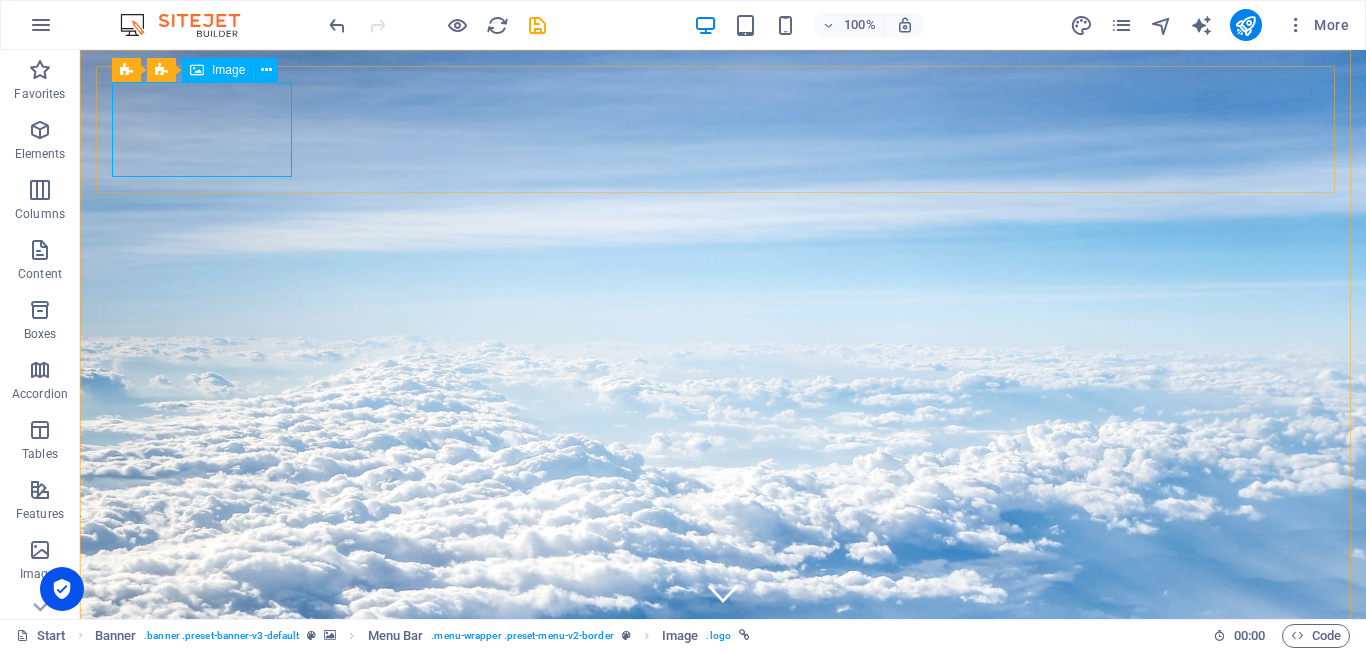 click at bounding box center (197, 70) 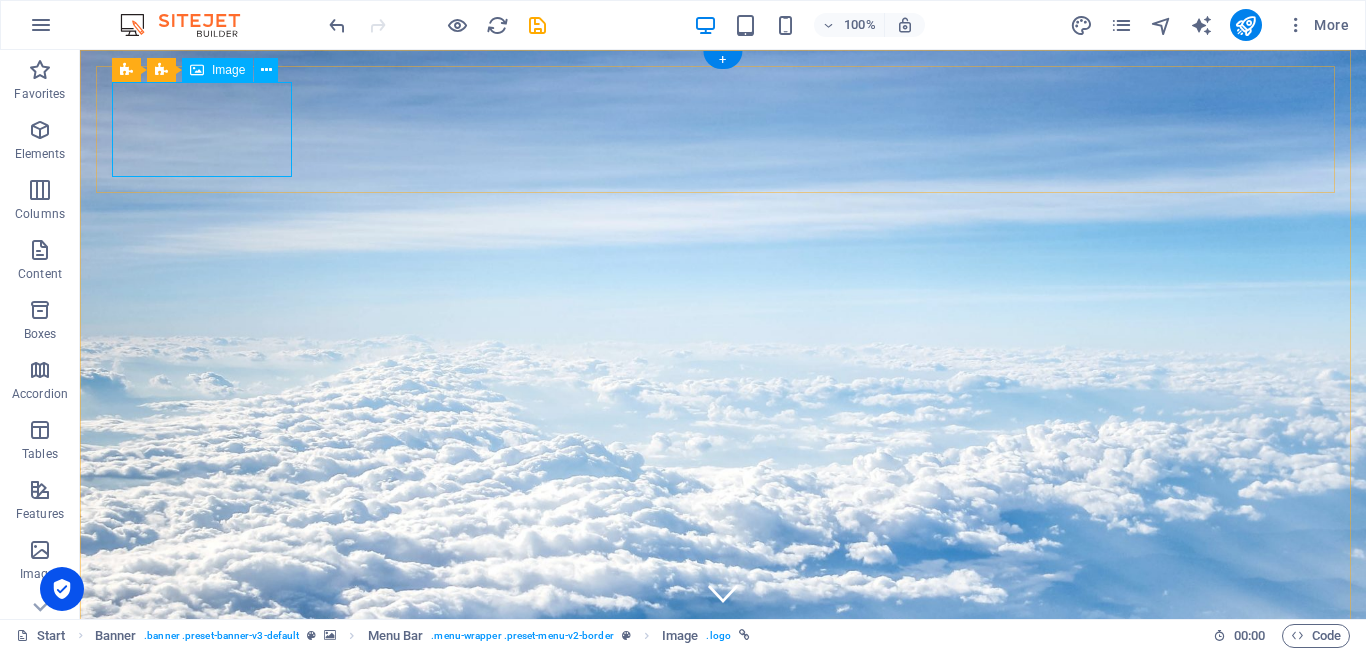 click at bounding box center [723, 830] 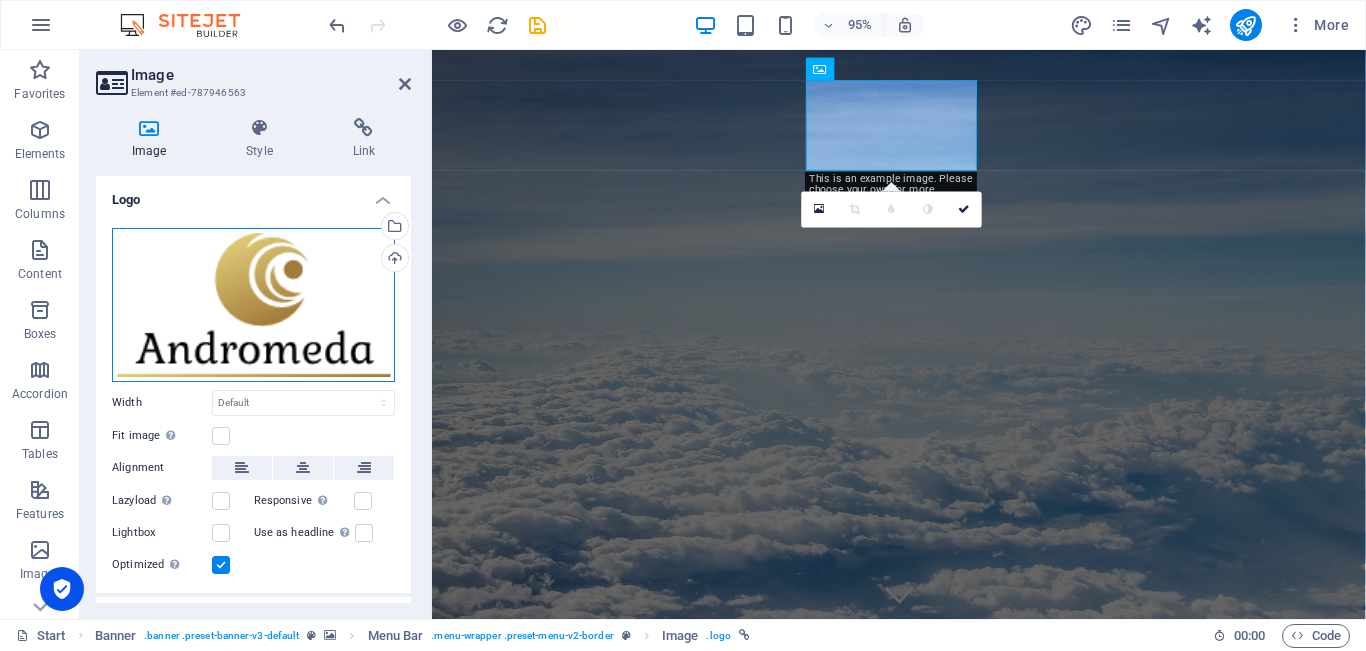 click on "Drag files here, click to choose files or select files from Files or our free stock photos & videos" at bounding box center [253, 305] 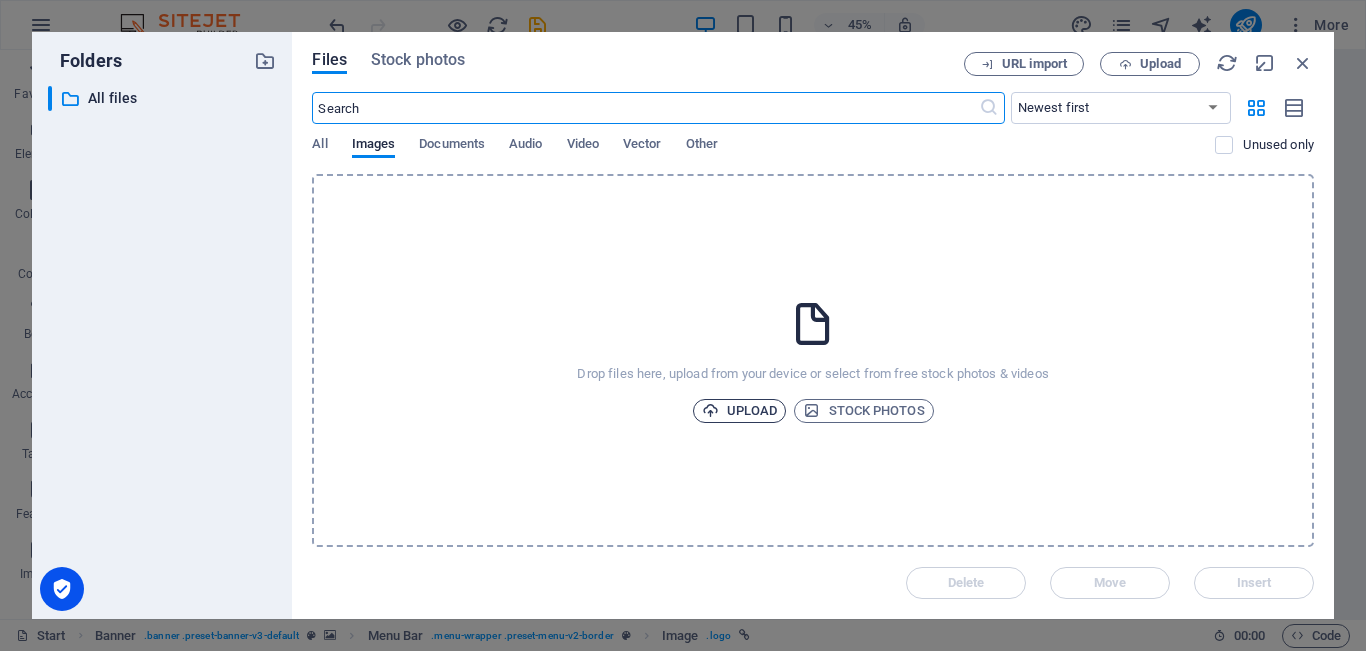 click on "Upload" at bounding box center [740, 411] 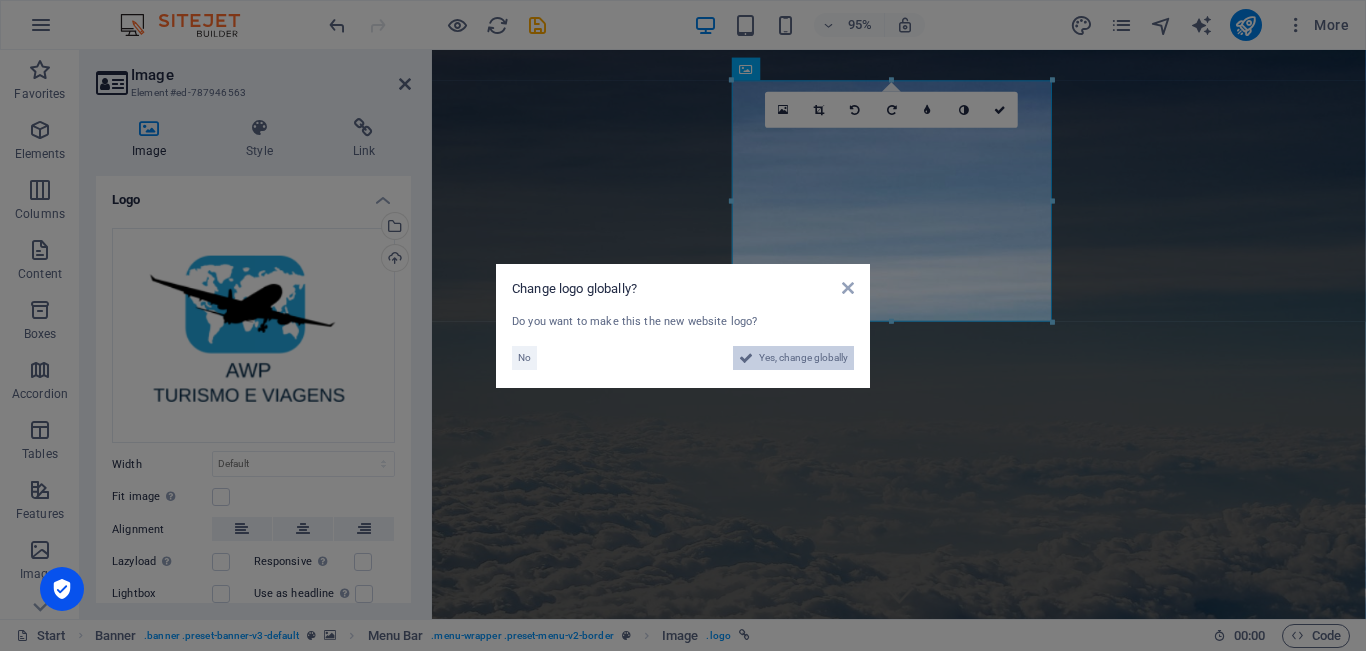 click on "Yes, change globally" at bounding box center (803, 358) 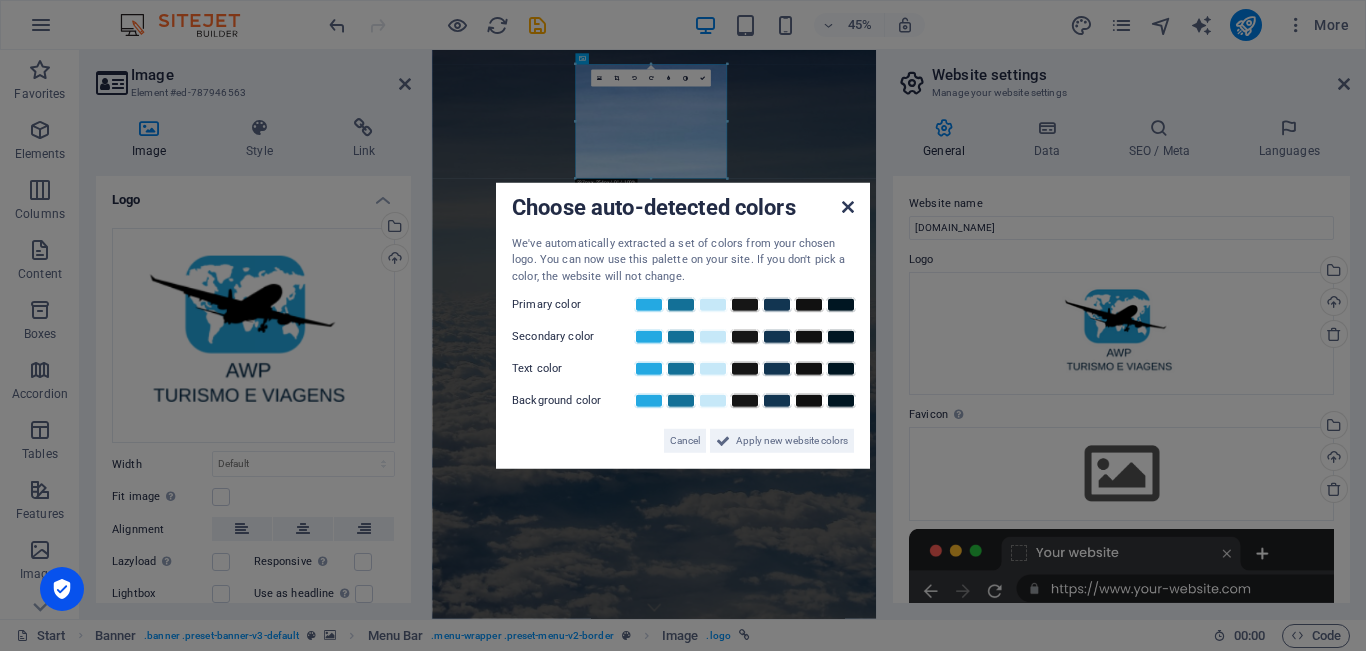 click at bounding box center (848, 206) 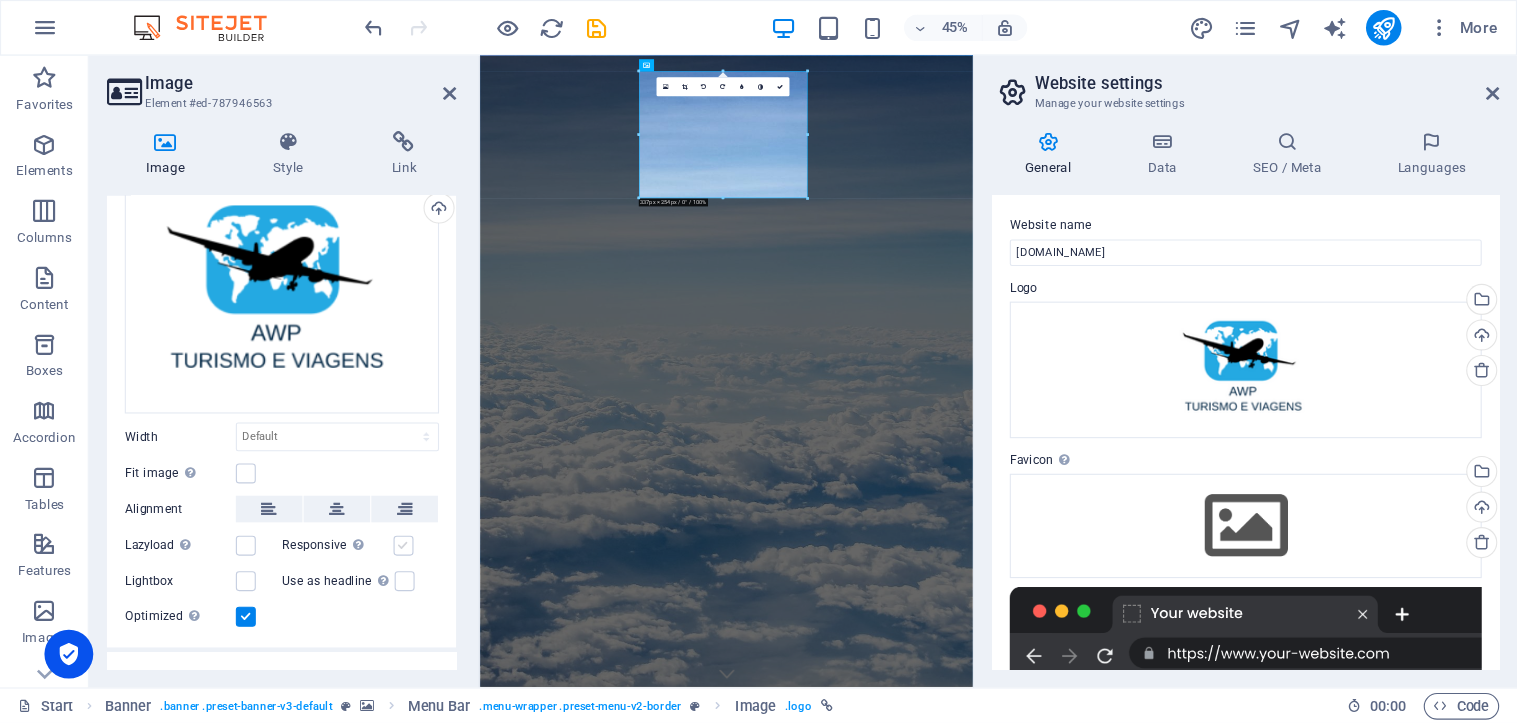 scroll, scrollTop: 100, scrollLeft: 0, axis: vertical 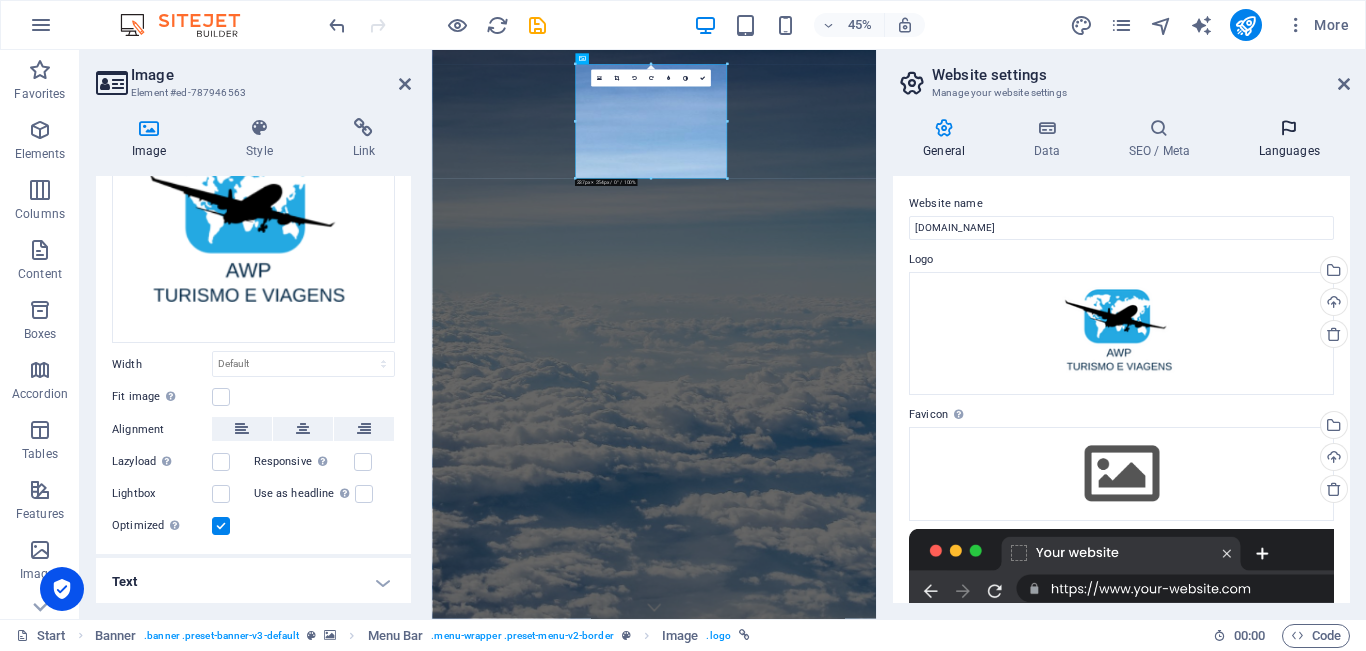 click on "Languages" at bounding box center [1289, 139] 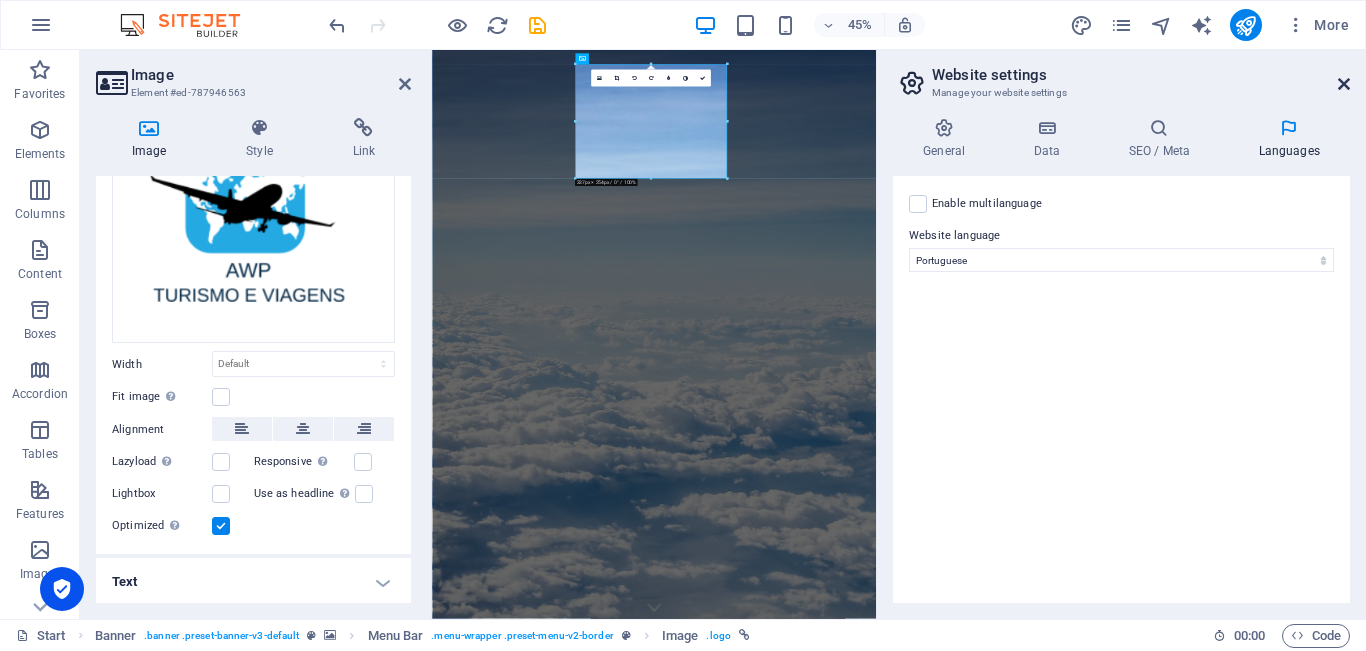 click at bounding box center [1344, 84] 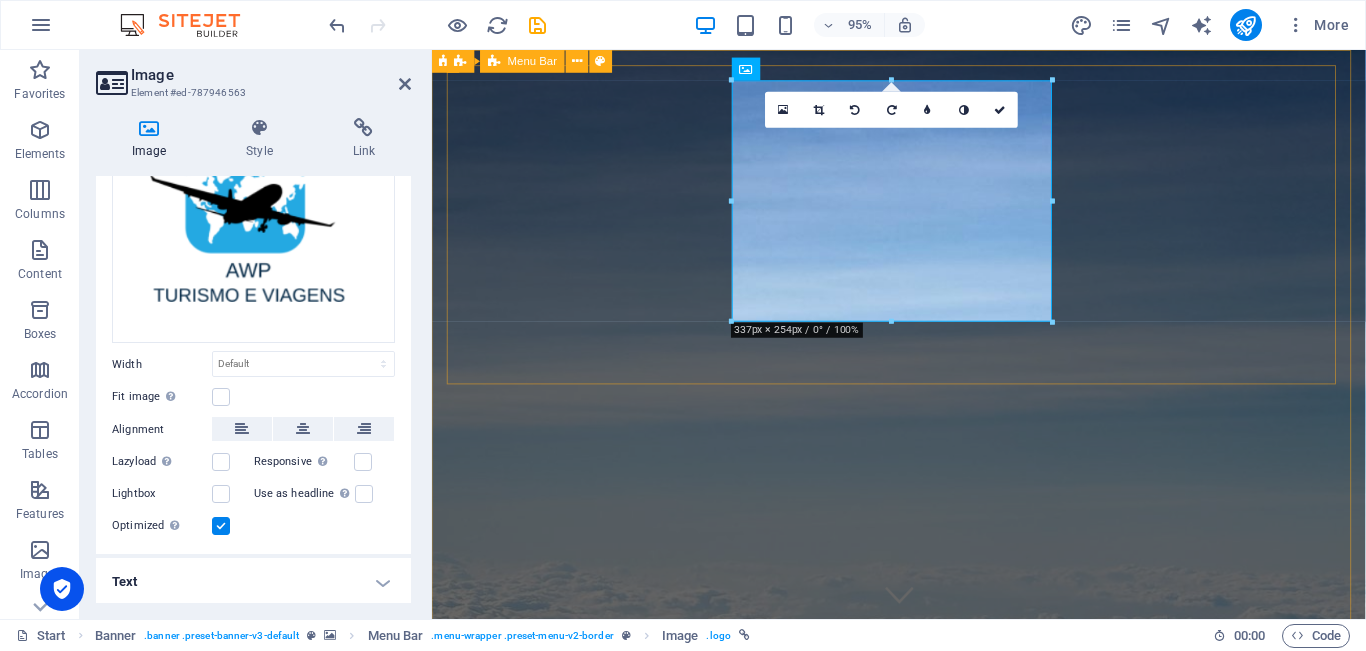 click on "Start Destinations Monthly Specials All Destinations Our promises to you Partners Contact" at bounding box center (923, 1498) 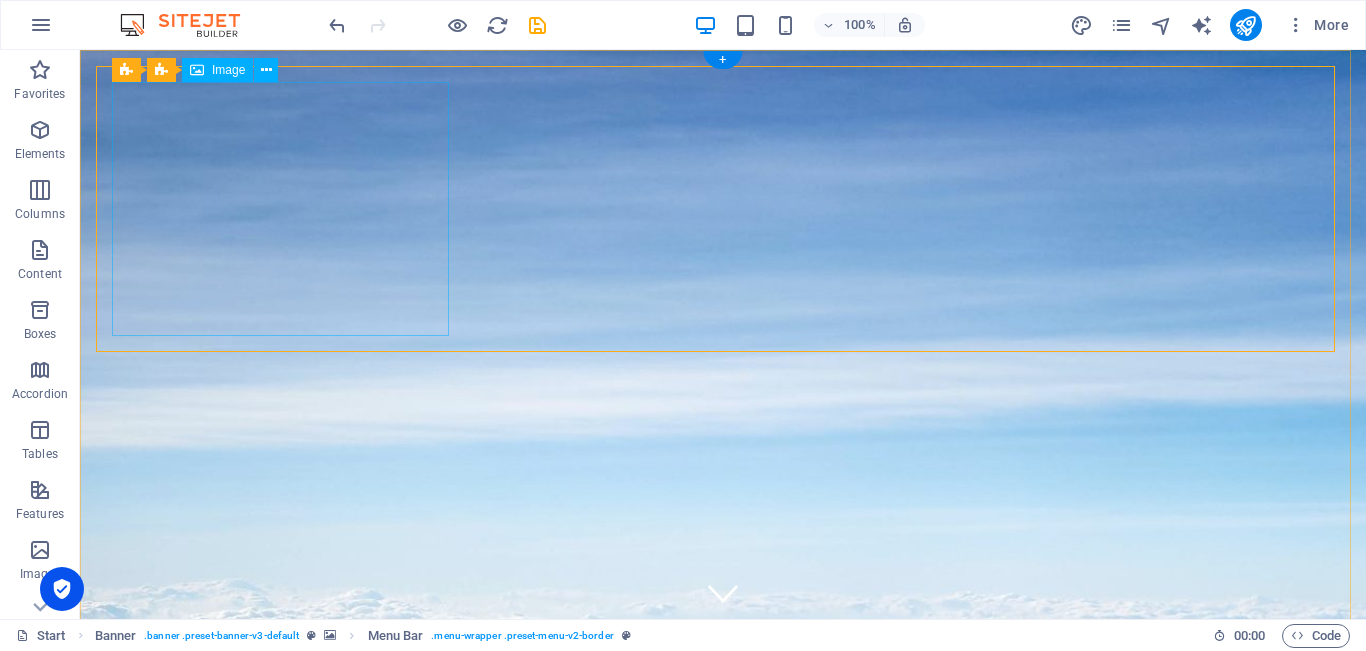 click at bounding box center [723, 1473] 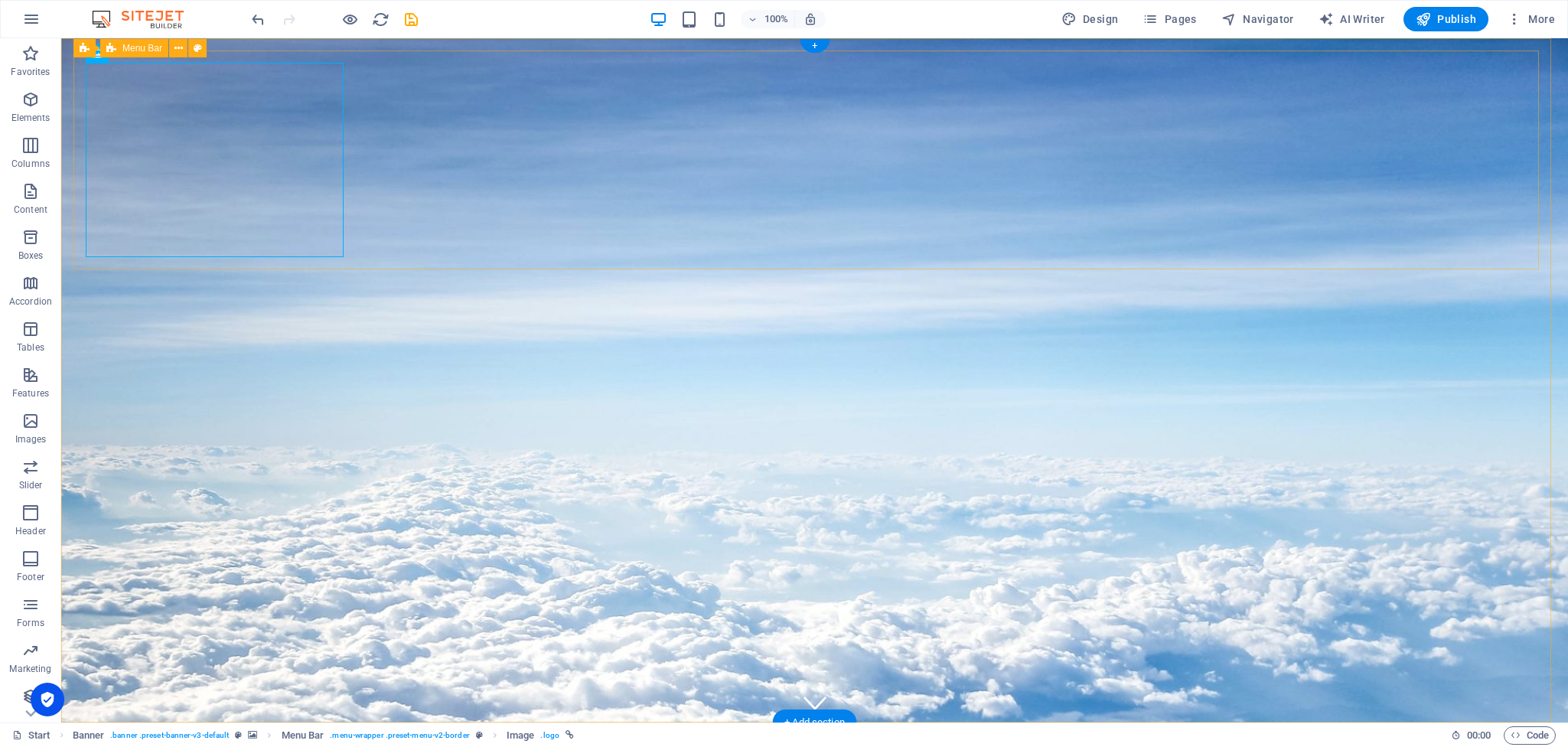 click on "Start Destinations Monthly Specials All Destinations Our promises to you Partners Contact" at bounding box center (814, 1147) 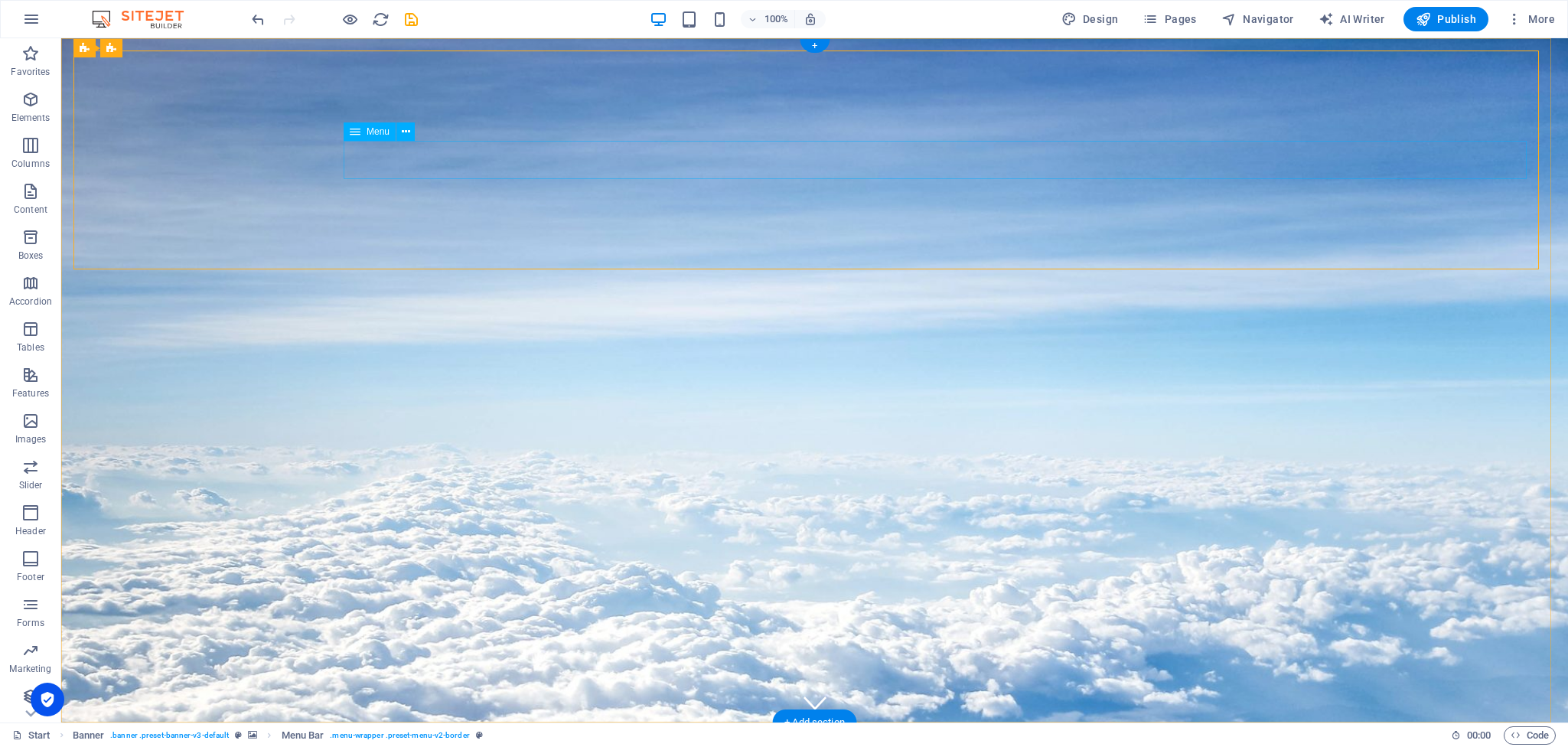 click on "Start Destinations Monthly Specials All Destinations Our promises to you Partners Contact" at bounding box center (814, 1244) 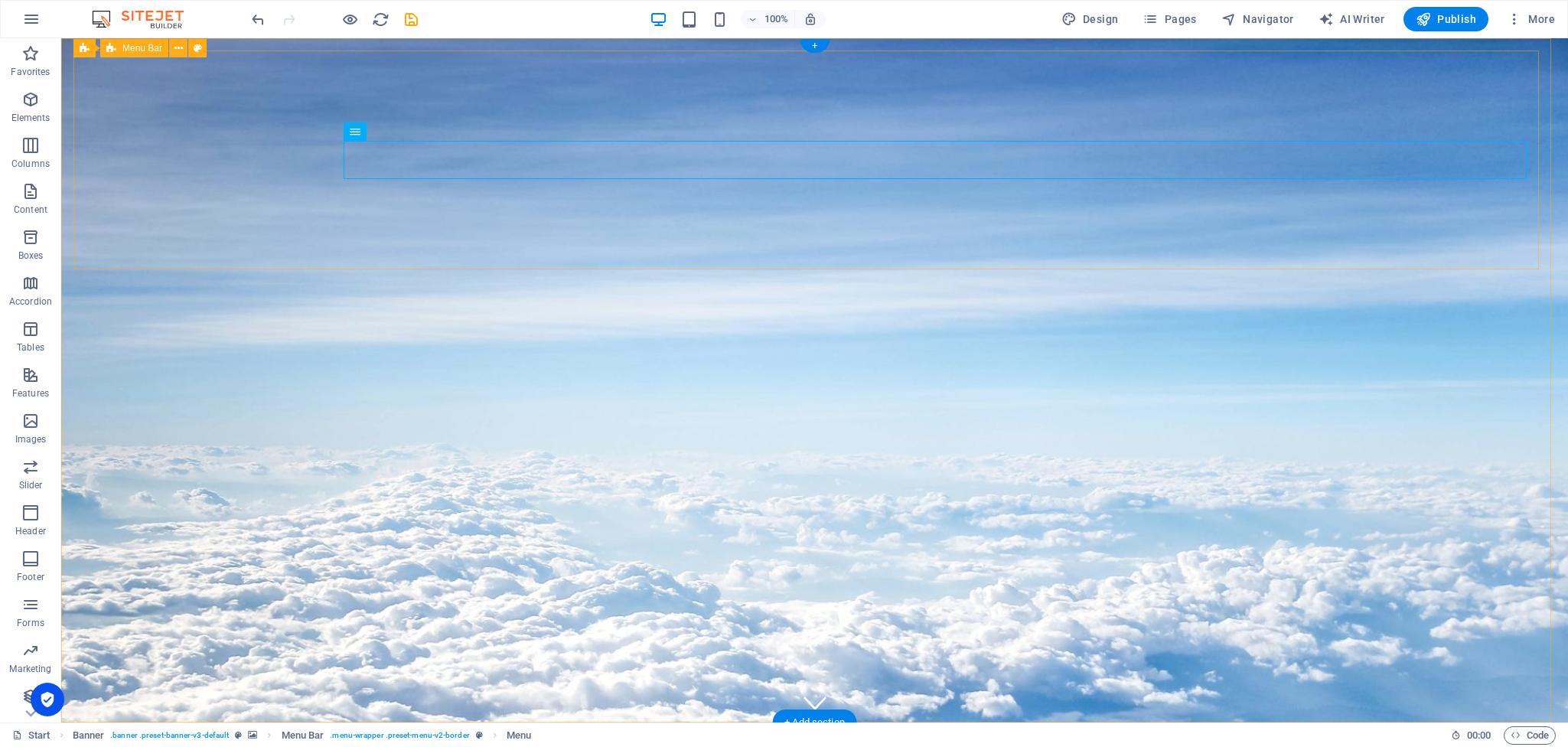 click on "Start Destinations Monthly Specials All Destinations Our promises to you Partners Contact" at bounding box center [814, 1147] 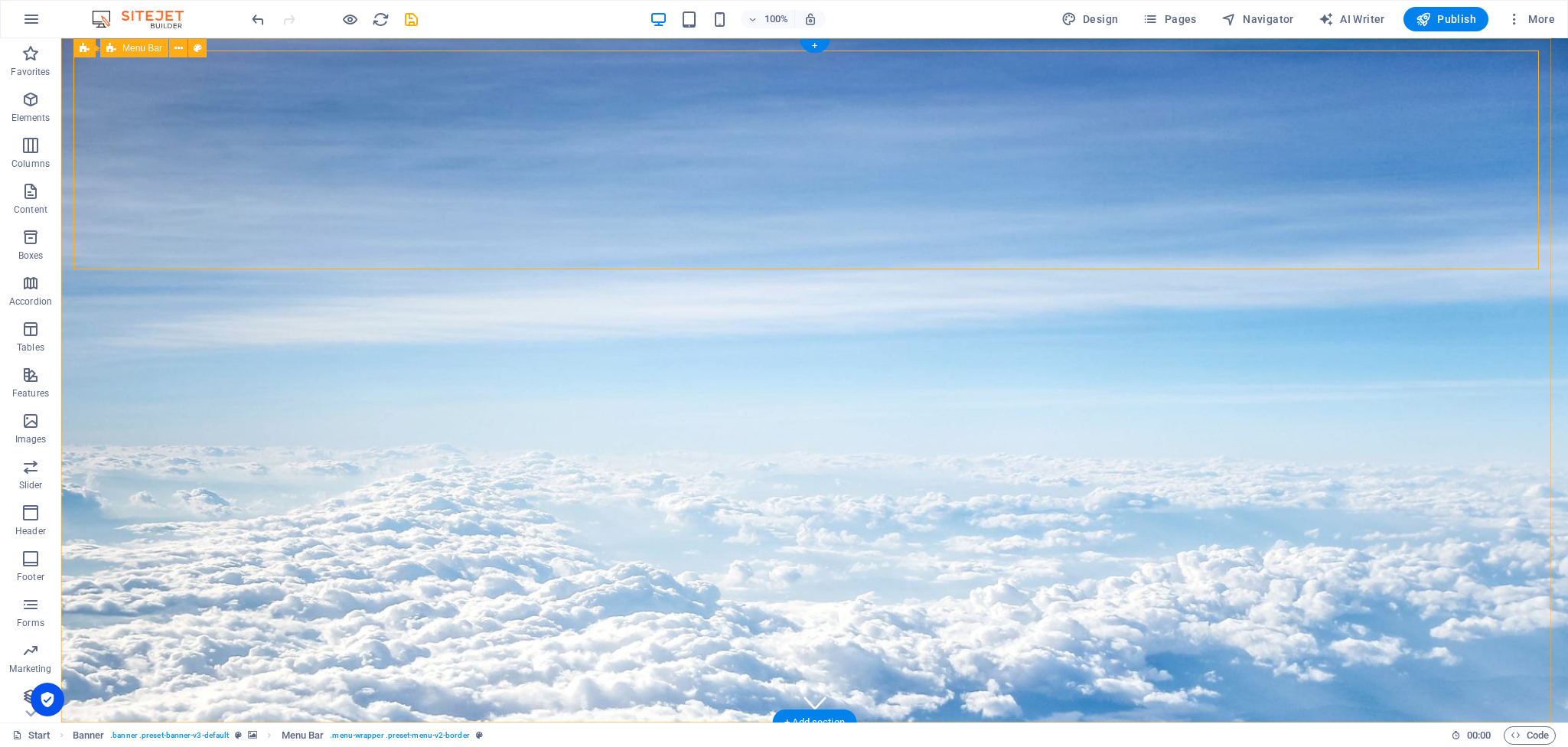 click on "Start Destinations Monthly Specials All Destinations Our promises to you Partners Contact" at bounding box center (814, 1147) 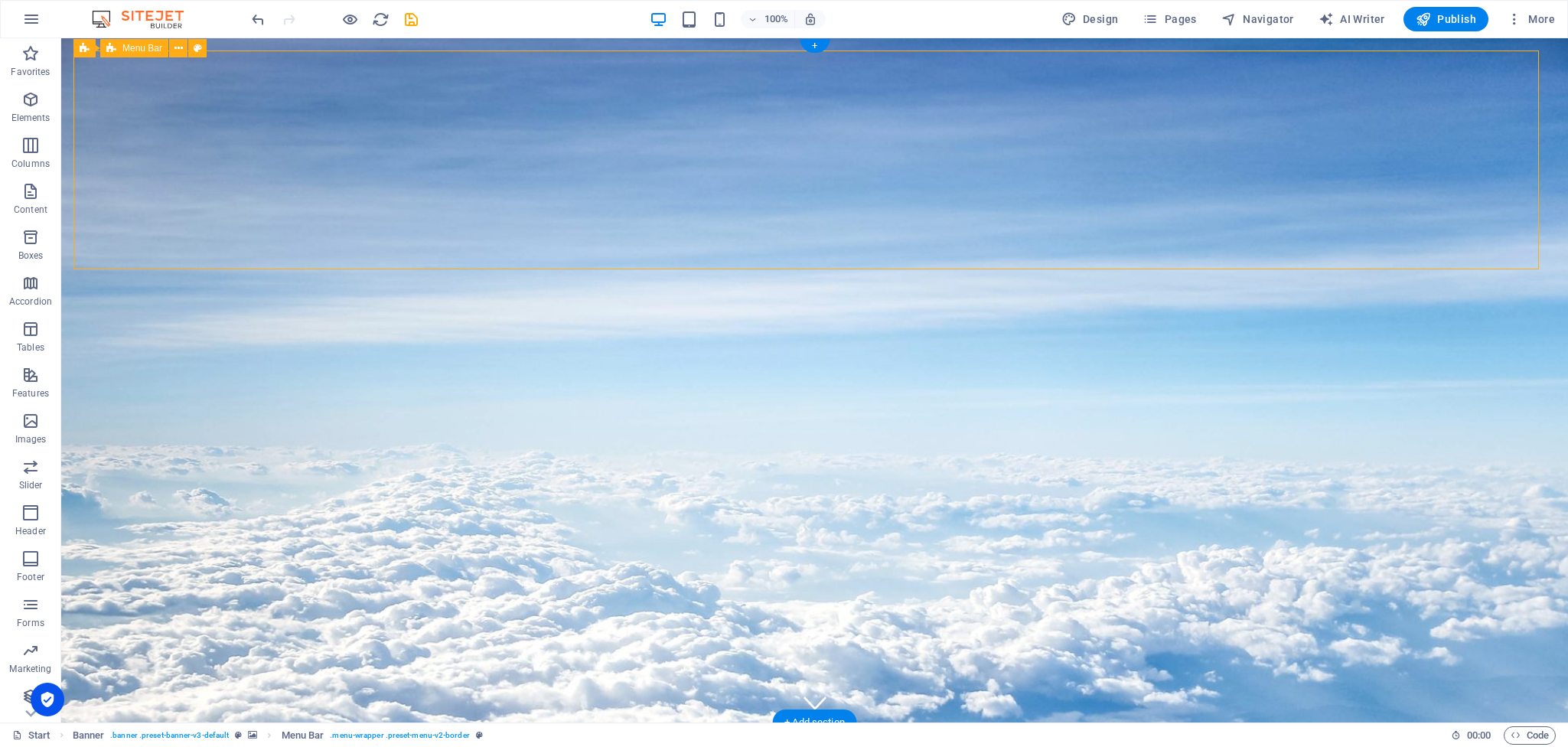drag, startPoint x: 1322, startPoint y: 251, endPoint x: 790, endPoint y: 246, distance: 532.0235 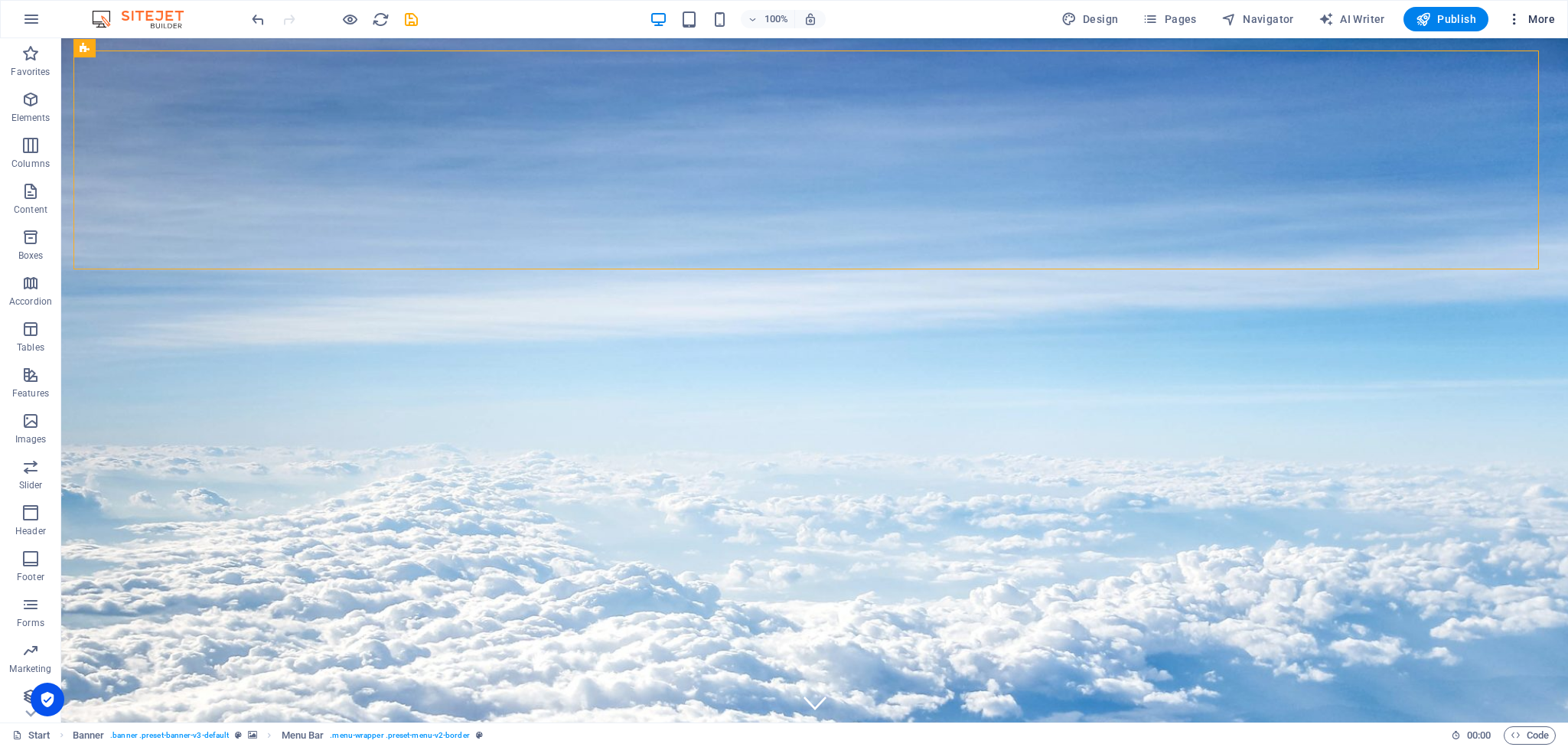 click on "More" at bounding box center [1531, 19] 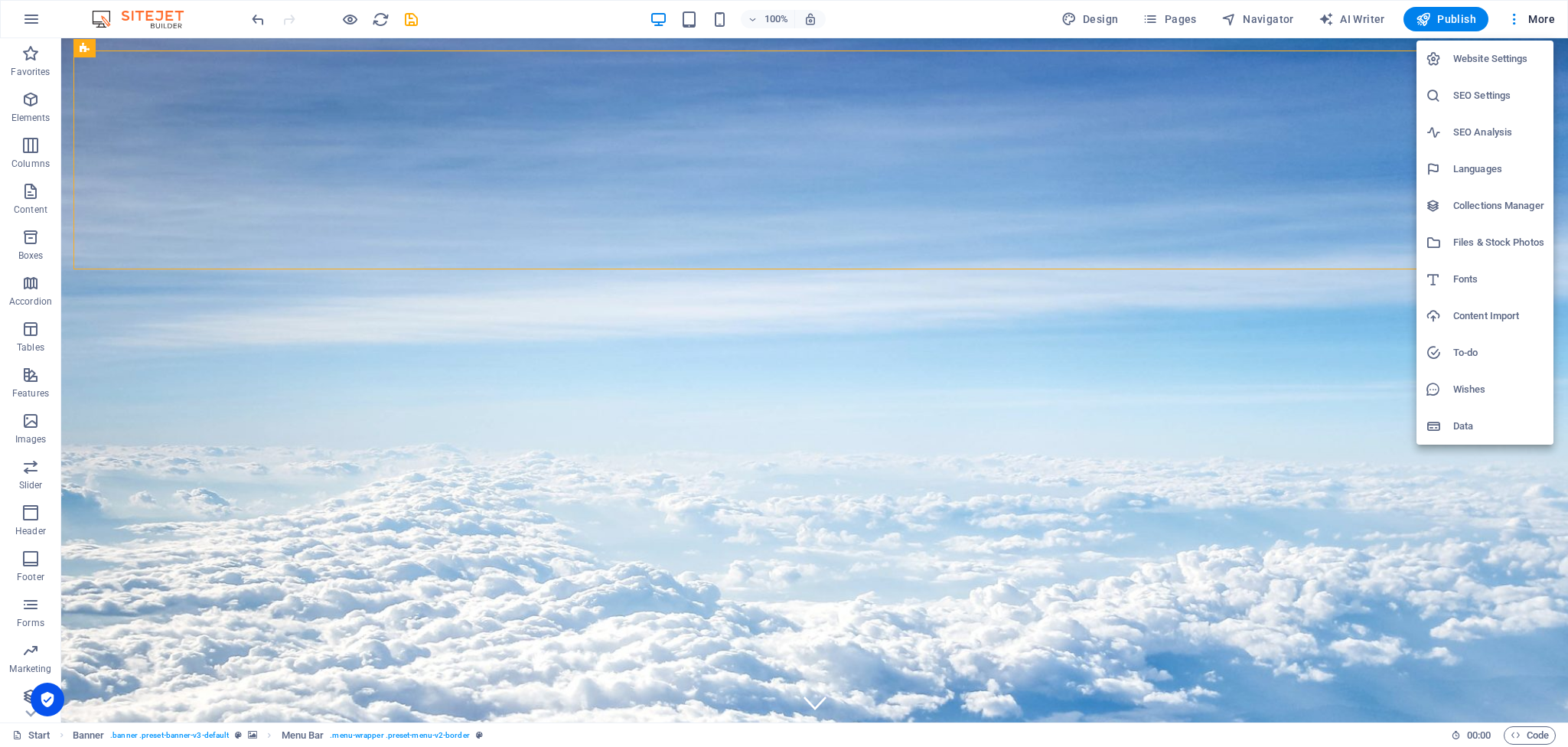 click on "Languages" at bounding box center [1498, 169] 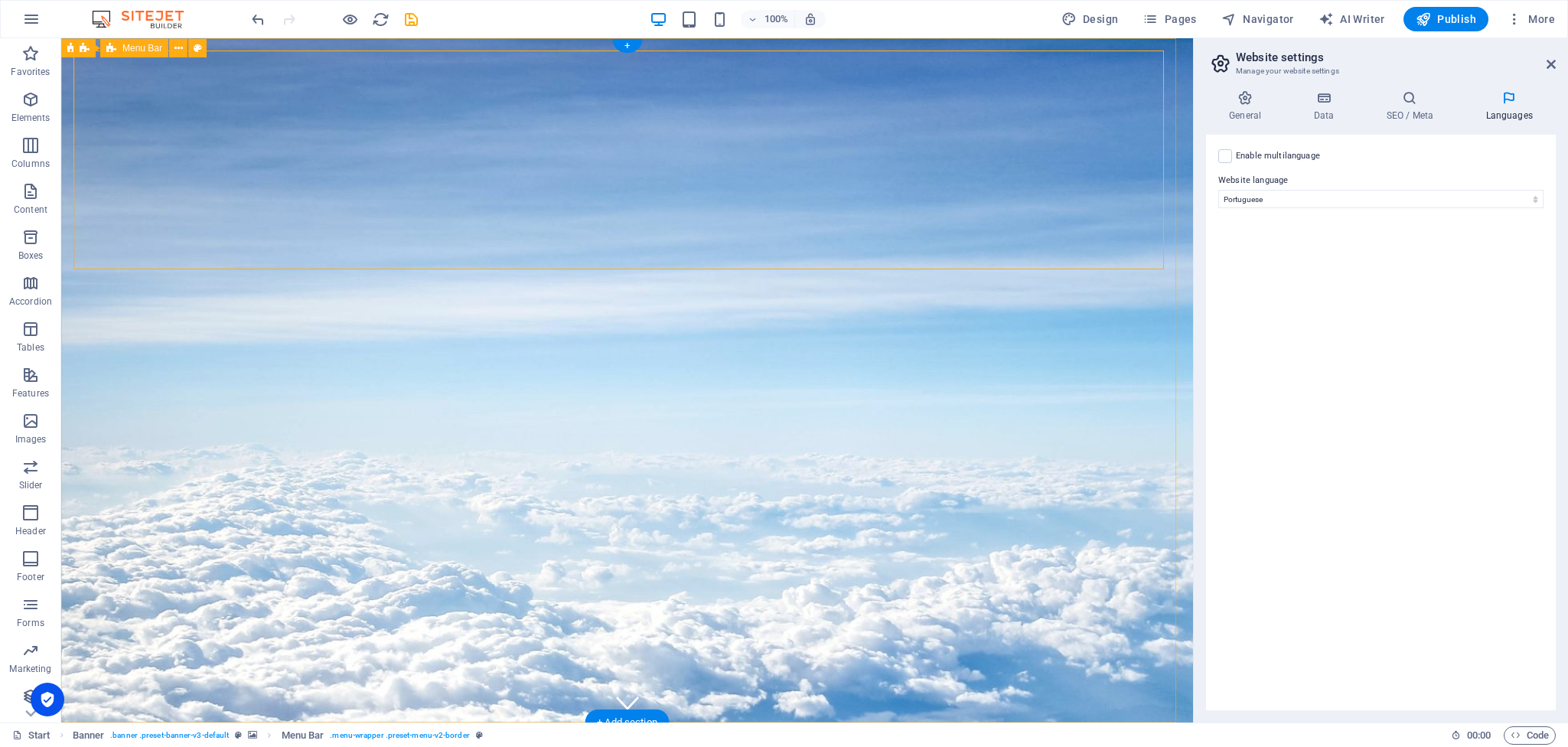 click on "Start Destinations Monthly Specials All Destinations Our promises to you Partners Contact" at bounding box center (627, 1147) 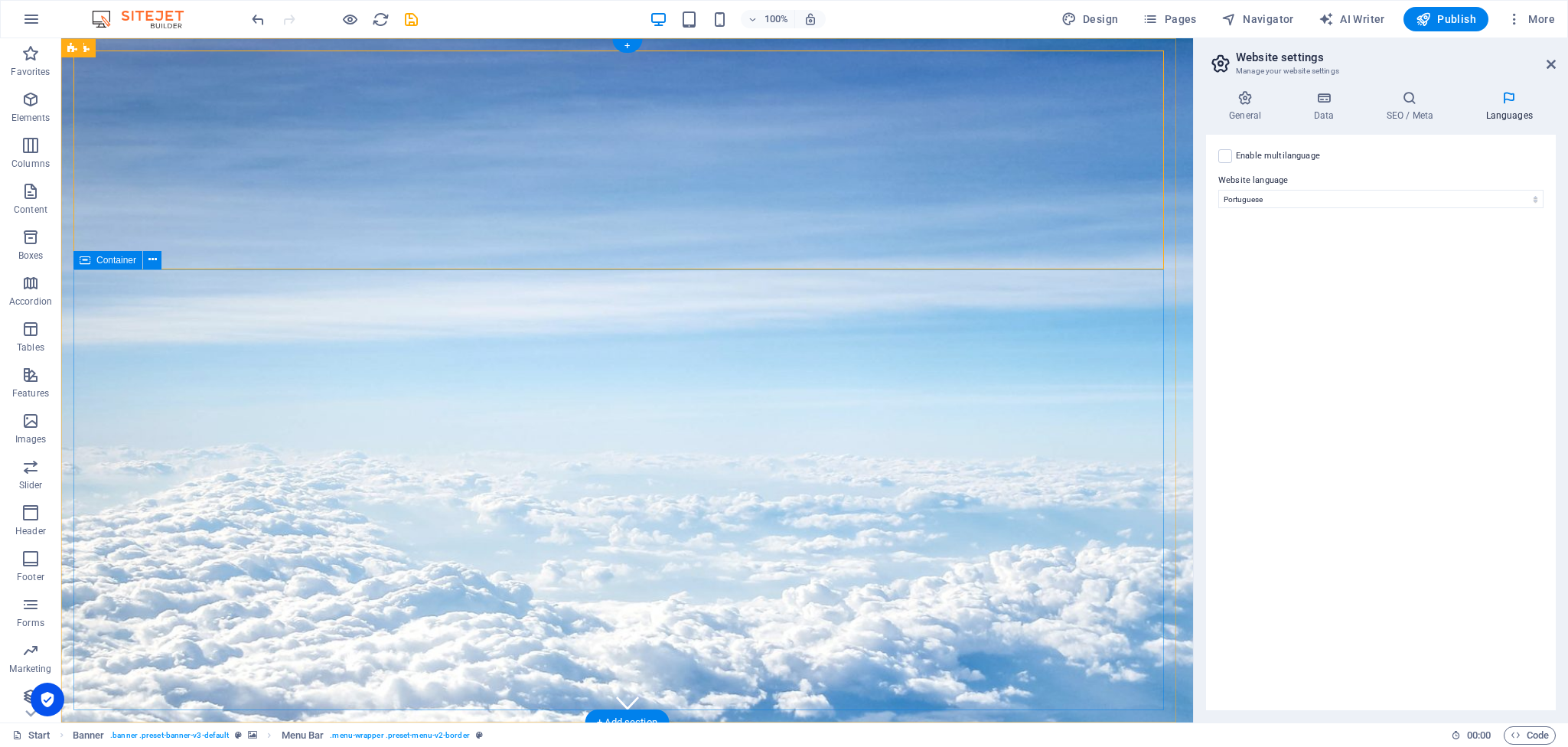 click on "No destination  is too far away
Destination
[GEOGRAPHIC_DATA]
[GEOGRAPHIC_DATA]
[GEOGRAPHIC_DATA]
Submit   I have read and understand the privacy policy. Nicht lesbar? Neu generieren" at bounding box center [627, 1519] 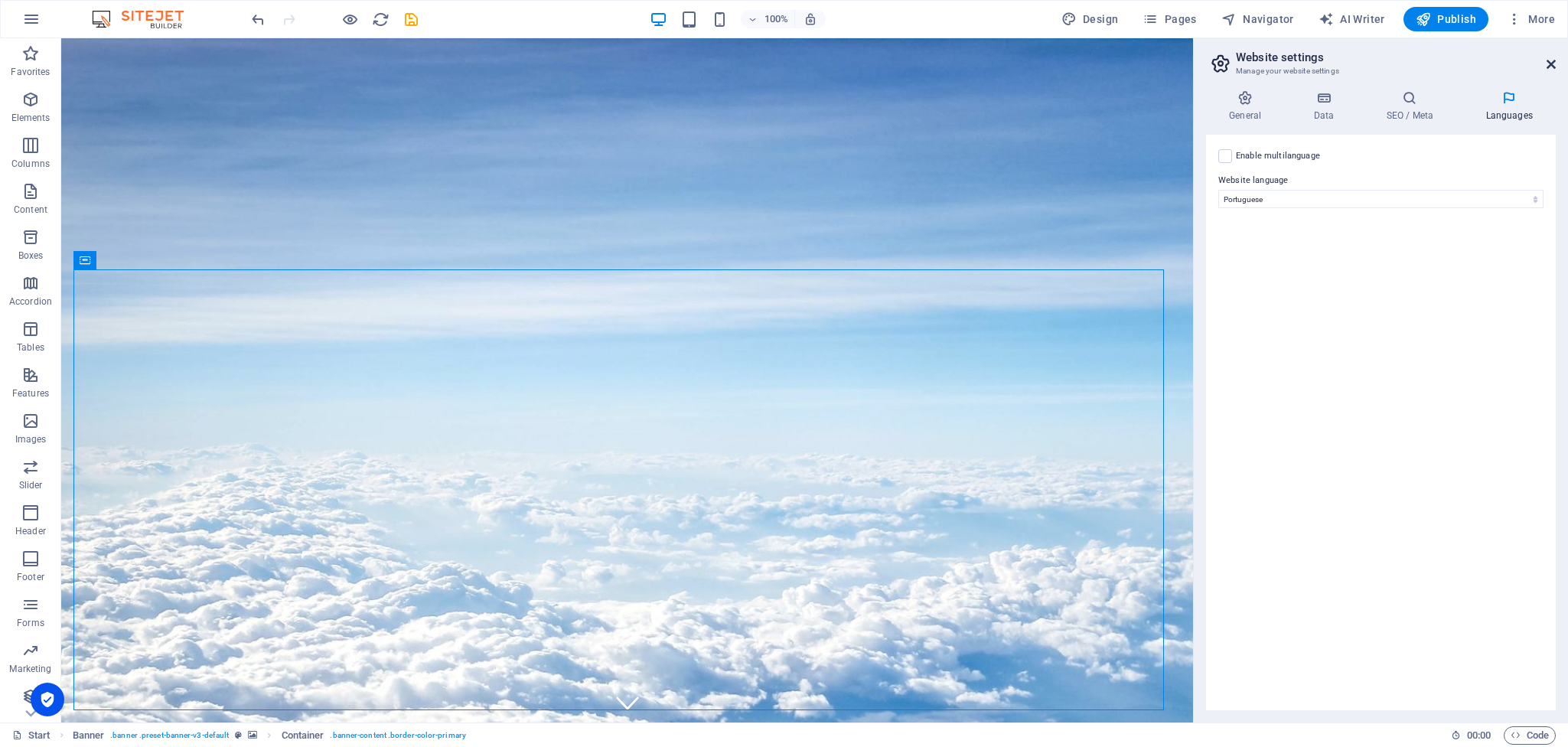 click at bounding box center [1551, 64] 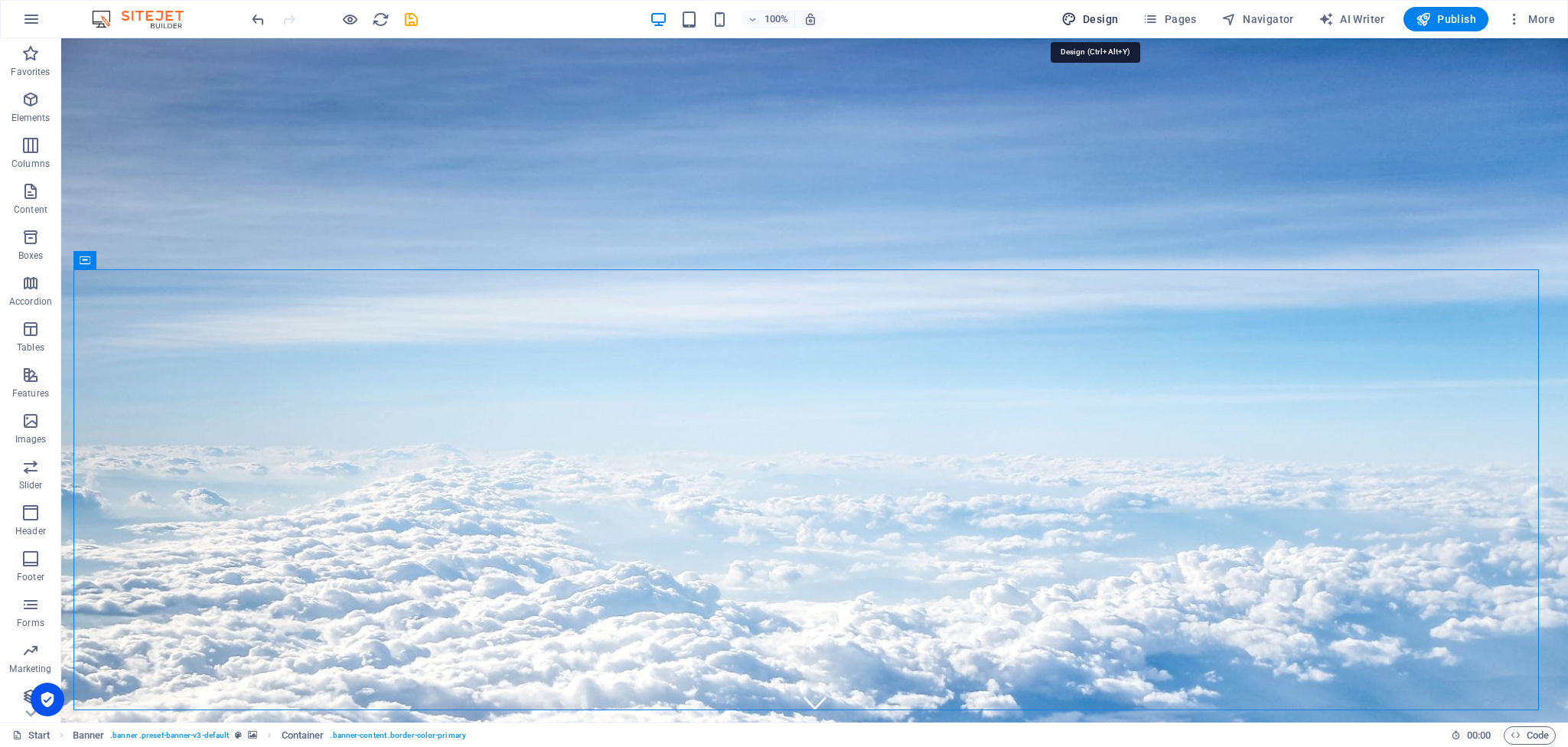 click on "Design" at bounding box center [1090, 19] 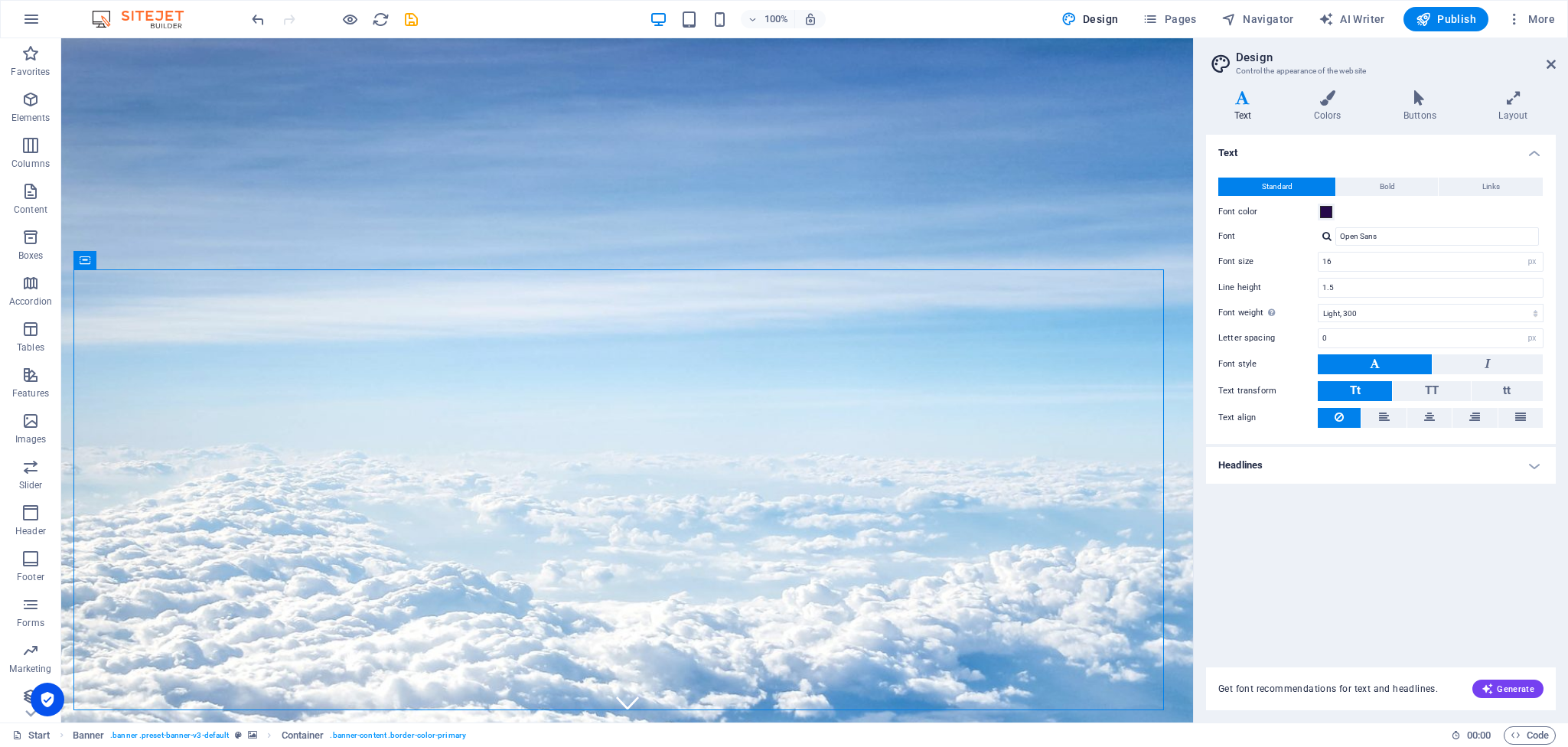 type 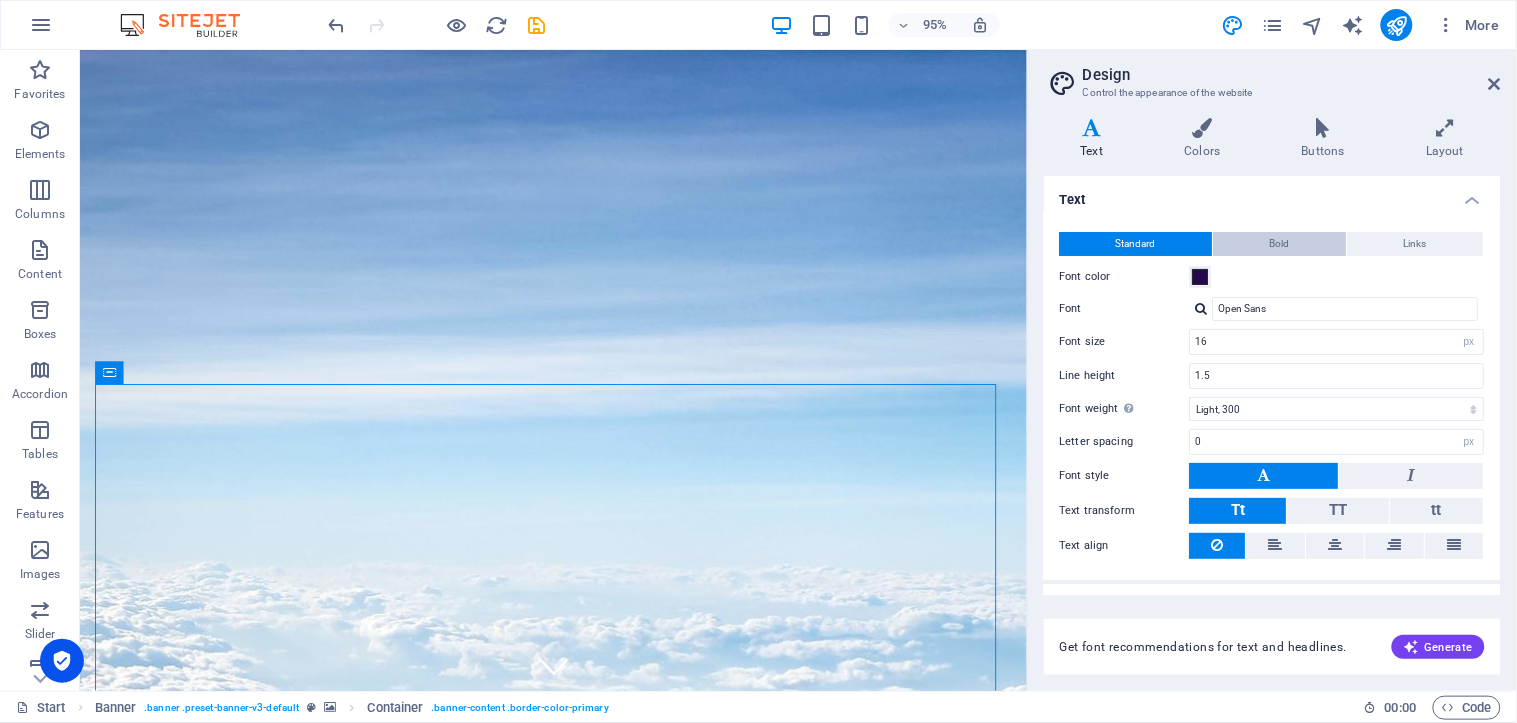 click on "Bold" at bounding box center [1280, 244] 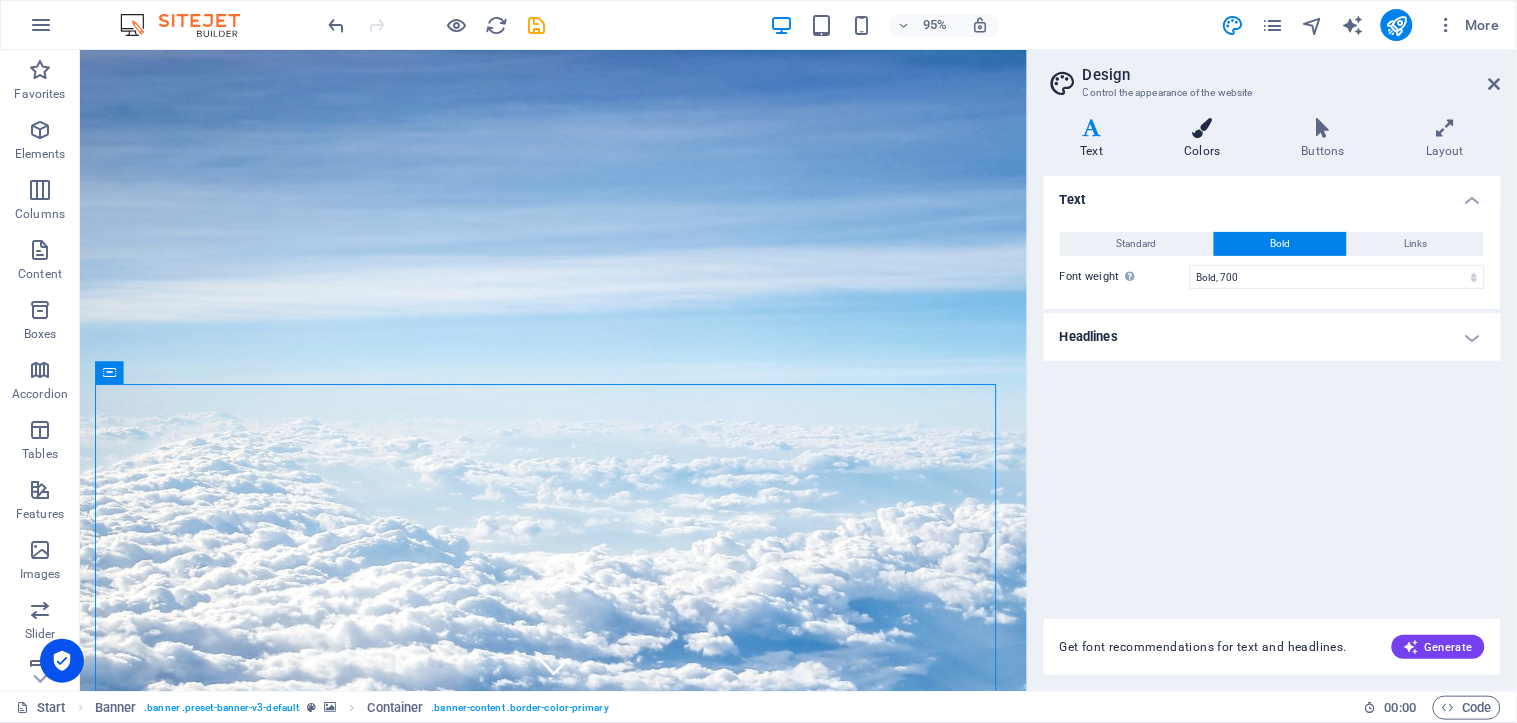 click on "Colors" at bounding box center [1206, 139] 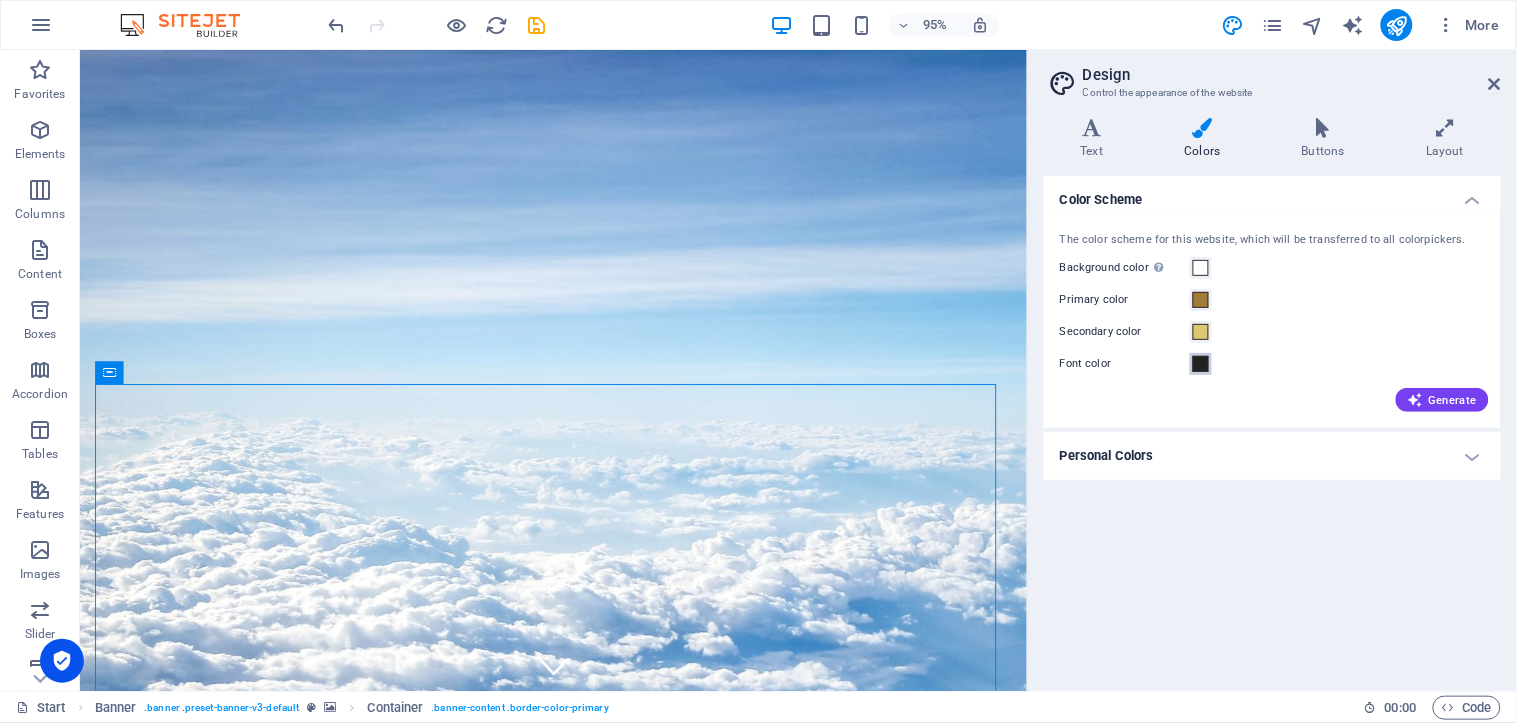 click at bounding box center (1201, 364) 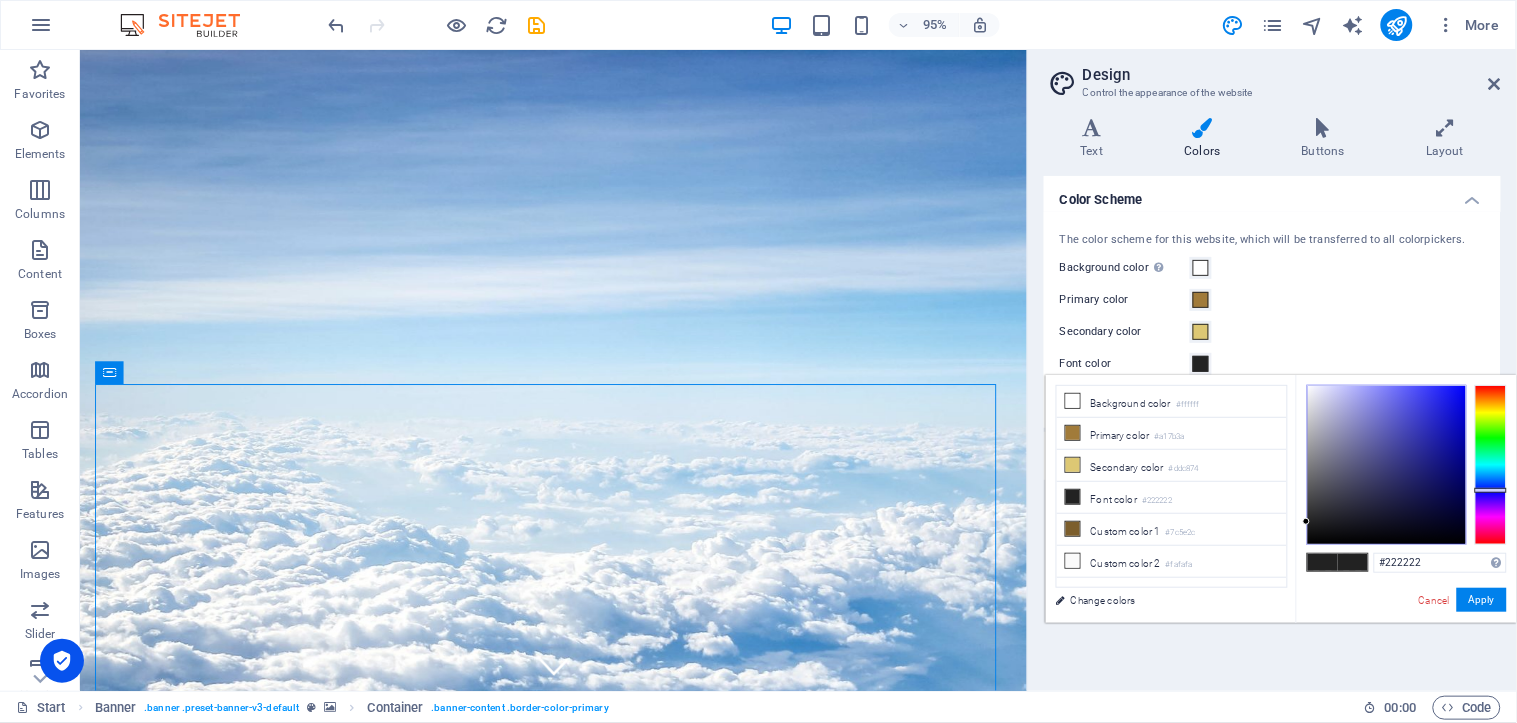 click at bounding box center (1491, 465) 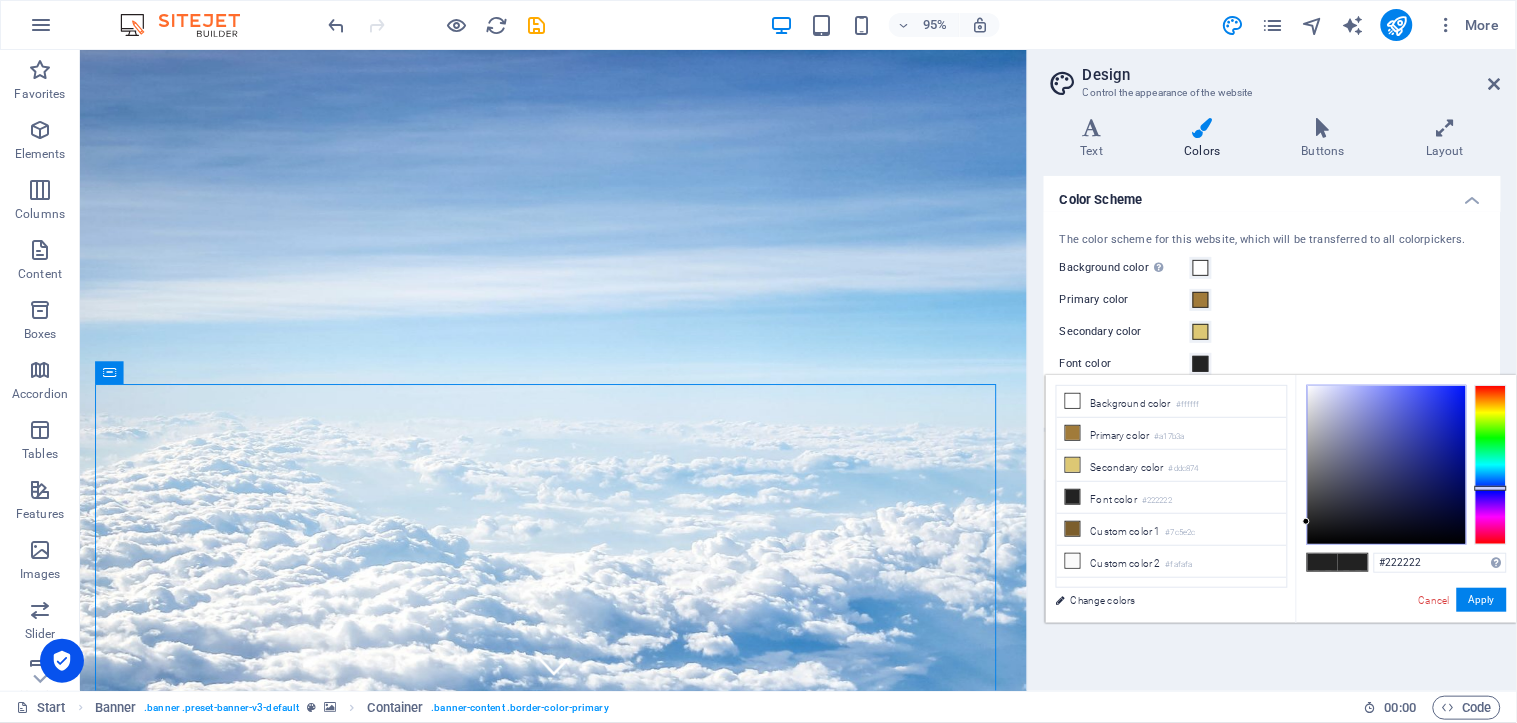 type on "#0b1586" 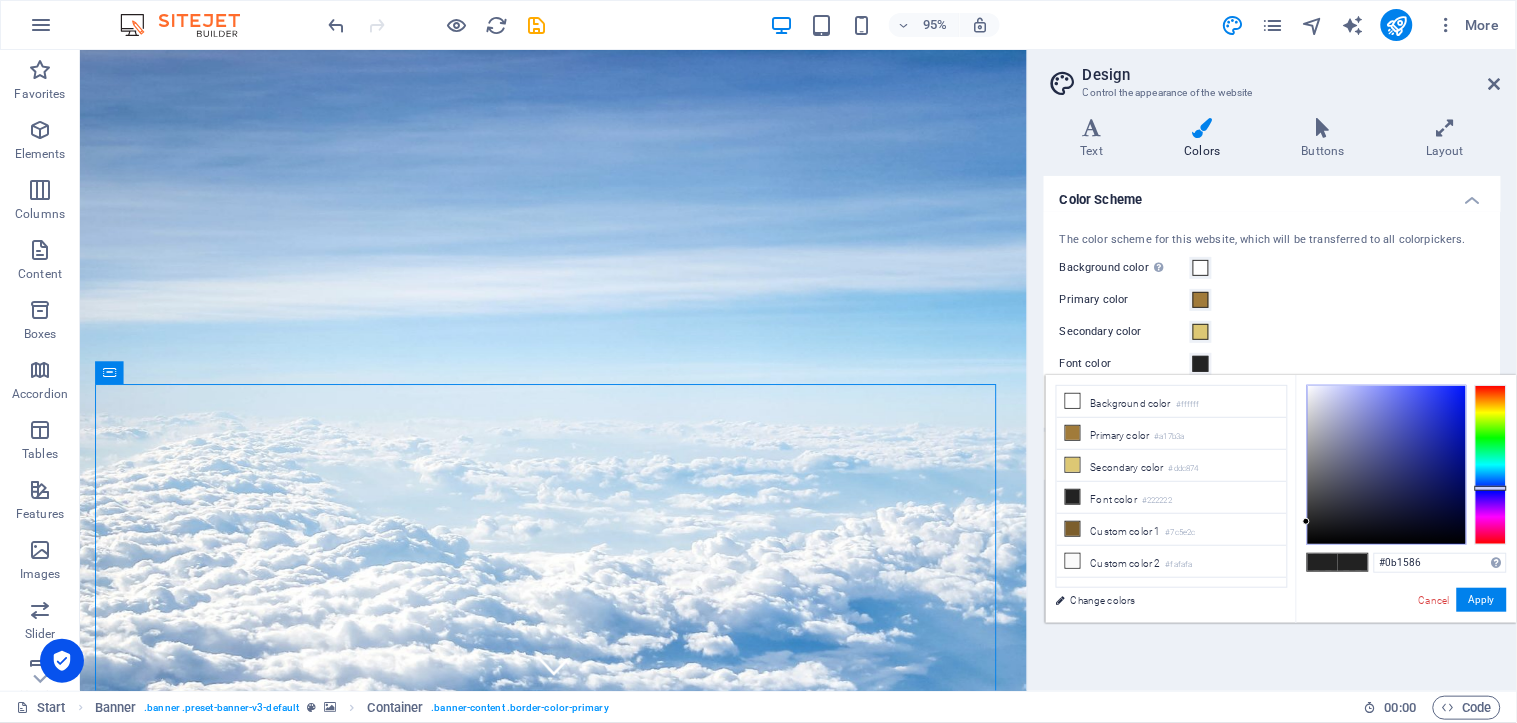click at bounding box center (1387, 465) 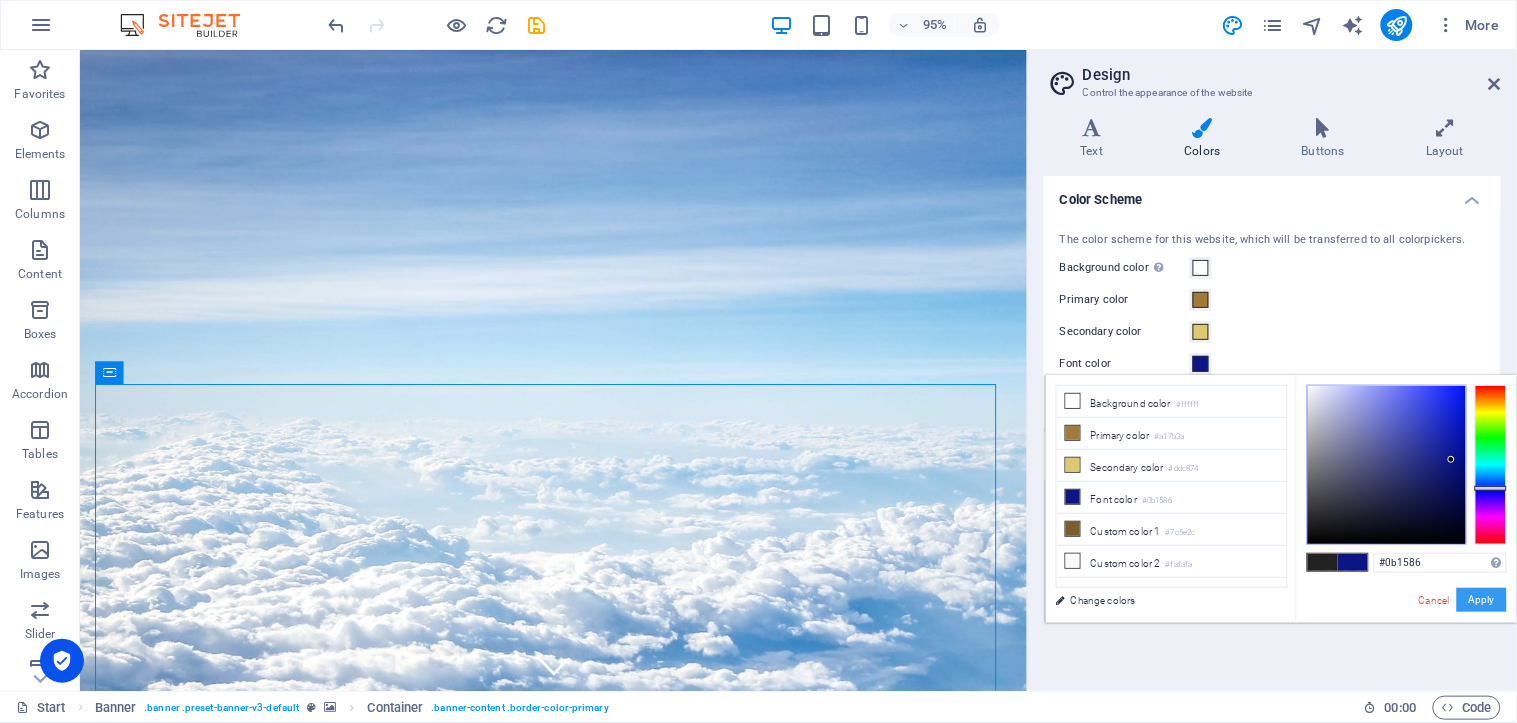 click on "Apply" at bounding box center [1482, 600] 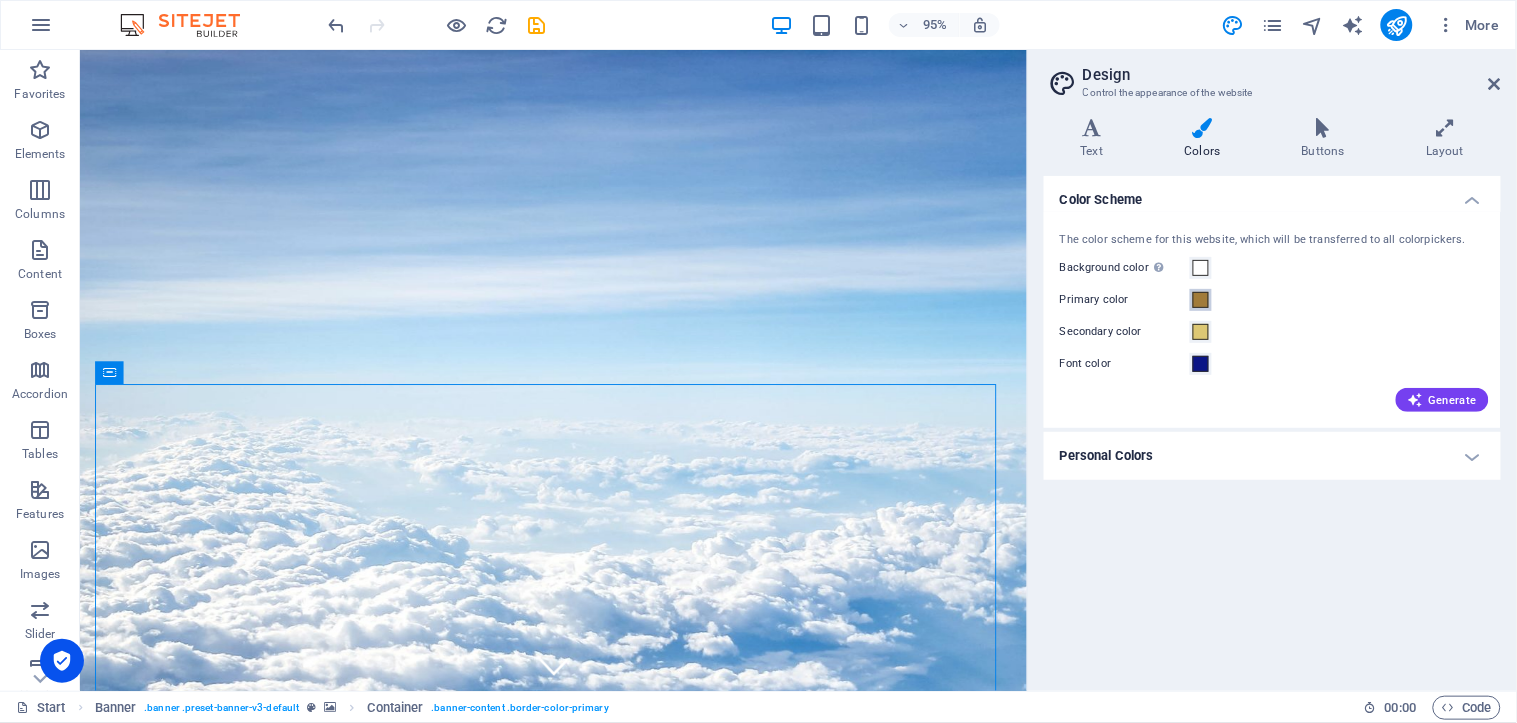 click at bounding box center [1201, 300] 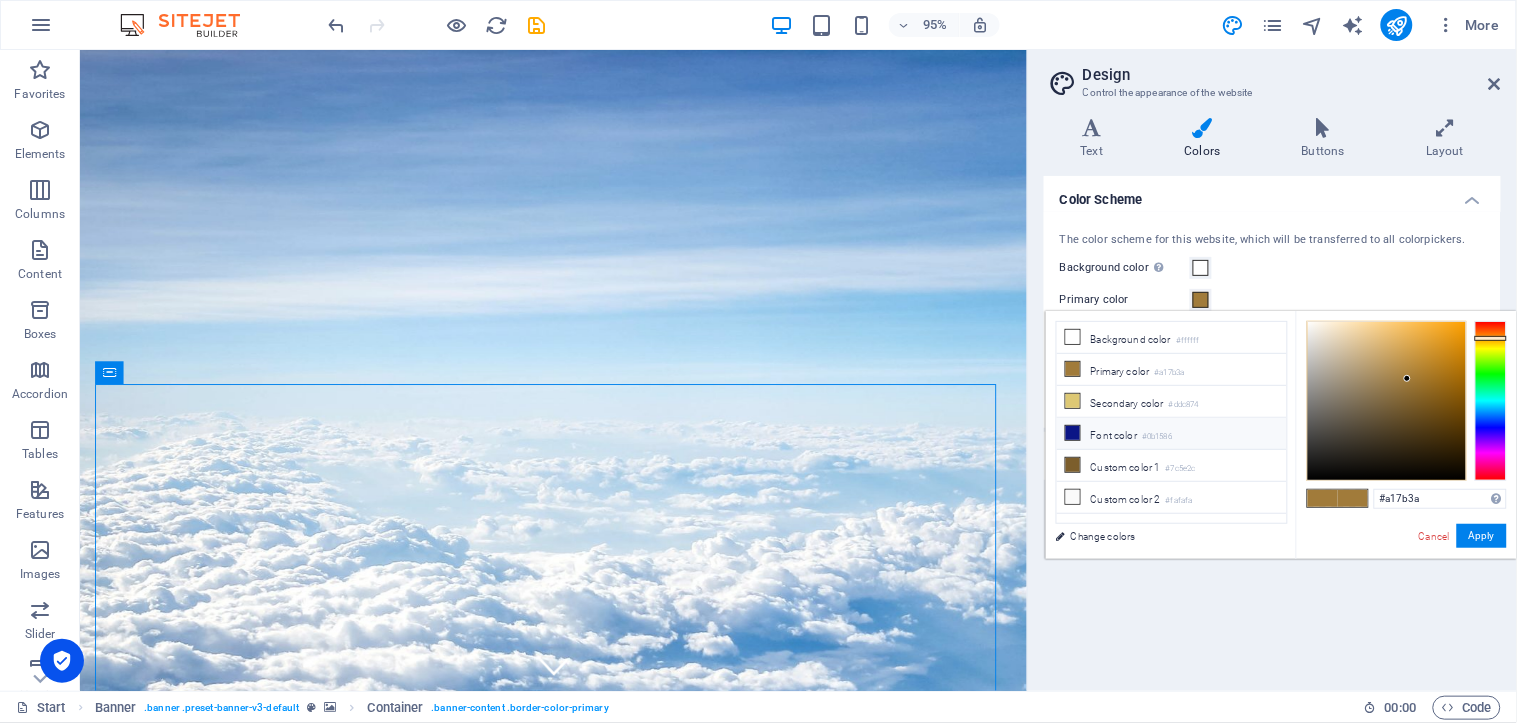 click on "#0b1586" at bounding box center [1157, 437] 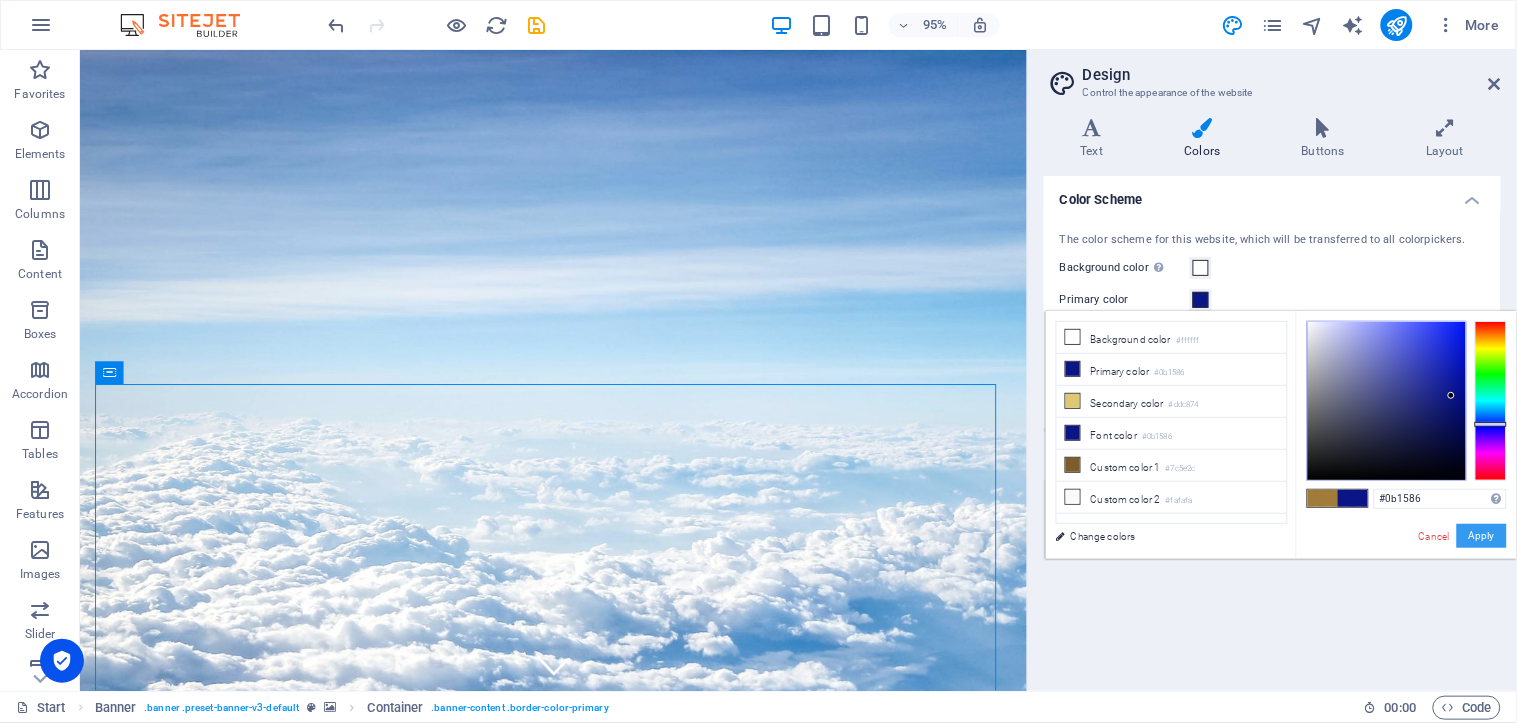 click on "Apply" at bounding box center [1482, 536] 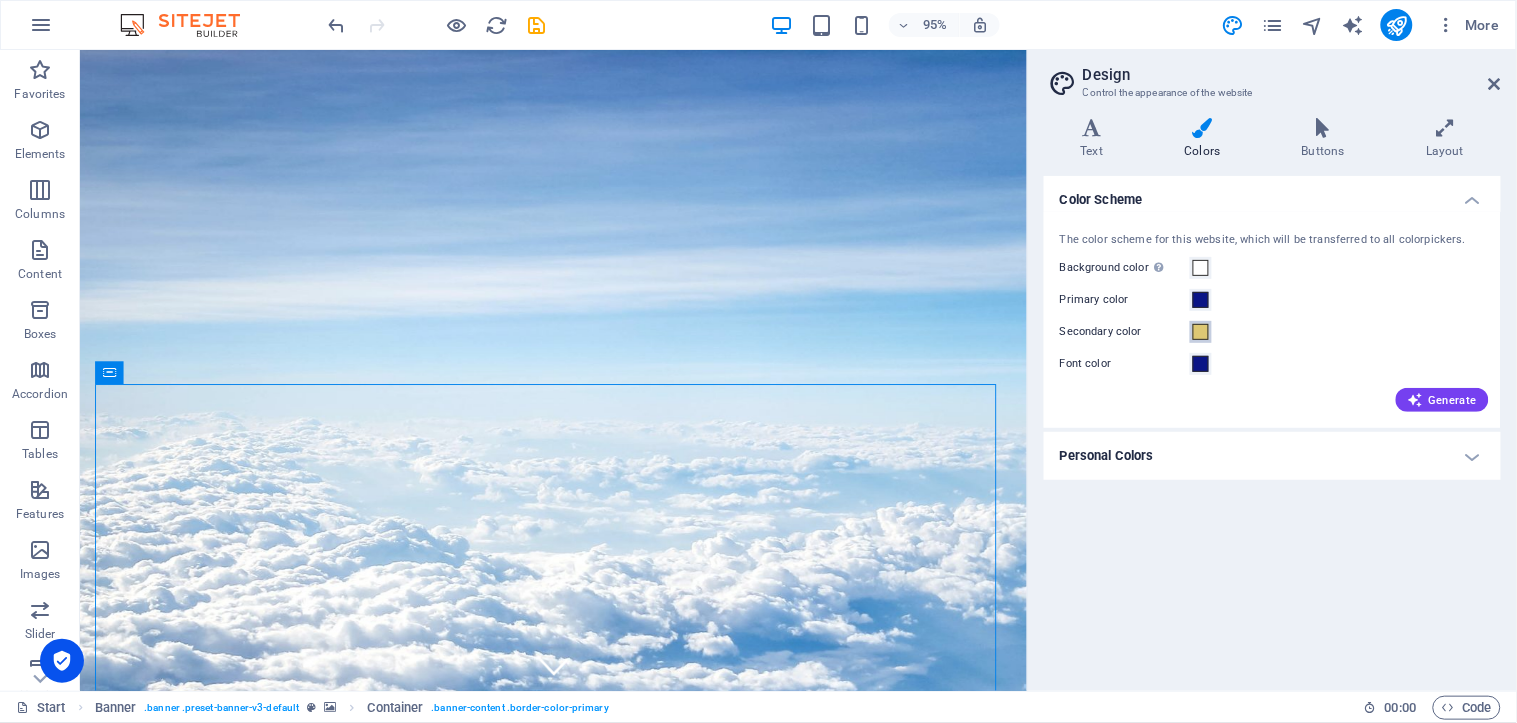 click at bounding box center [1201, 332] 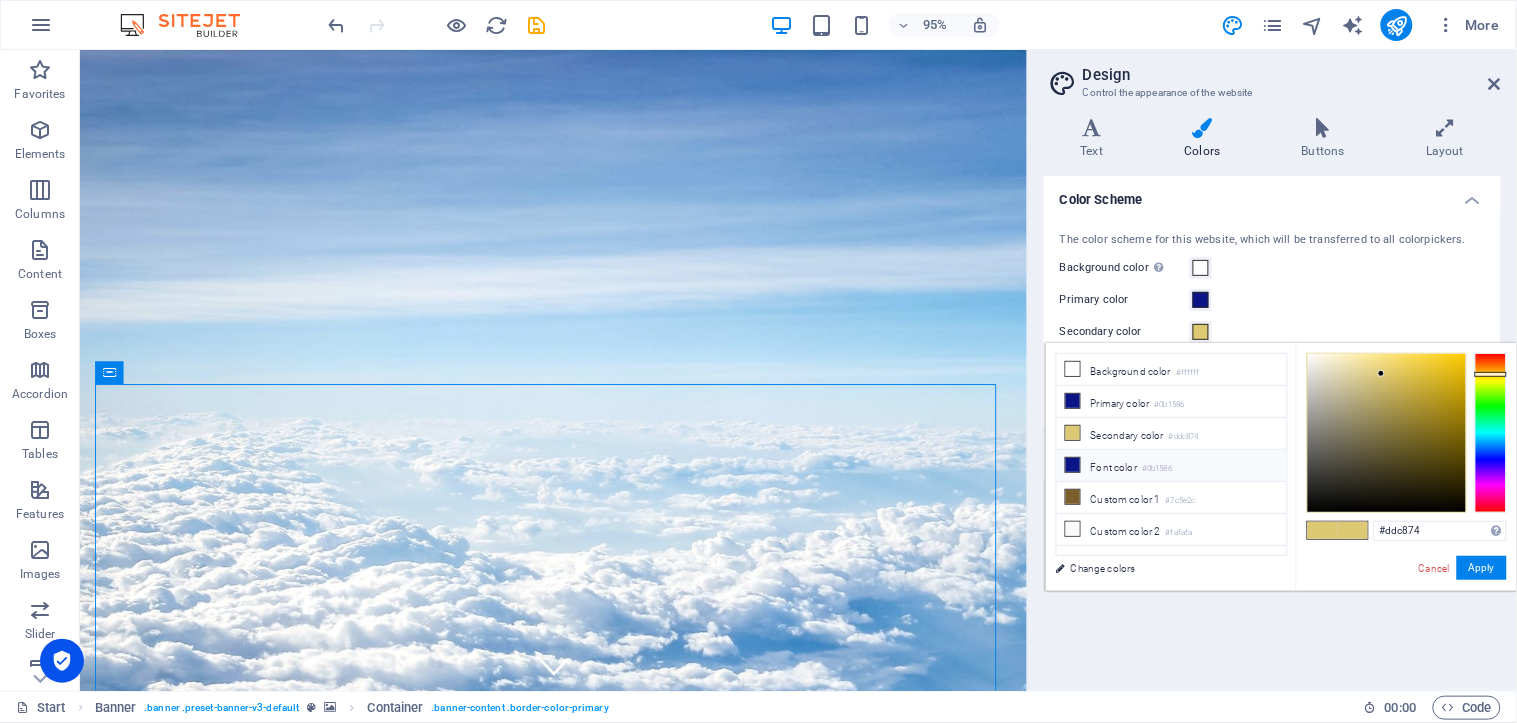 click on "Font color
#0b1586" at bounding box center (1172, 466) 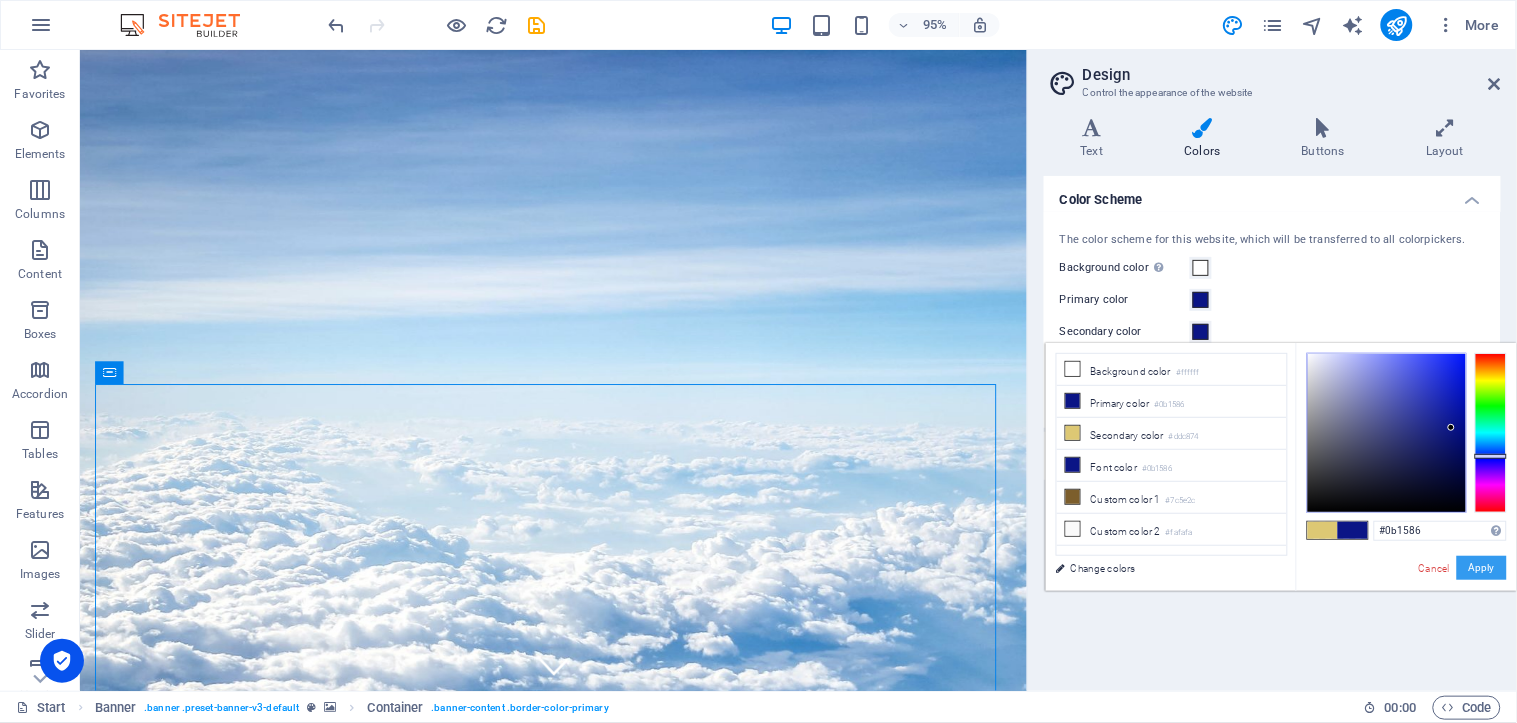 click on "Apply" at bounding box center (1482, 568) 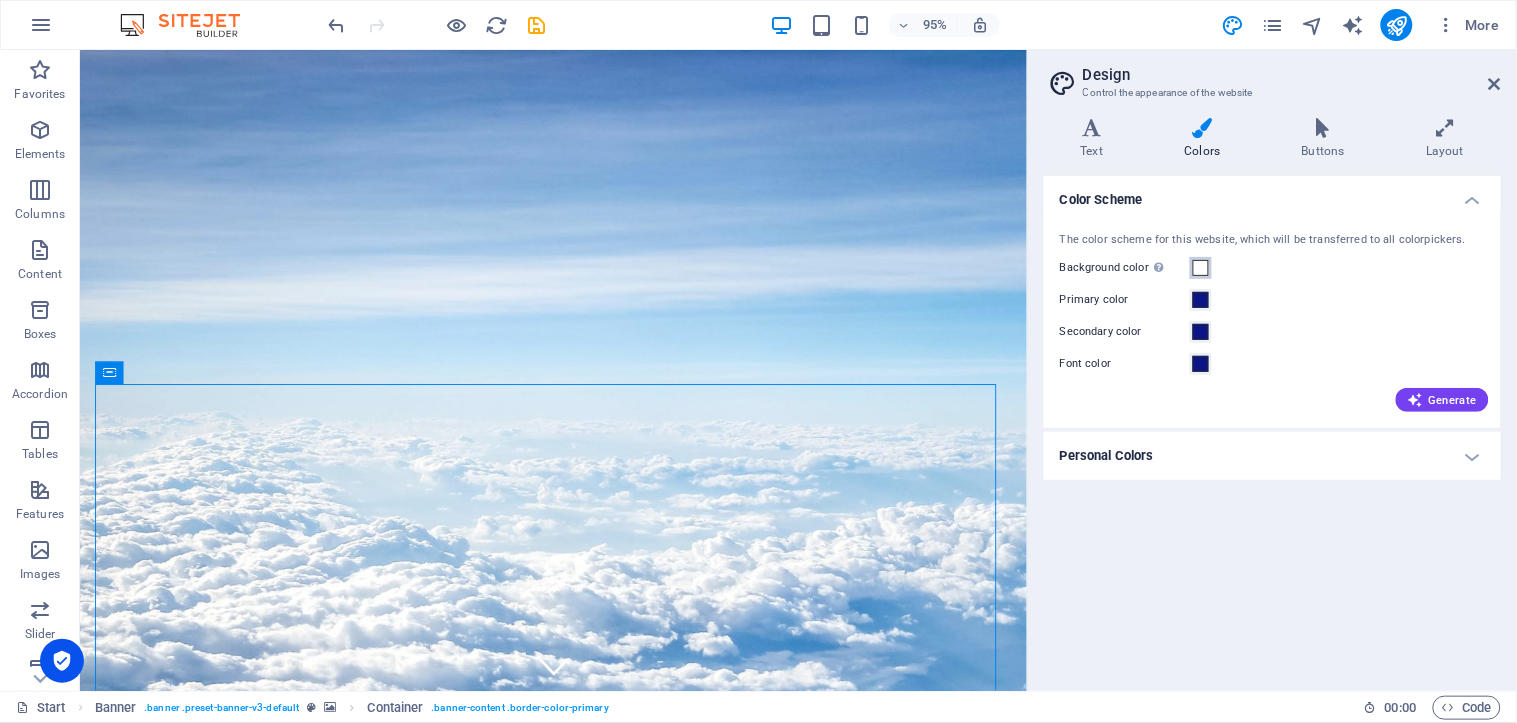click at bounding box center [1201, 268] 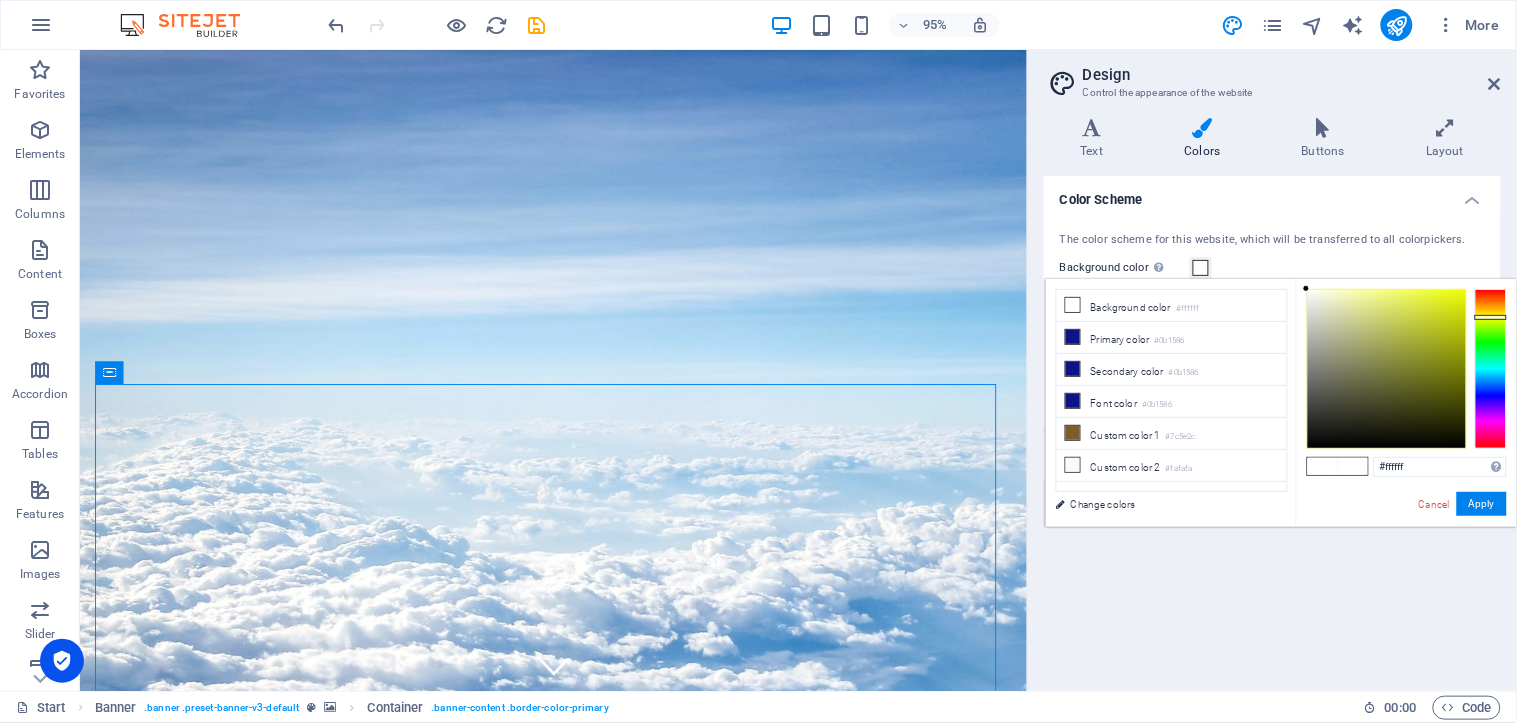 click at bounding box center [1491, 369] 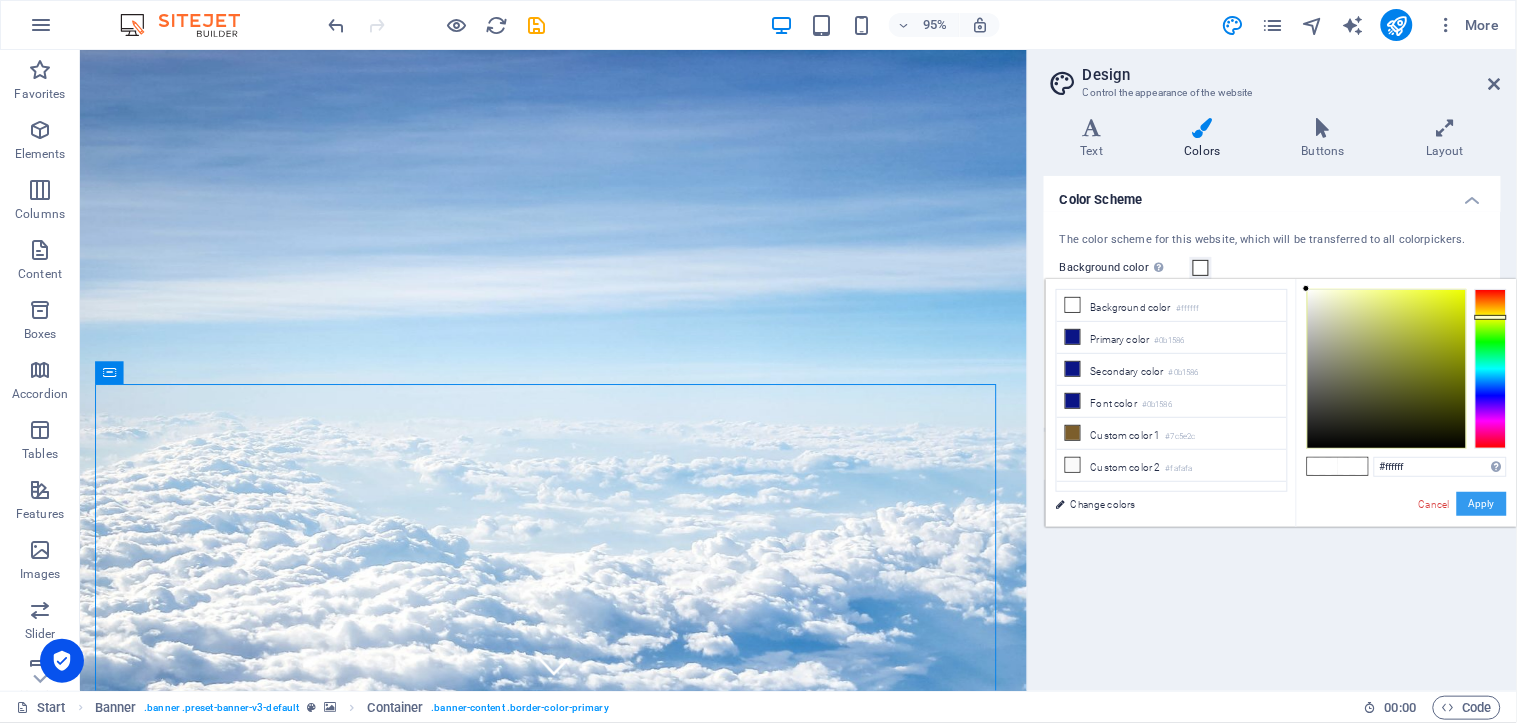 click on "Apply" at bounding box center [1482, 504] 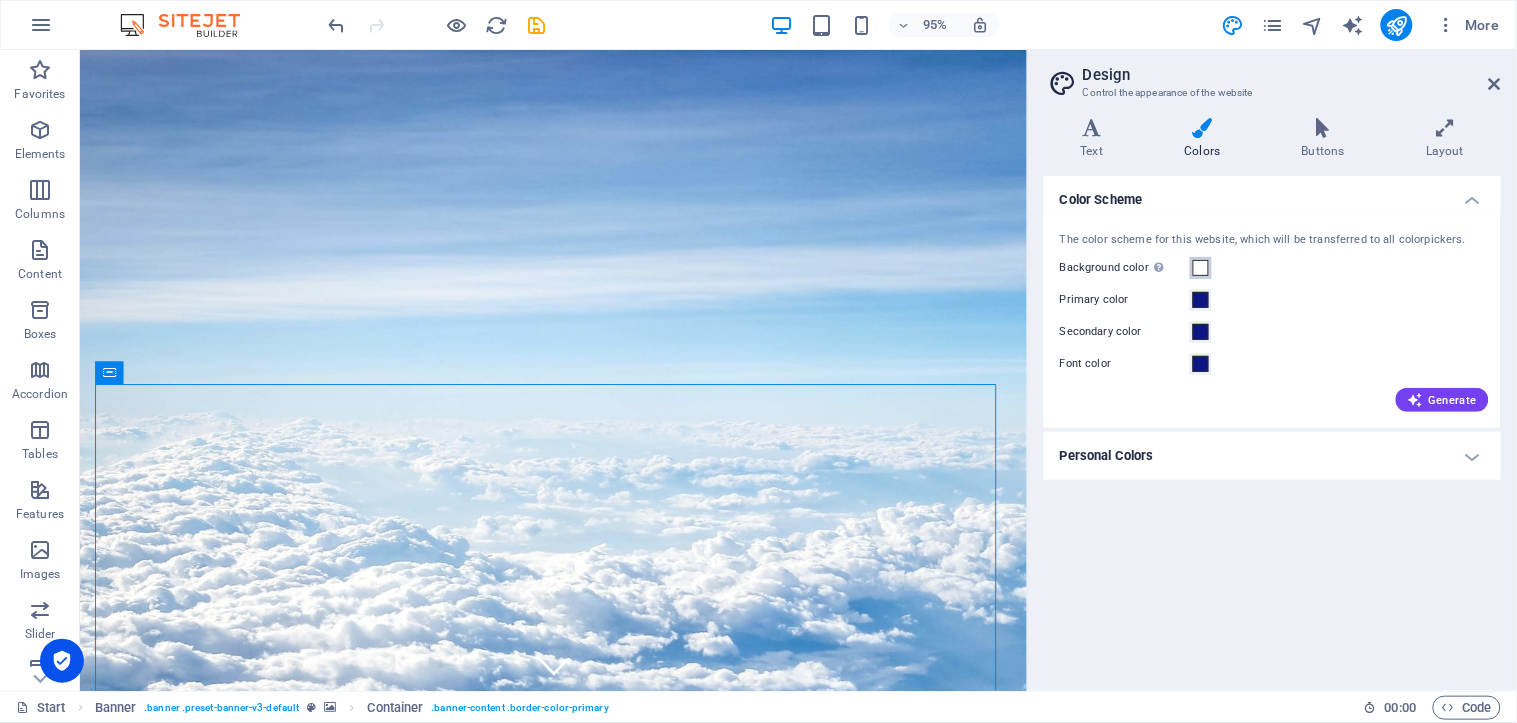 click on "Background color Only visible if it is not covered by other backgrounds." at bounding box center [1201, 268] 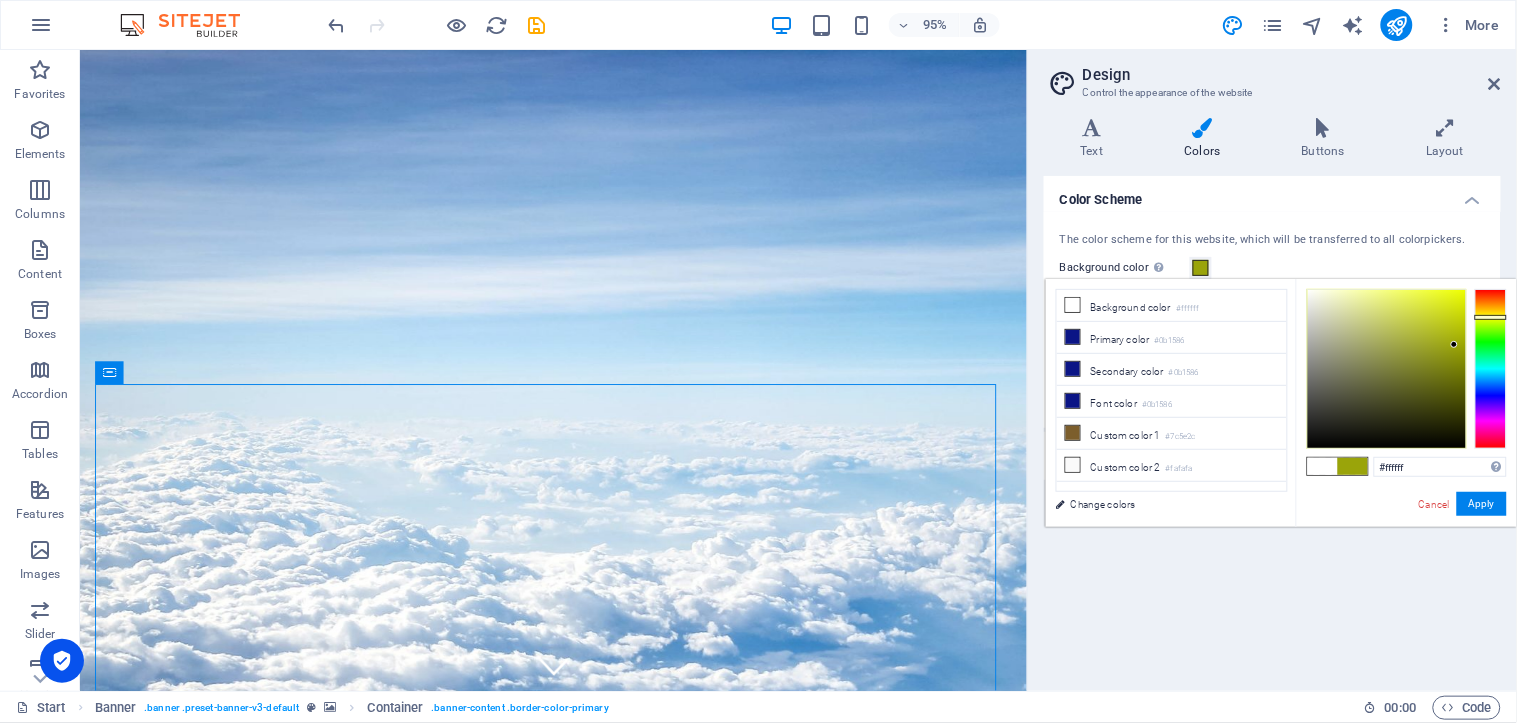 type on "#9aa40a" 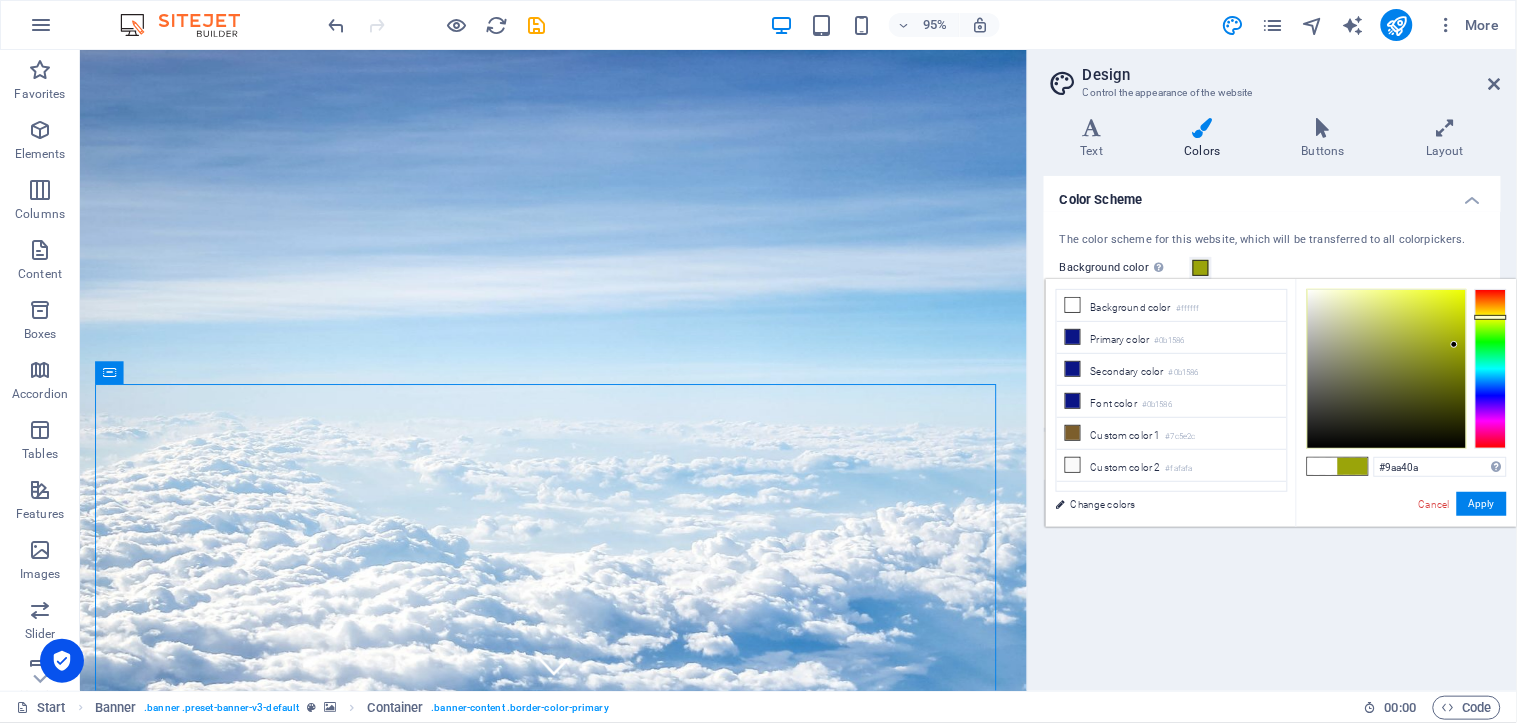 click at bounding box center (1387, 369) 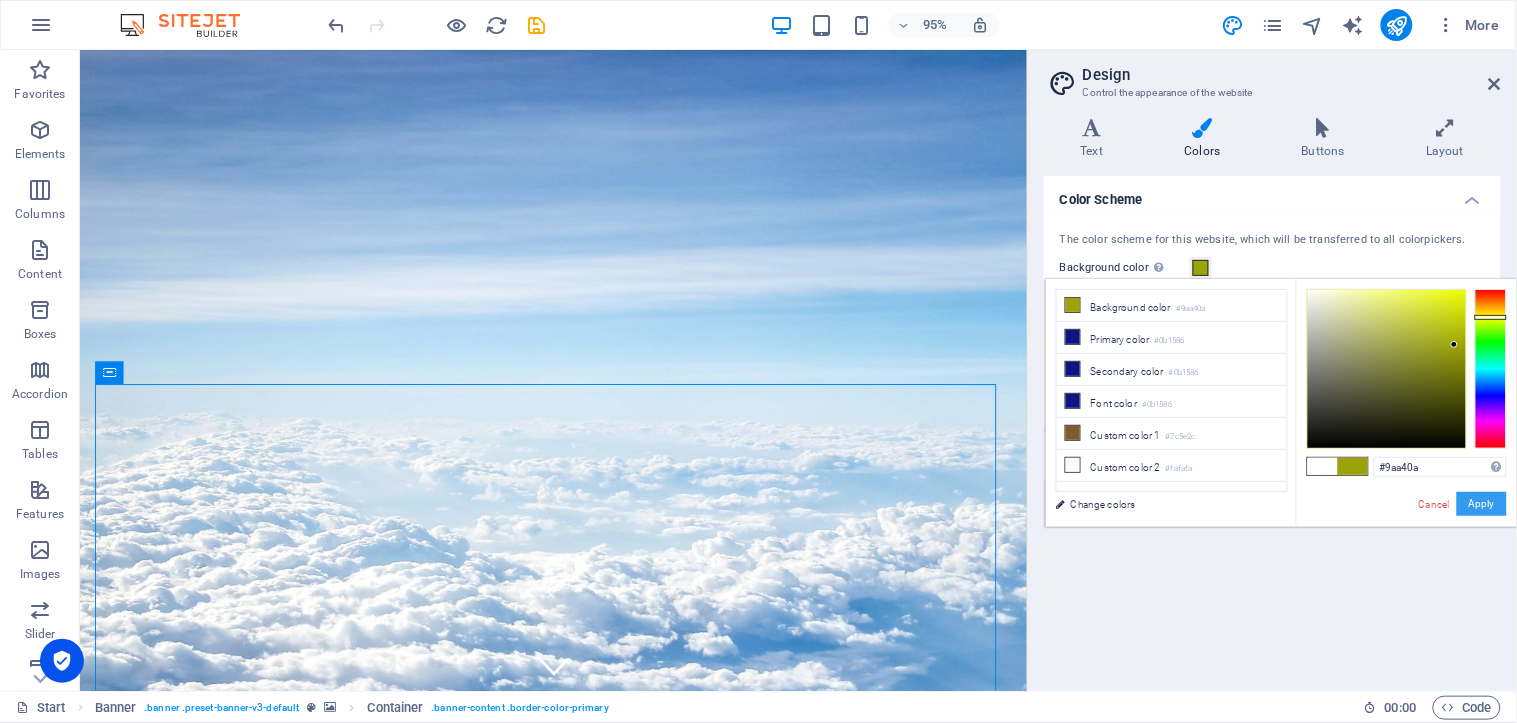click on "Apply" at bounding box center [1482, 504] 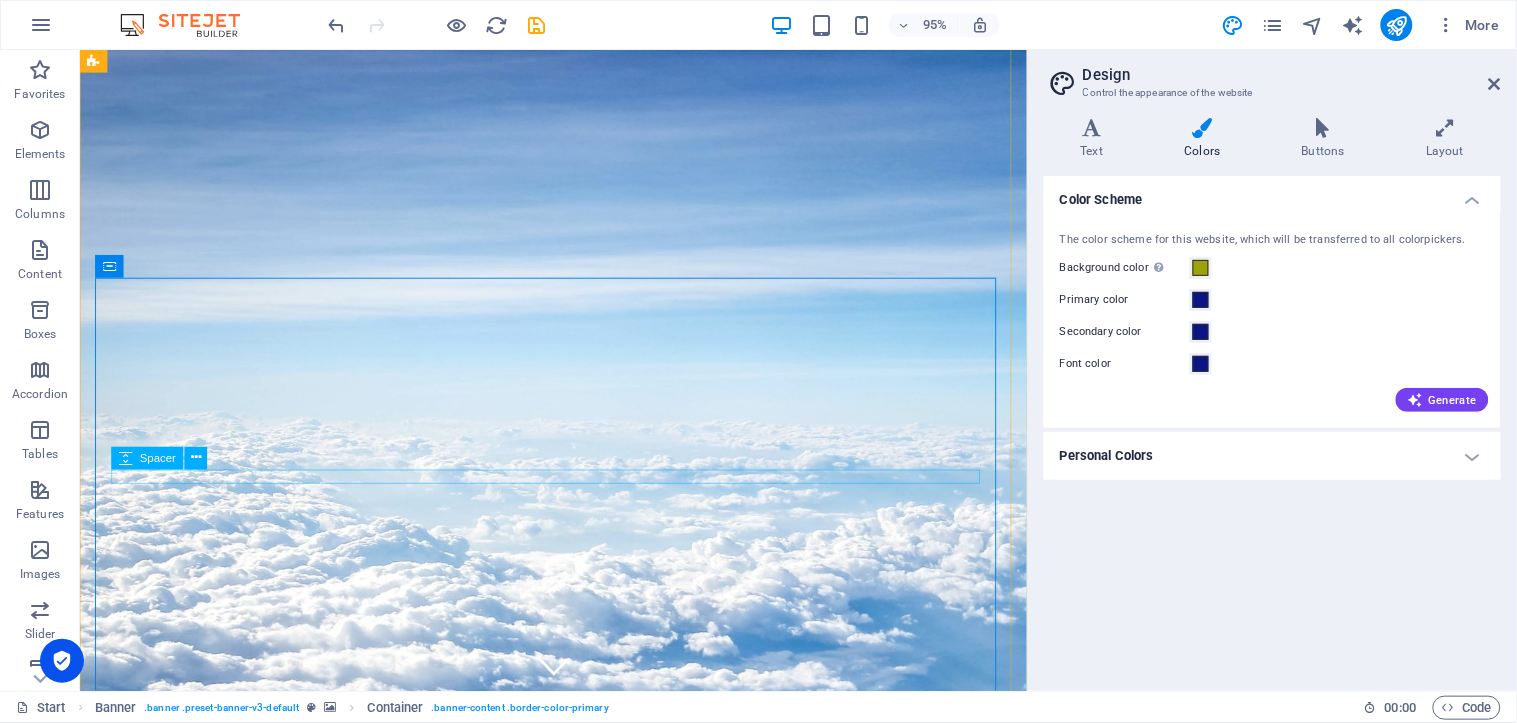 scroll, scrollTop: 111, scrollLeft: 0, axis: vertical 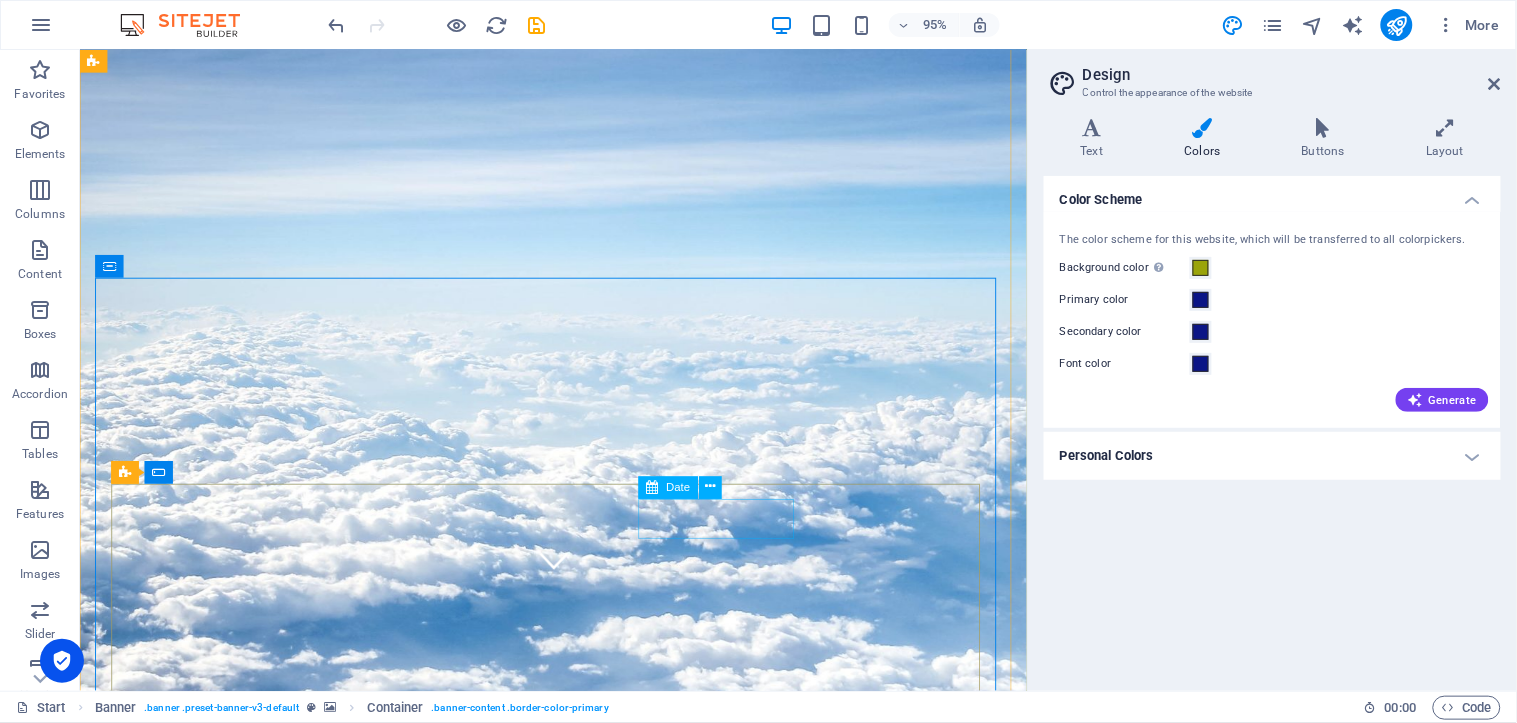 click 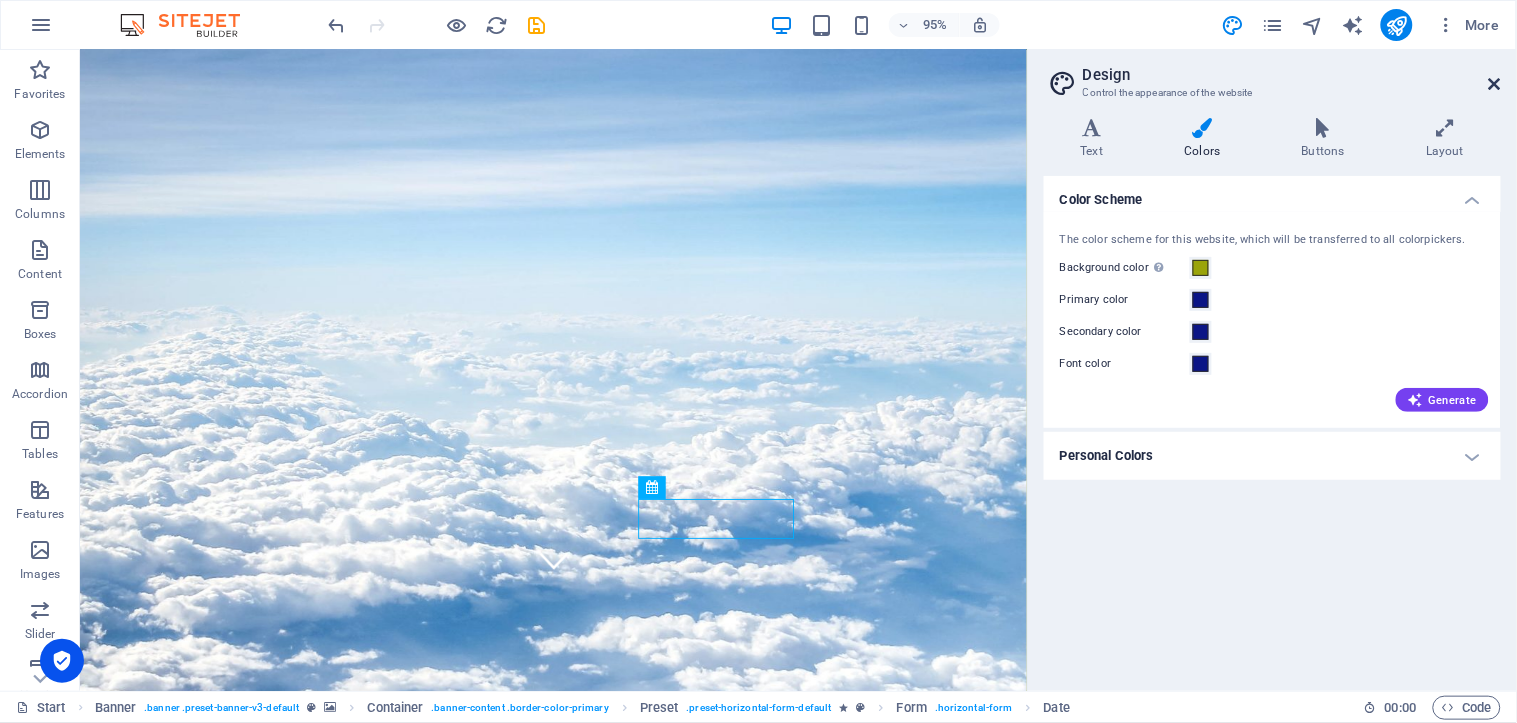 click at bounding box center (1495, 84) 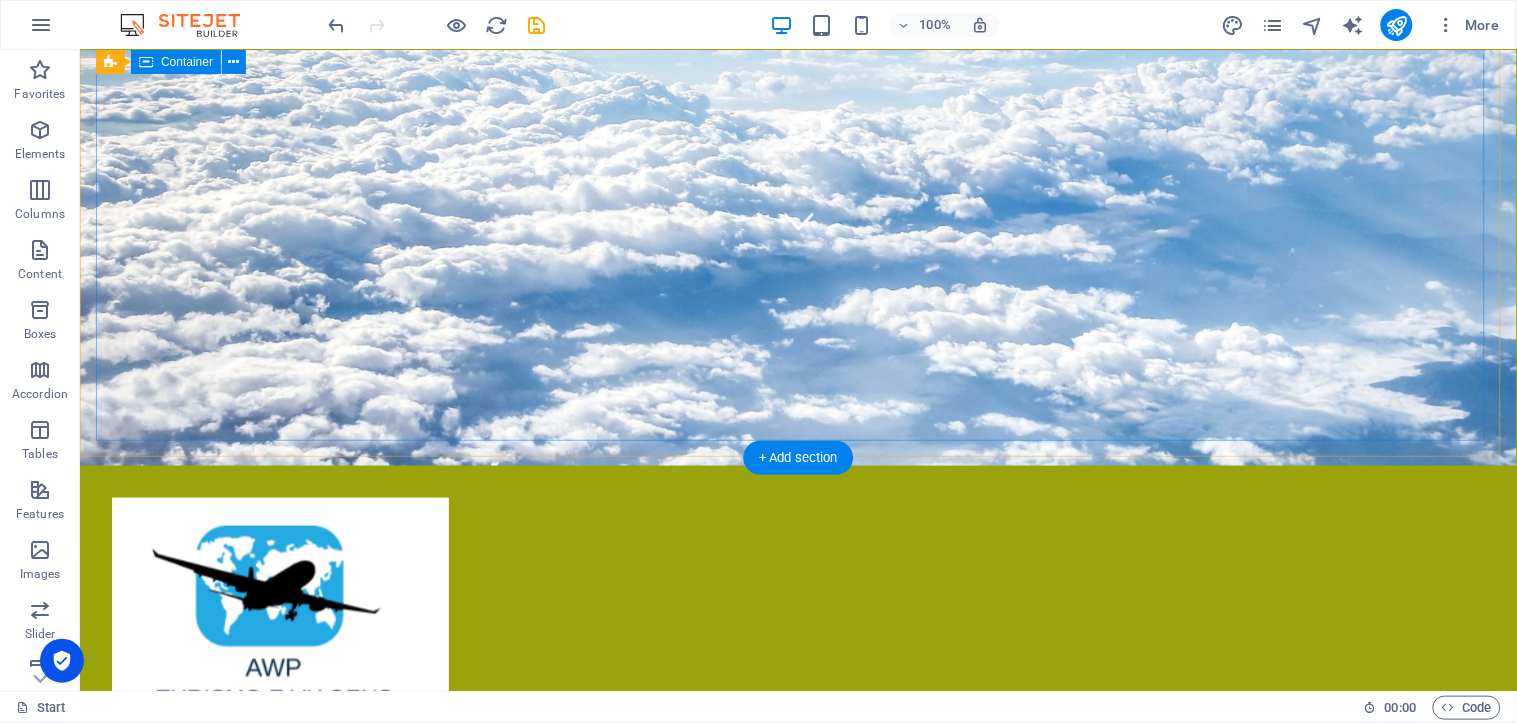 scroll, scrollTop: 777, scrollLeft: 0, axis: vertical 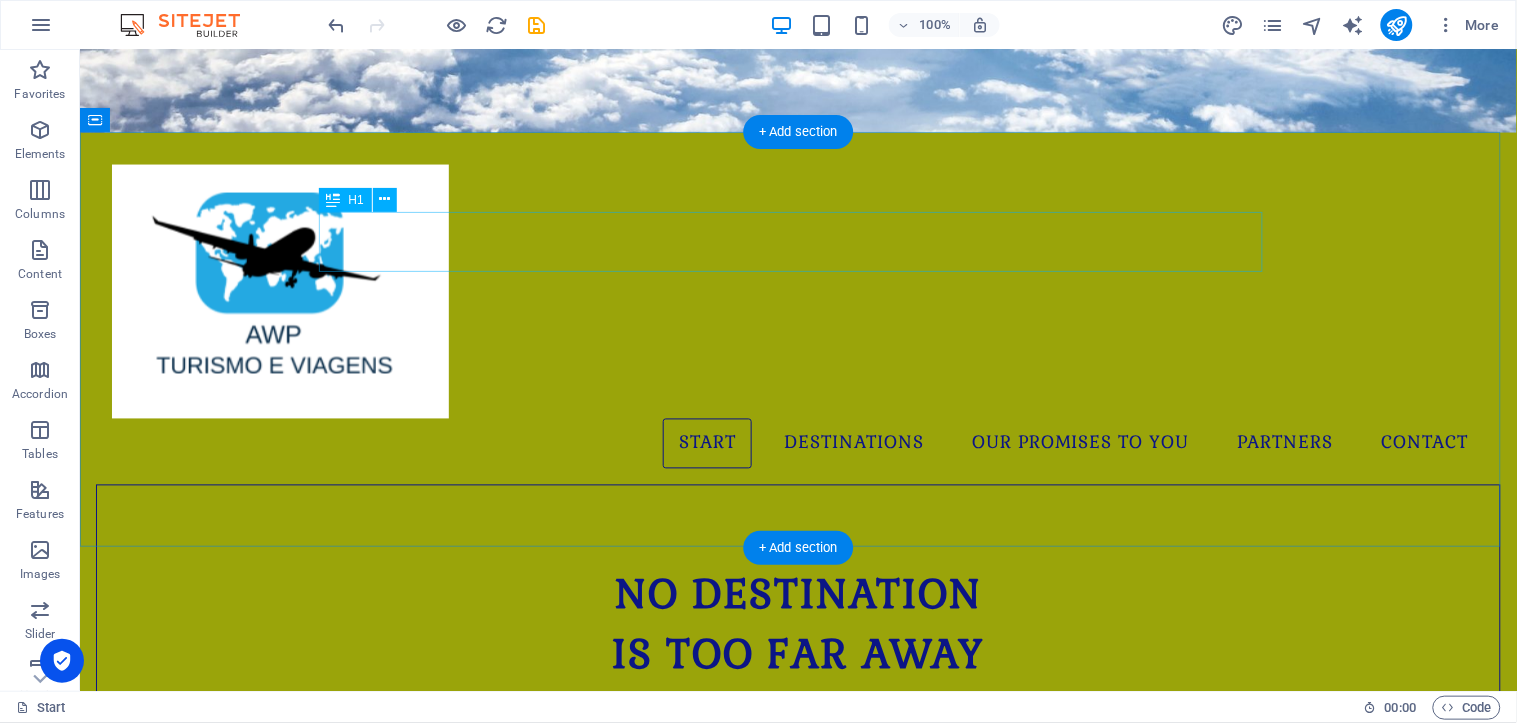 click on "[DOMAIN_NAME]  - Travel Agency" at bounding box center [798, 1249] 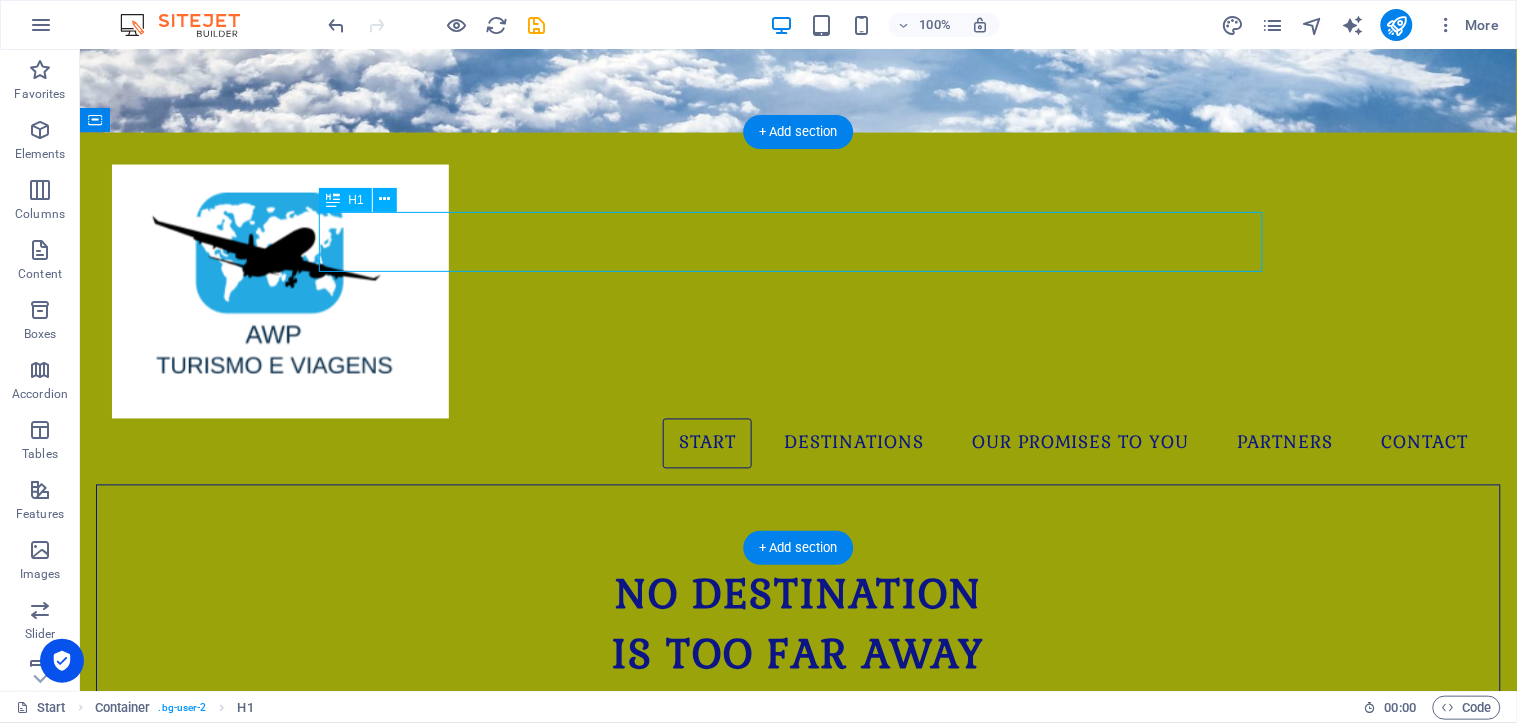 click on "[DOMAIN_NAME]  - Travel Agency" at bounding box center (798, 1249) 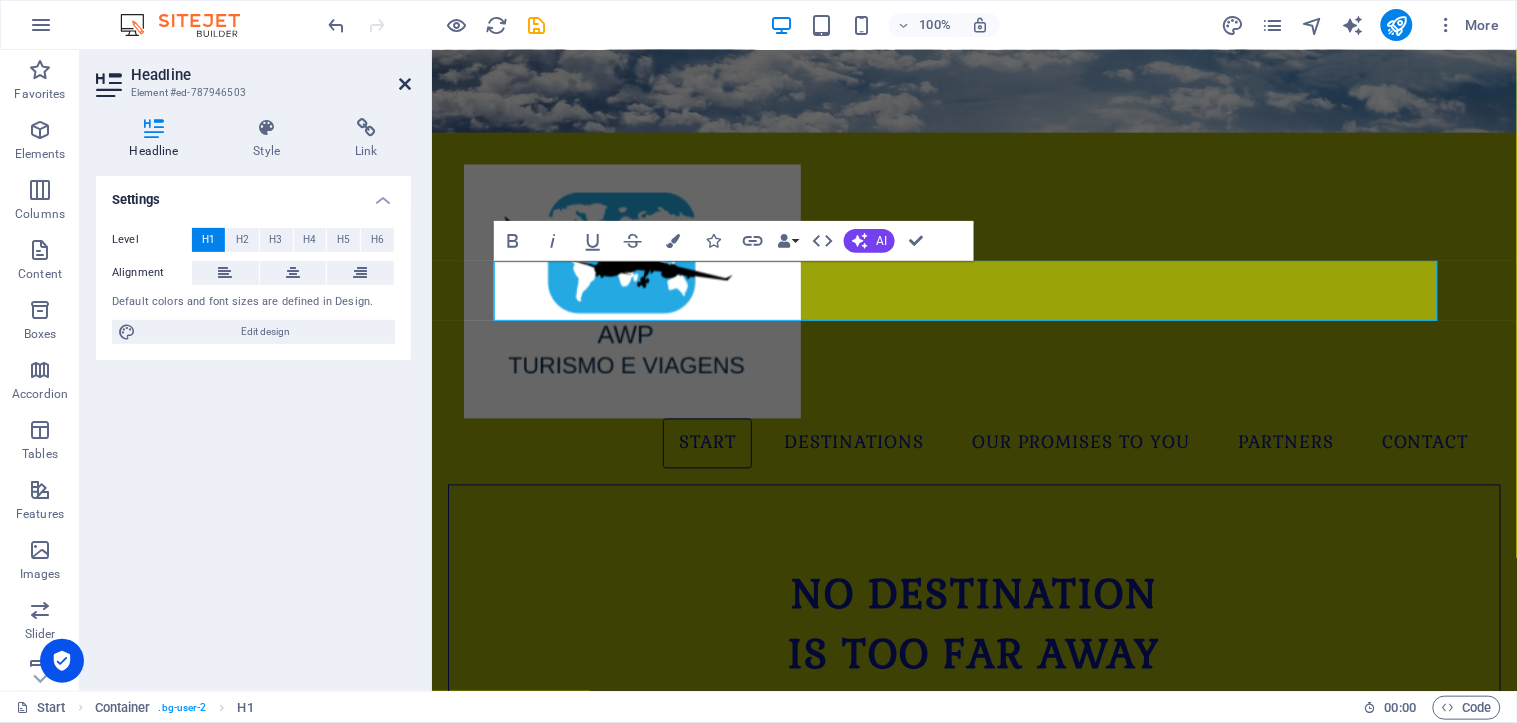 click at bounding box center (405, 84) 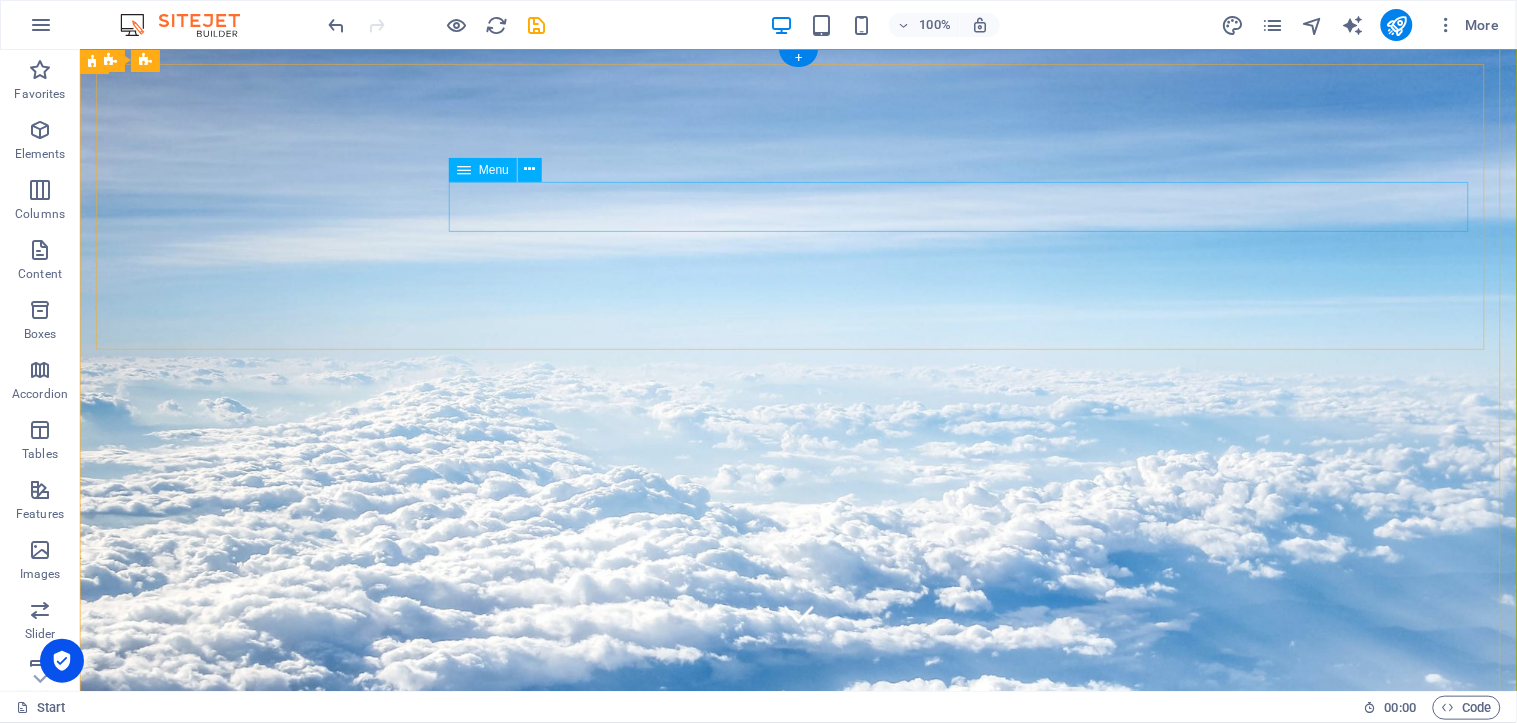 scroll, scrollTop: 0, scrollLeft: 0, axis: both 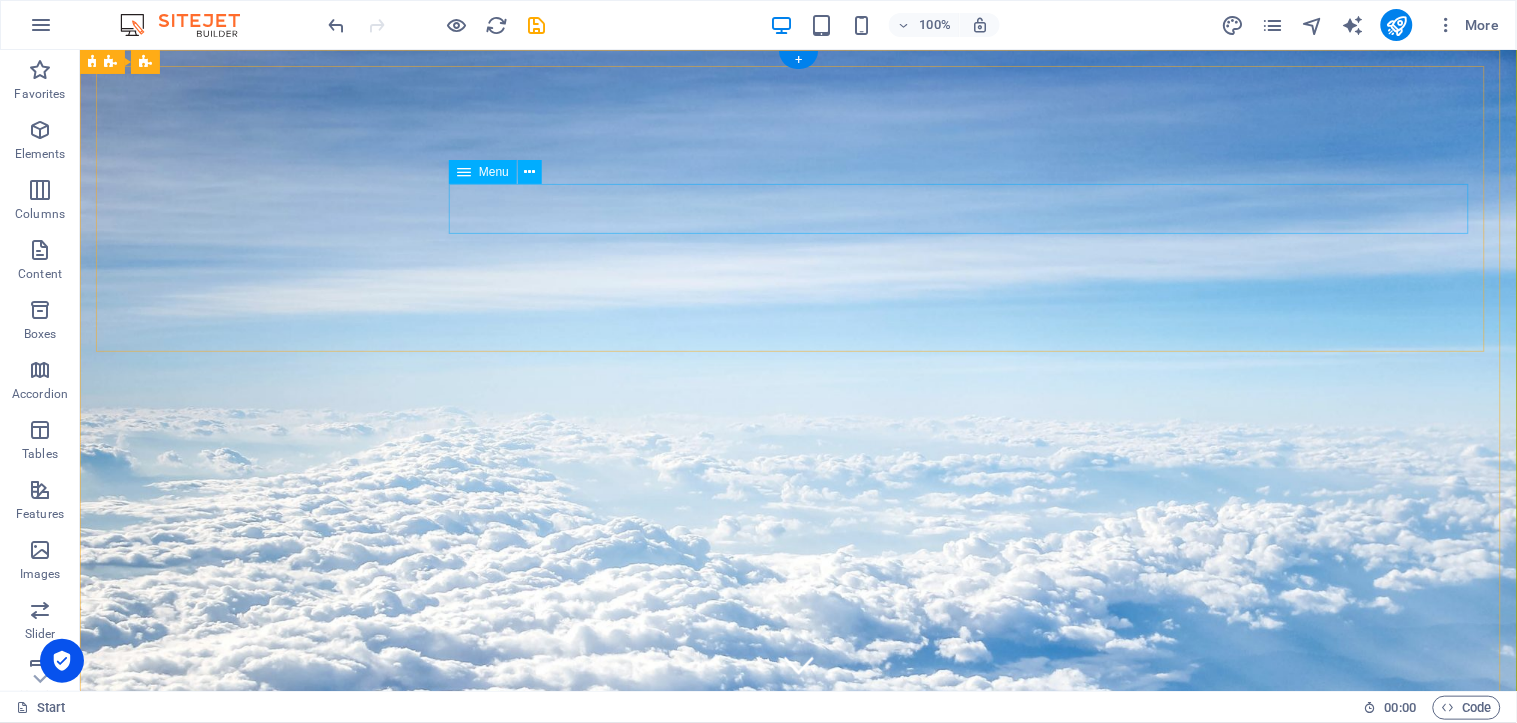 click on "Start Destinations Monthly Specials All Destinations Our promises to you Partners Contact" at bounding box center [797, 1220] 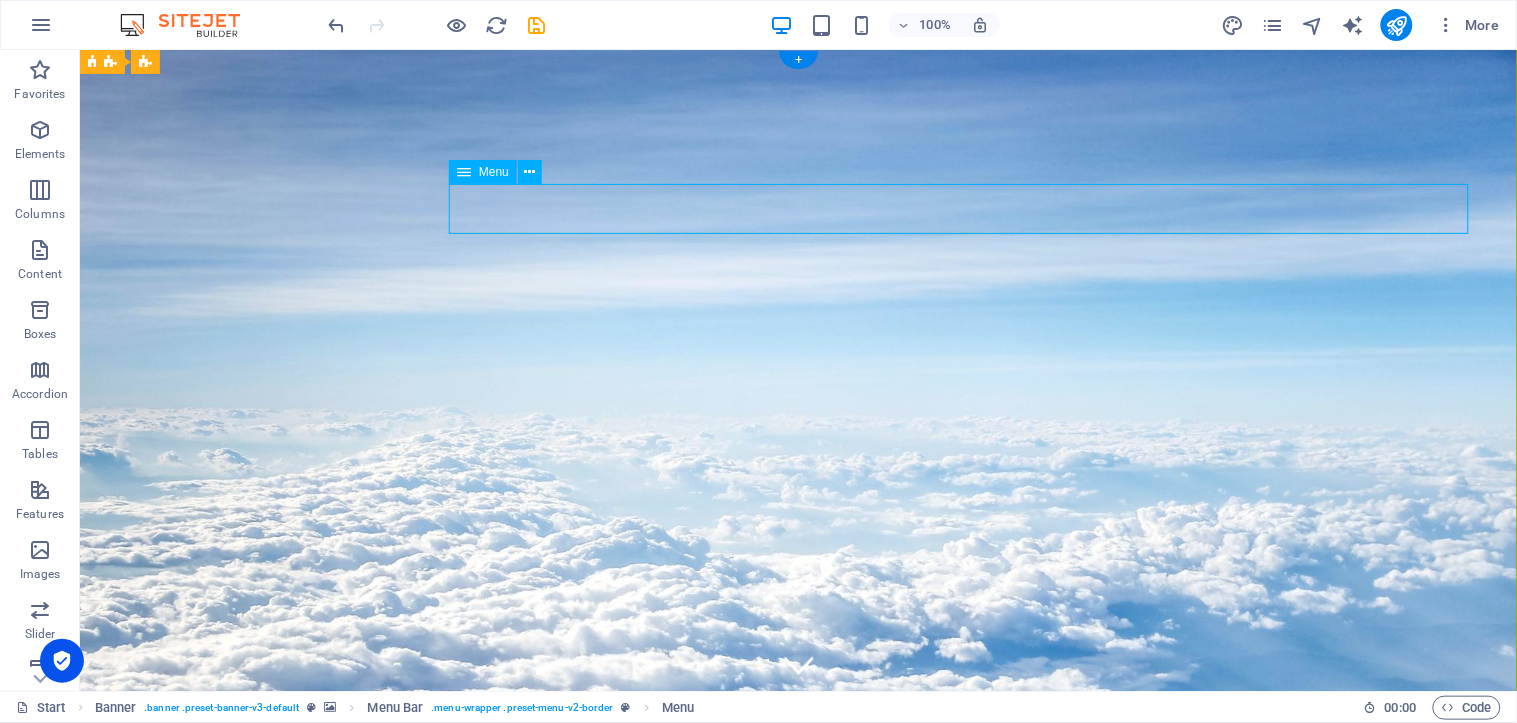 click on "Start Destinations Monthly Specials All Destinations Our promises to you Partners Contact" at bounding box center [797, 1220] 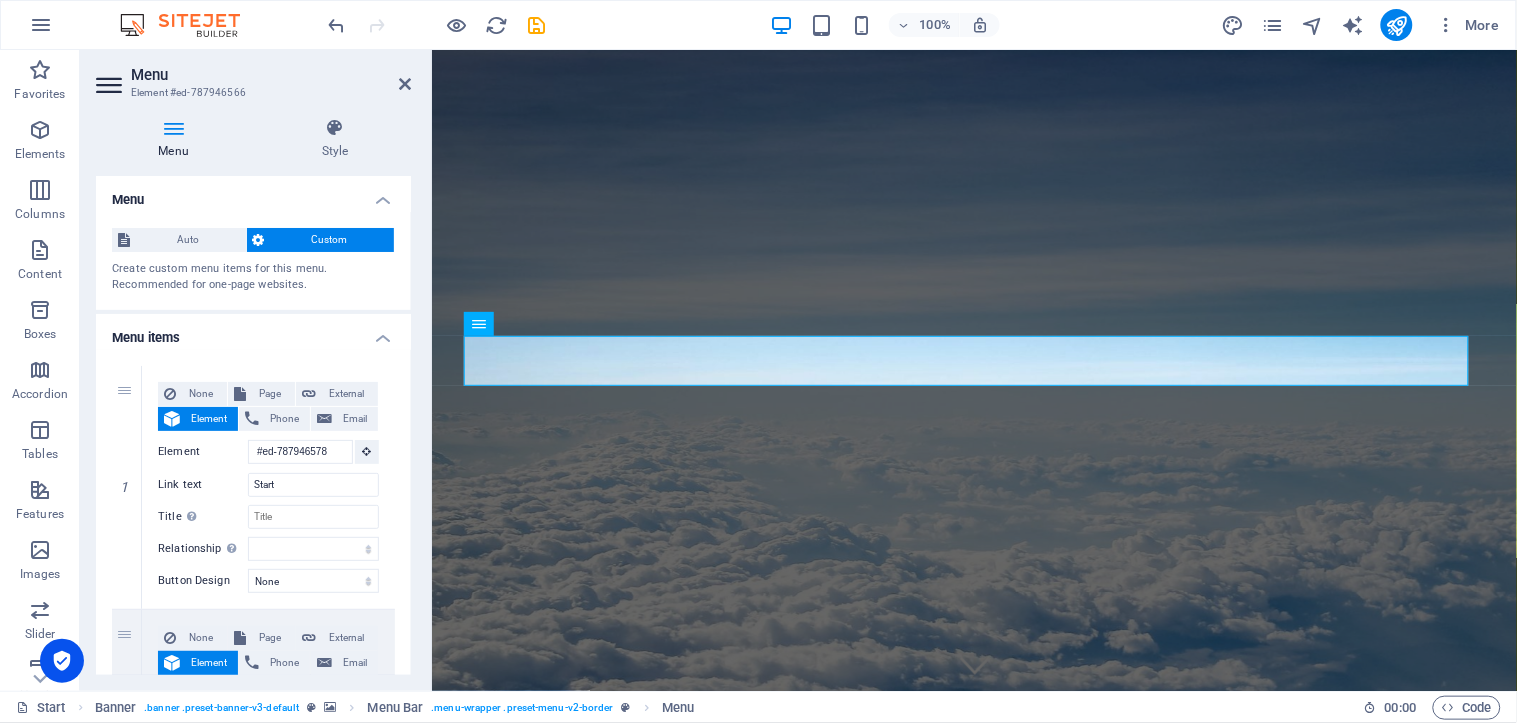 scroll, scrollTop: 111, scrollLeft: 0, axis: vertical 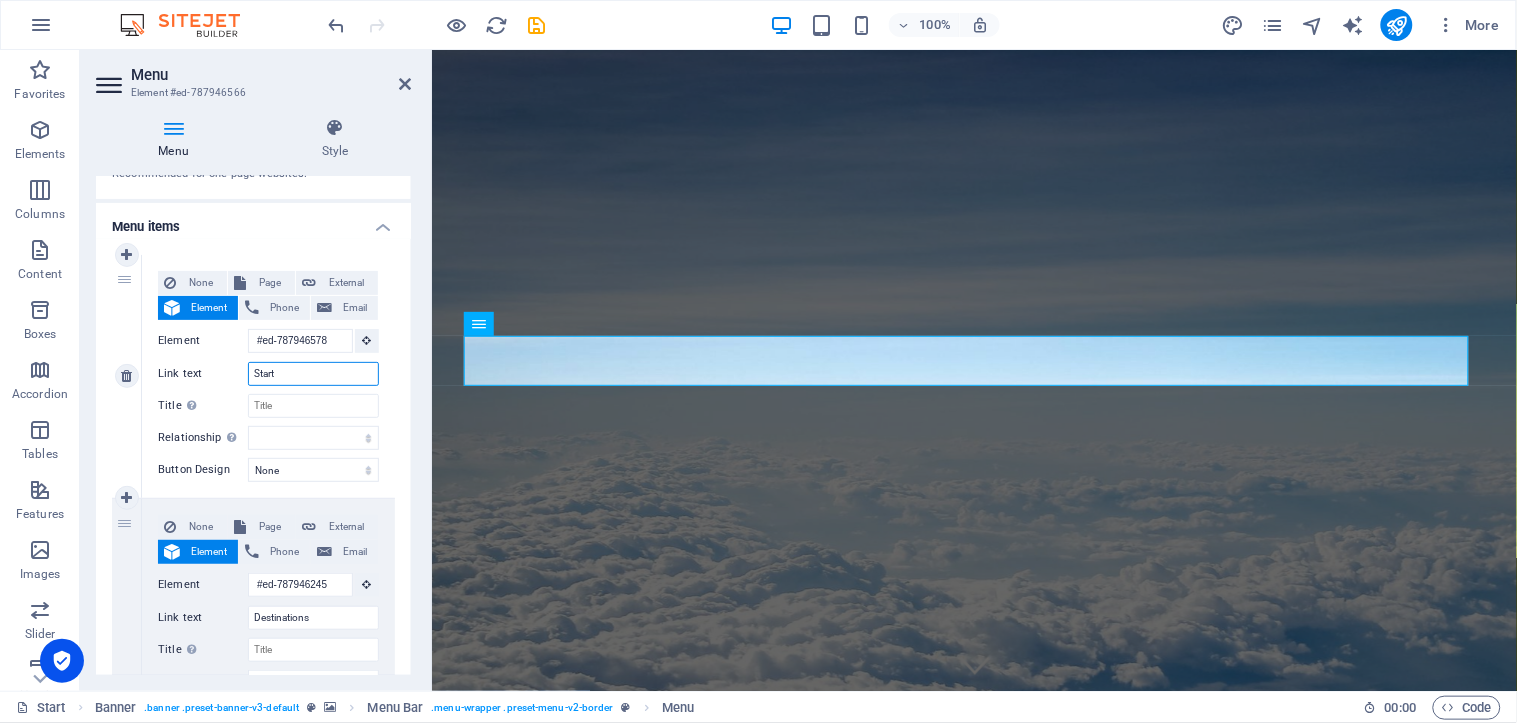 click on "Start" at bounding box center [313, 374] 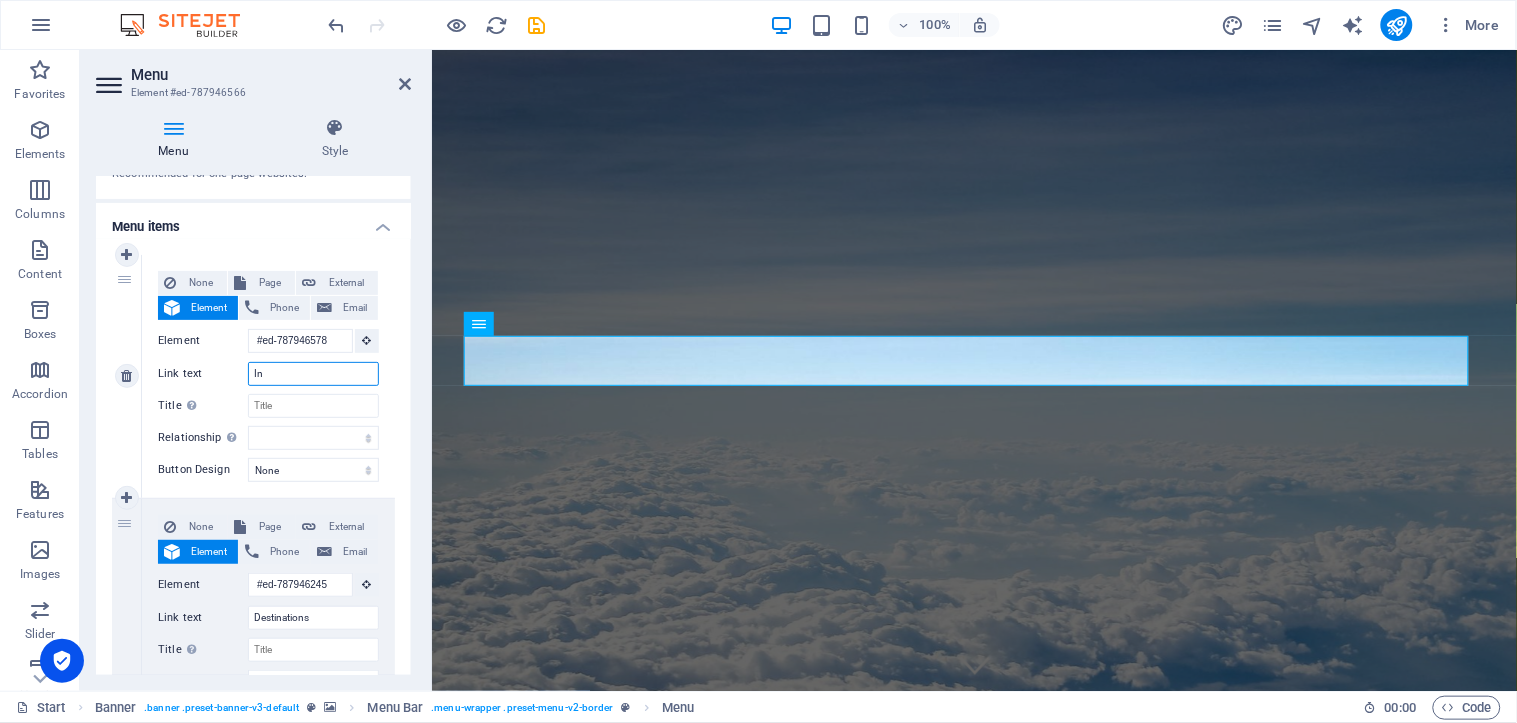 type on "Ini" 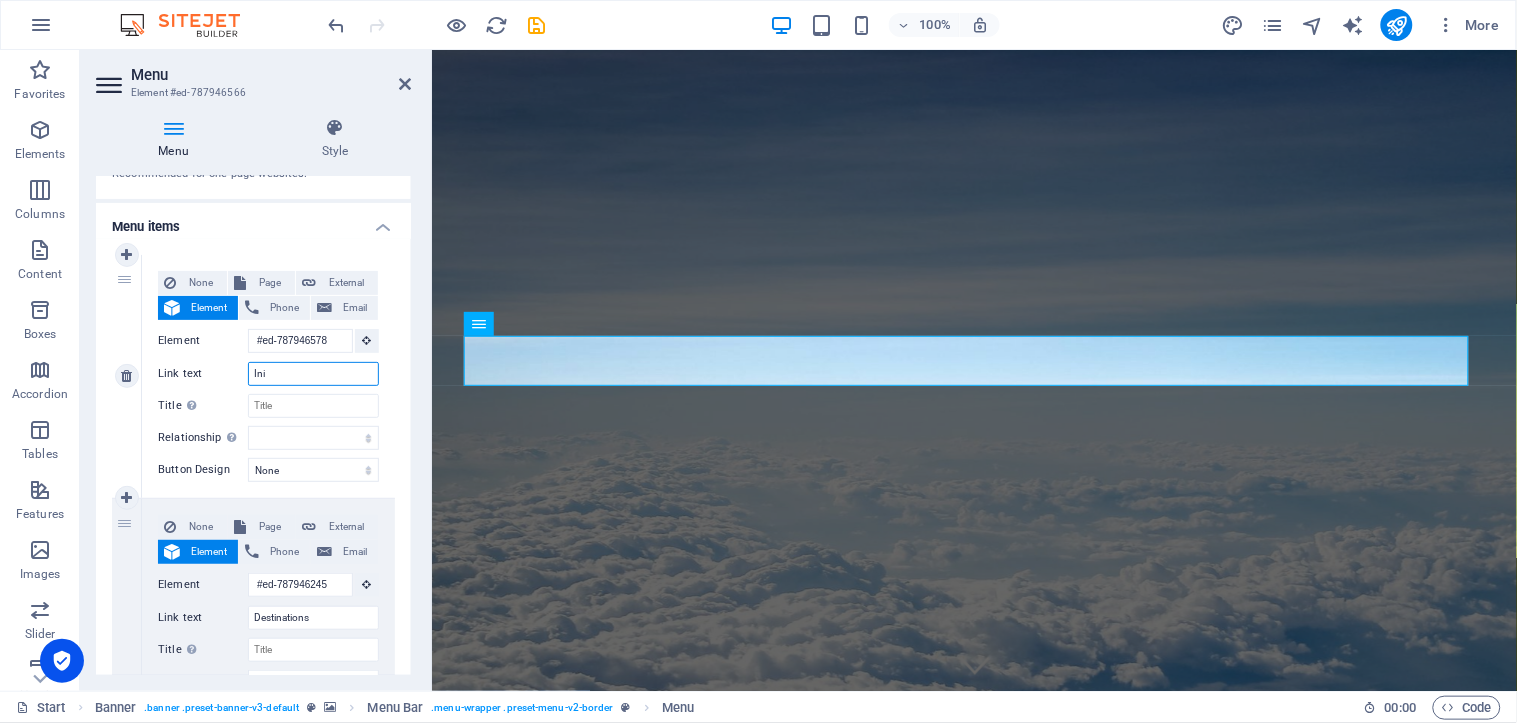 select 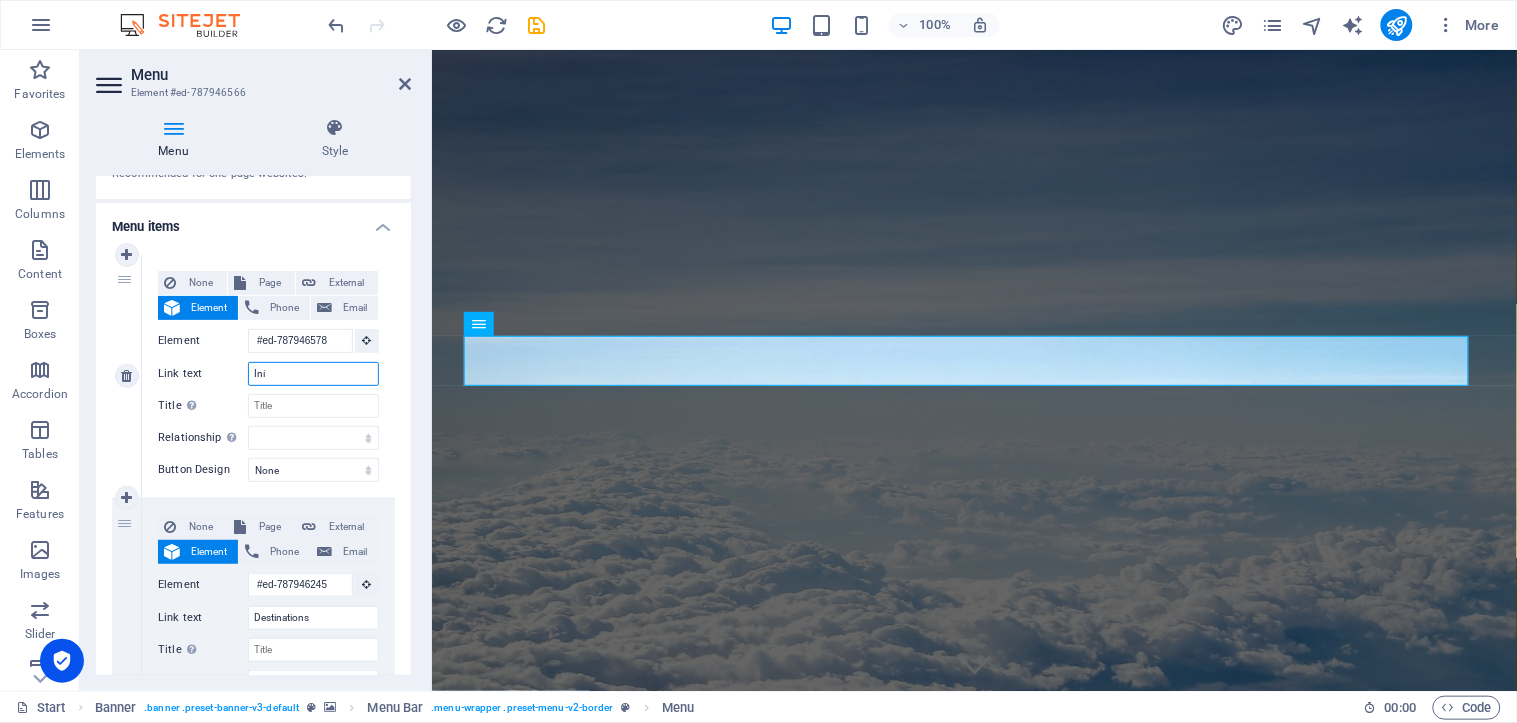select 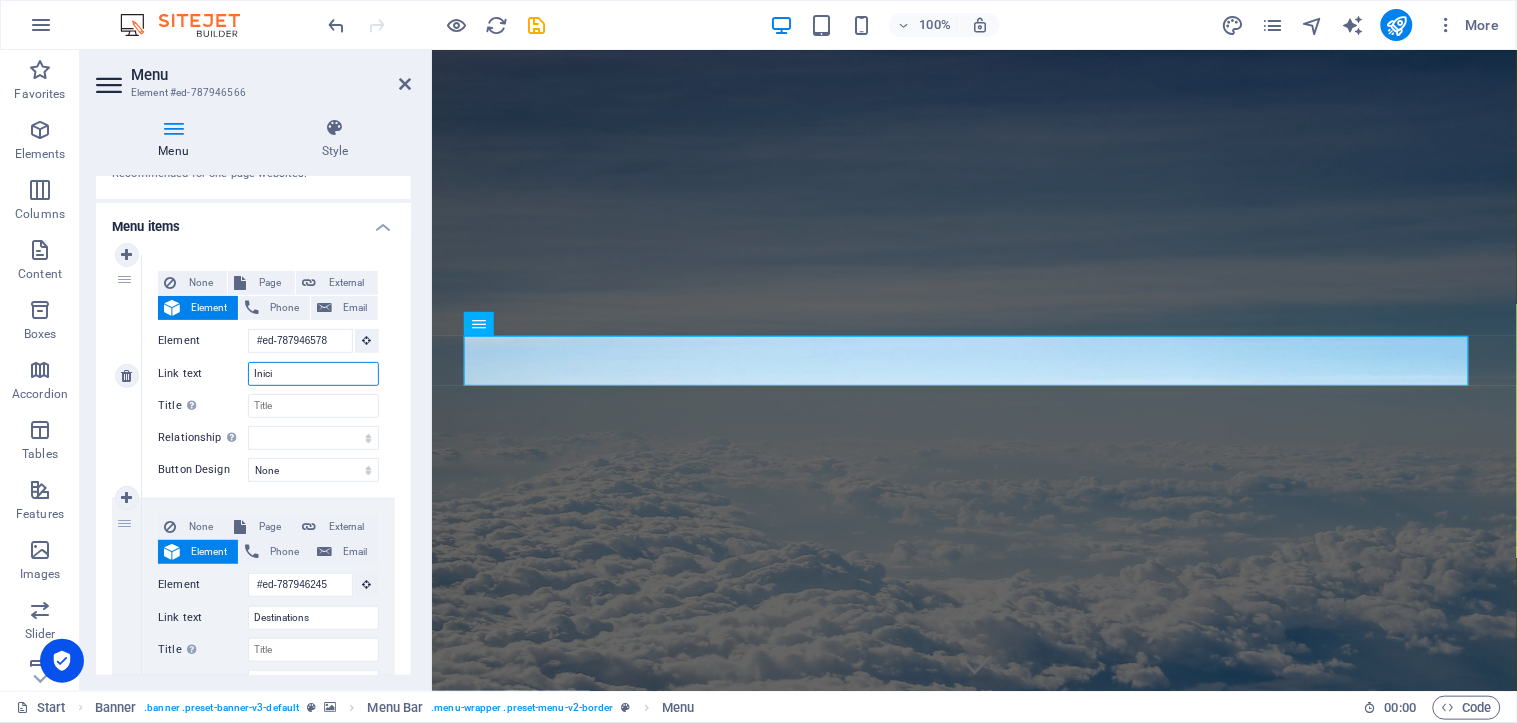 type on "Inicio" 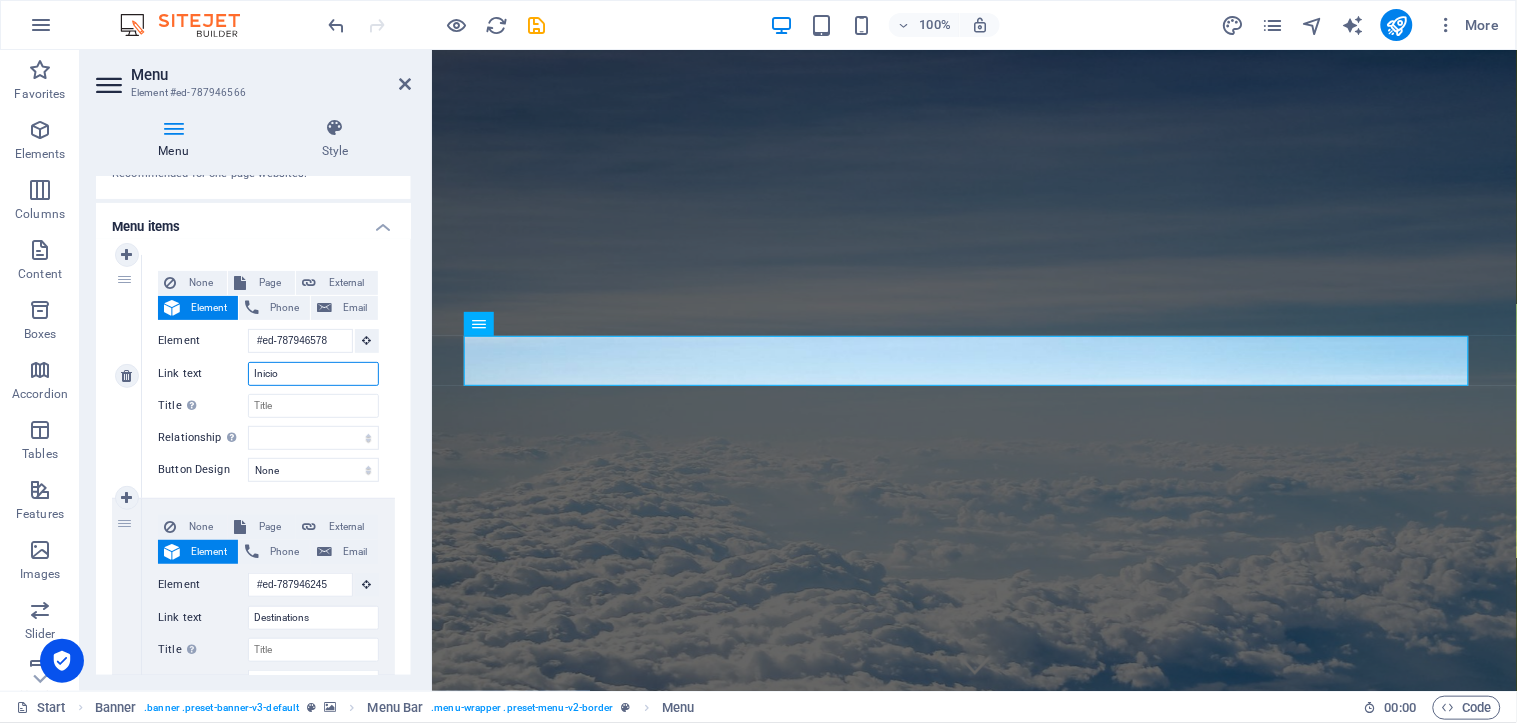 select 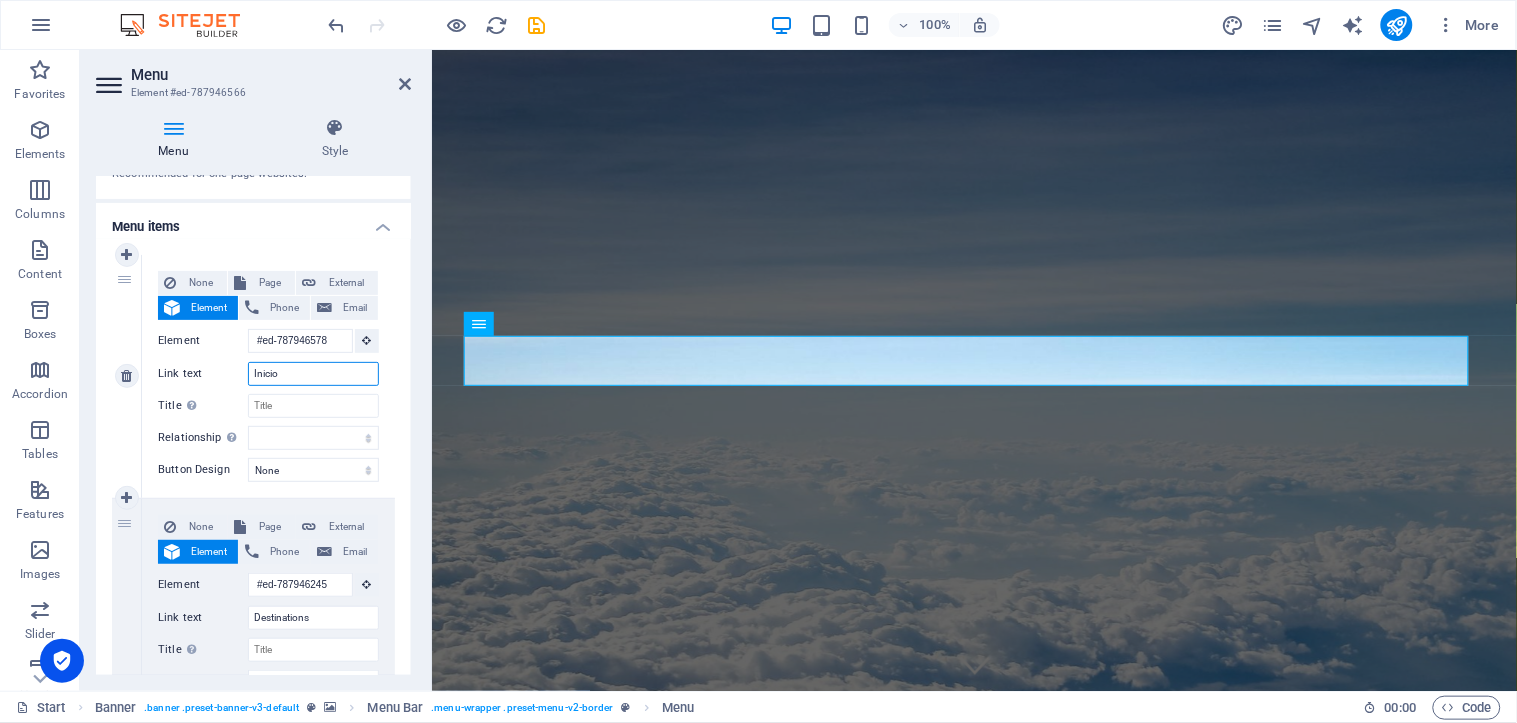 select 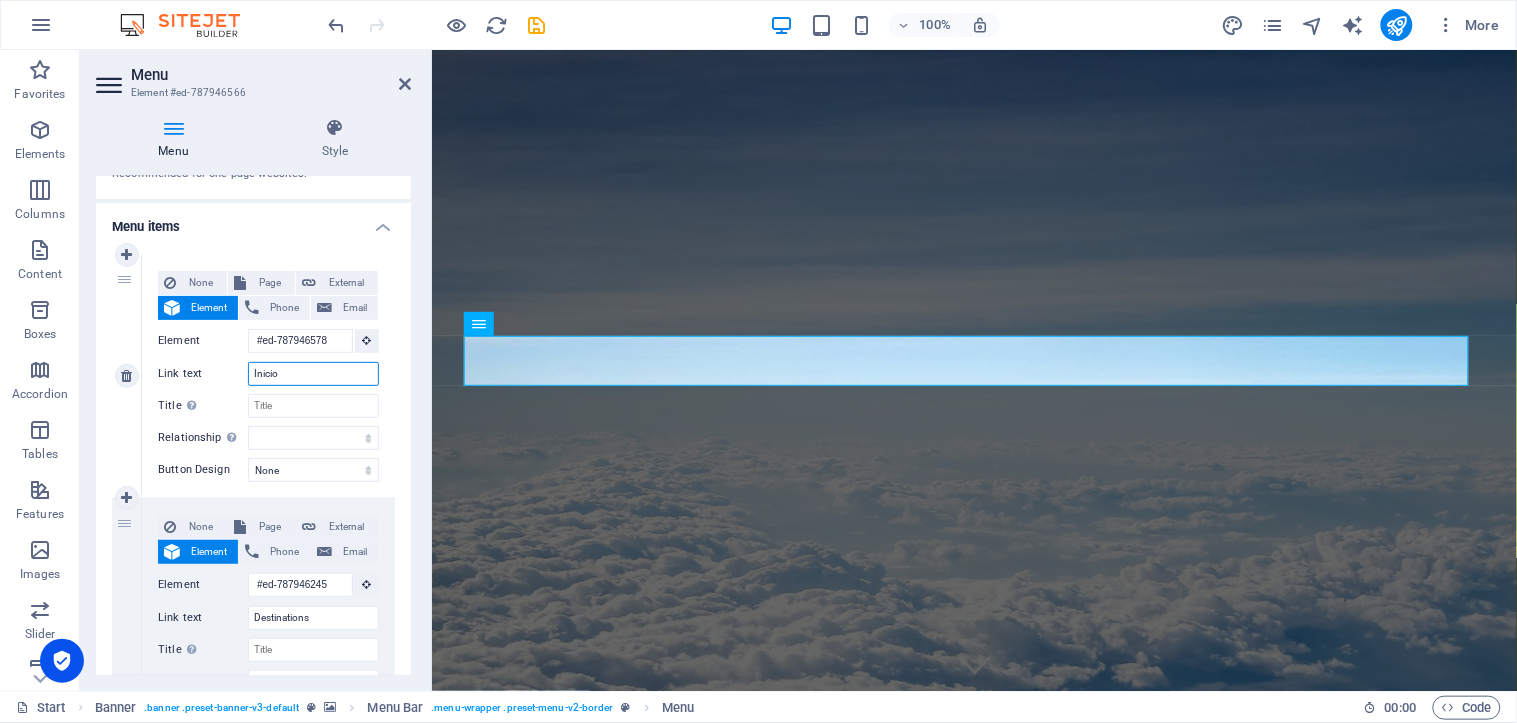 select 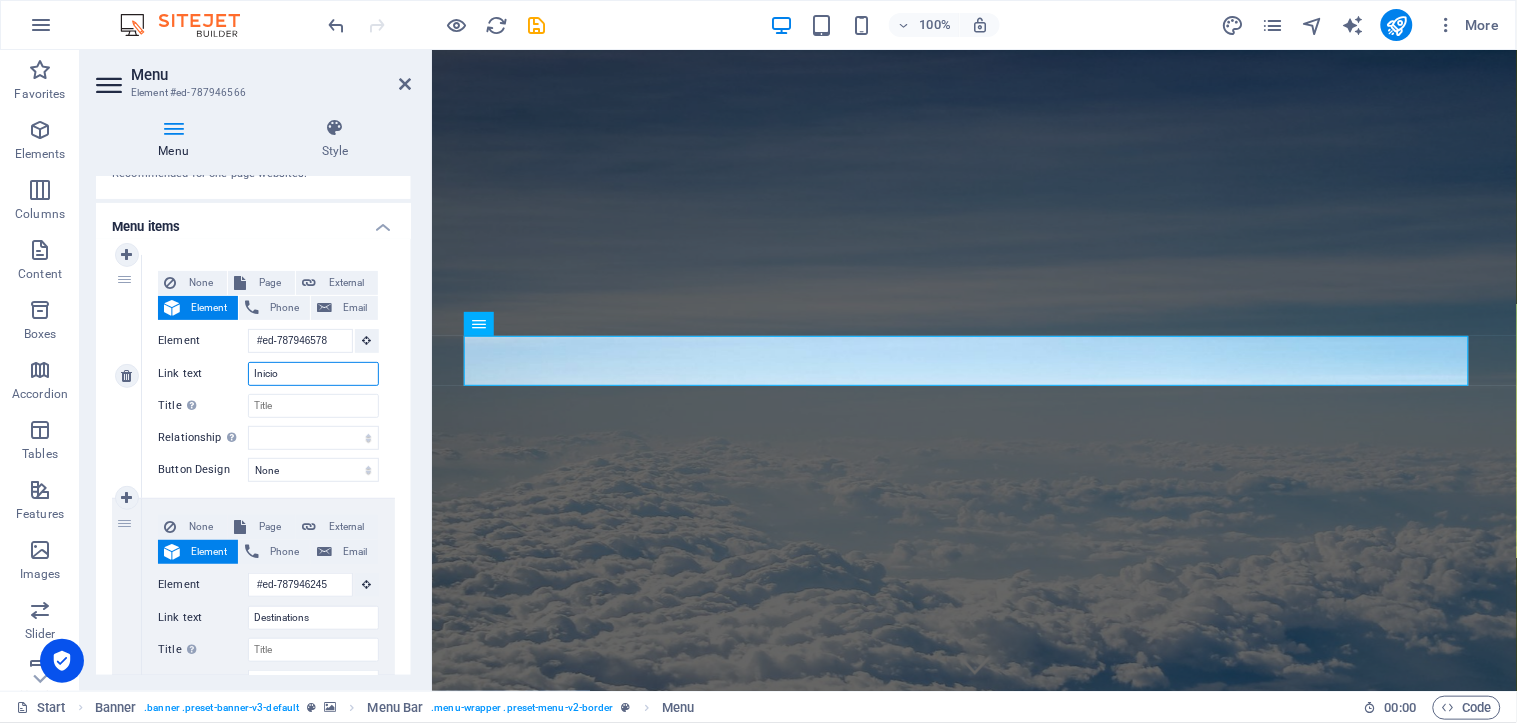 type on "Inicio" 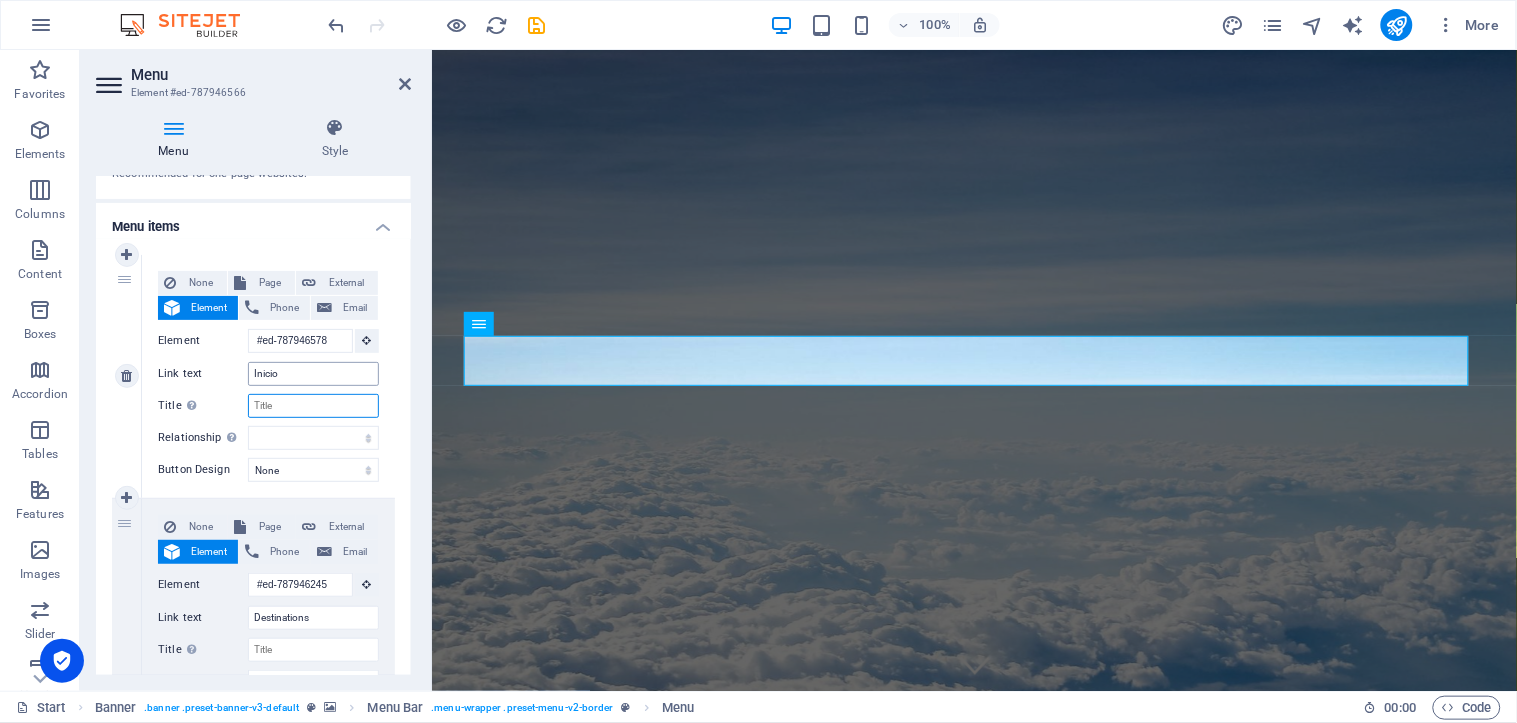 select 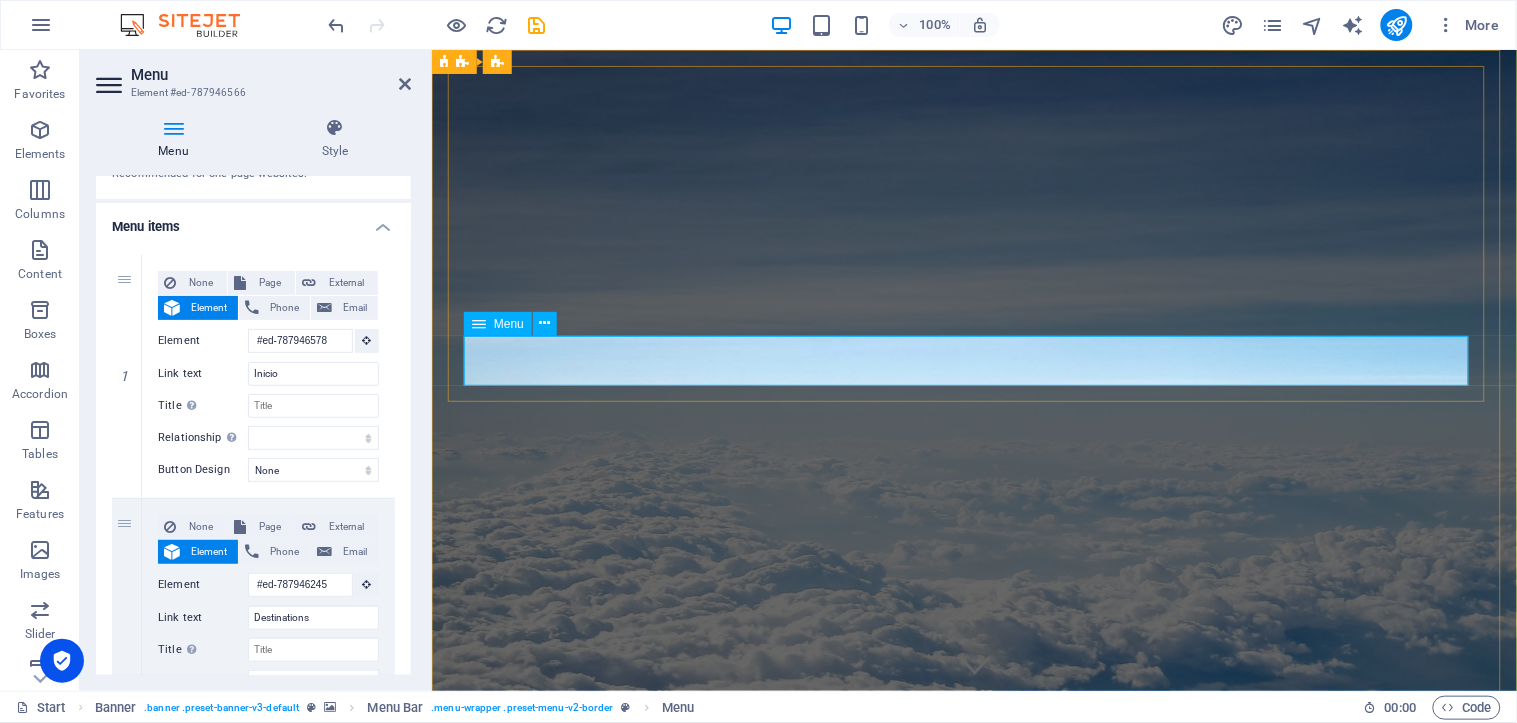 click on "Inicio Destinations Monthly Specials All Destinations Our promises to you Partners Contact" at bounding box center (973, 1269) 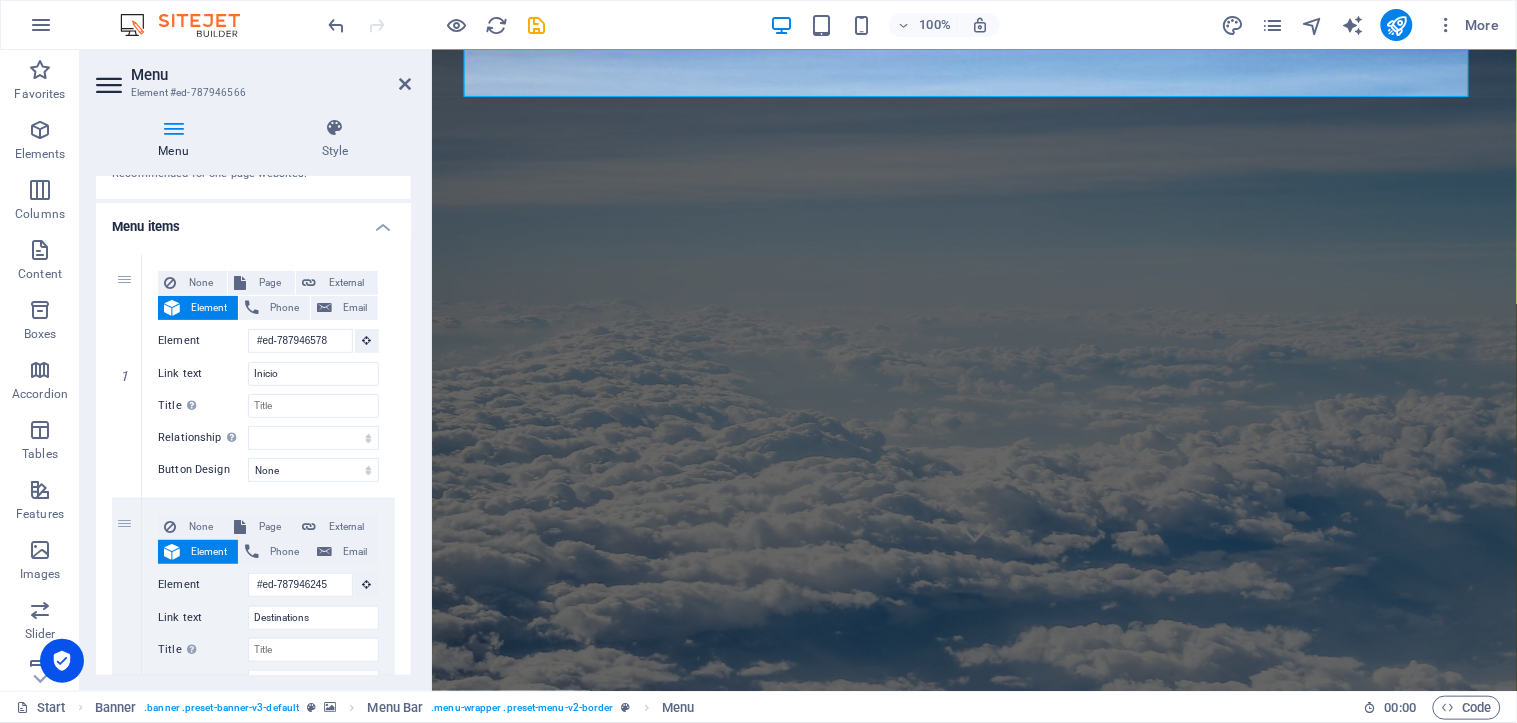 scroll, scrollTop: 0, scrollLeft: 0, axis: both 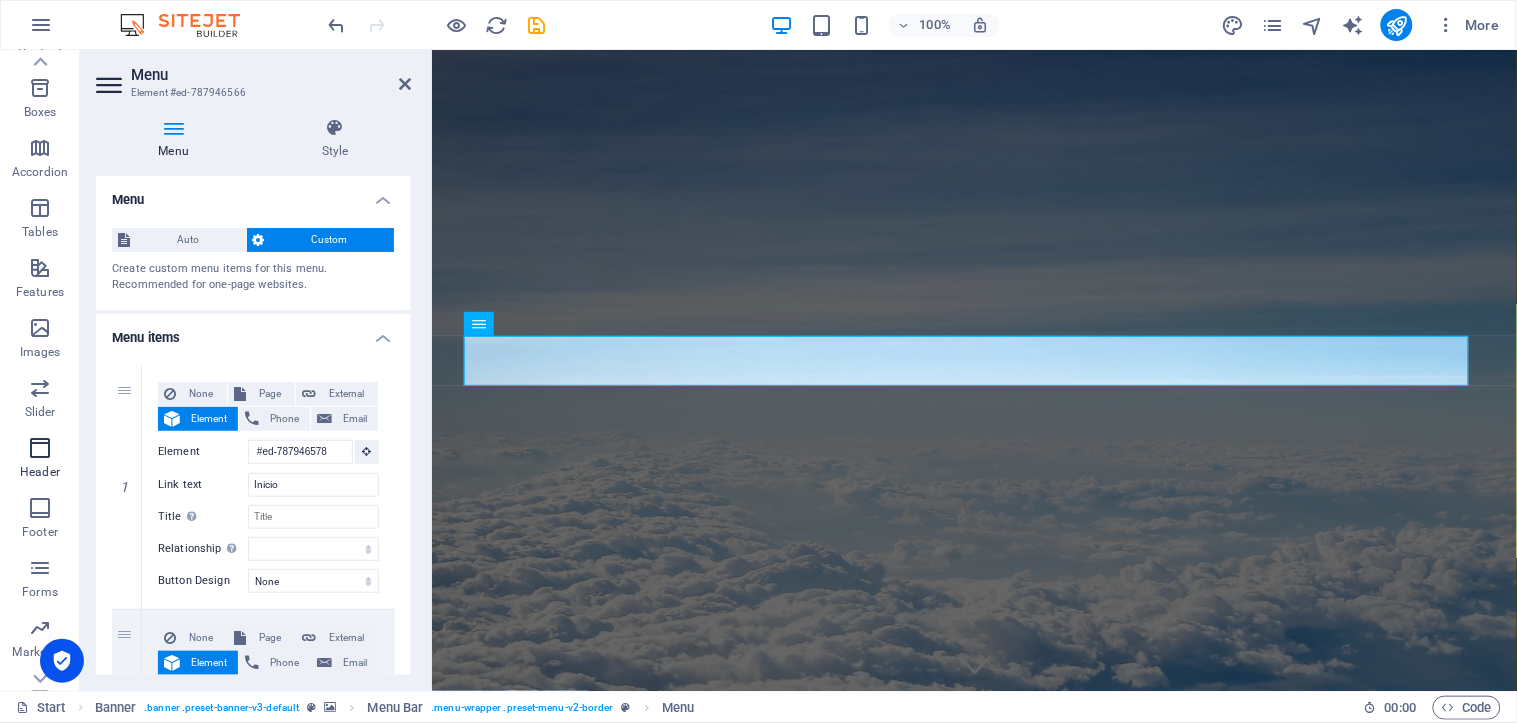 click at bounding box center (40, 448) 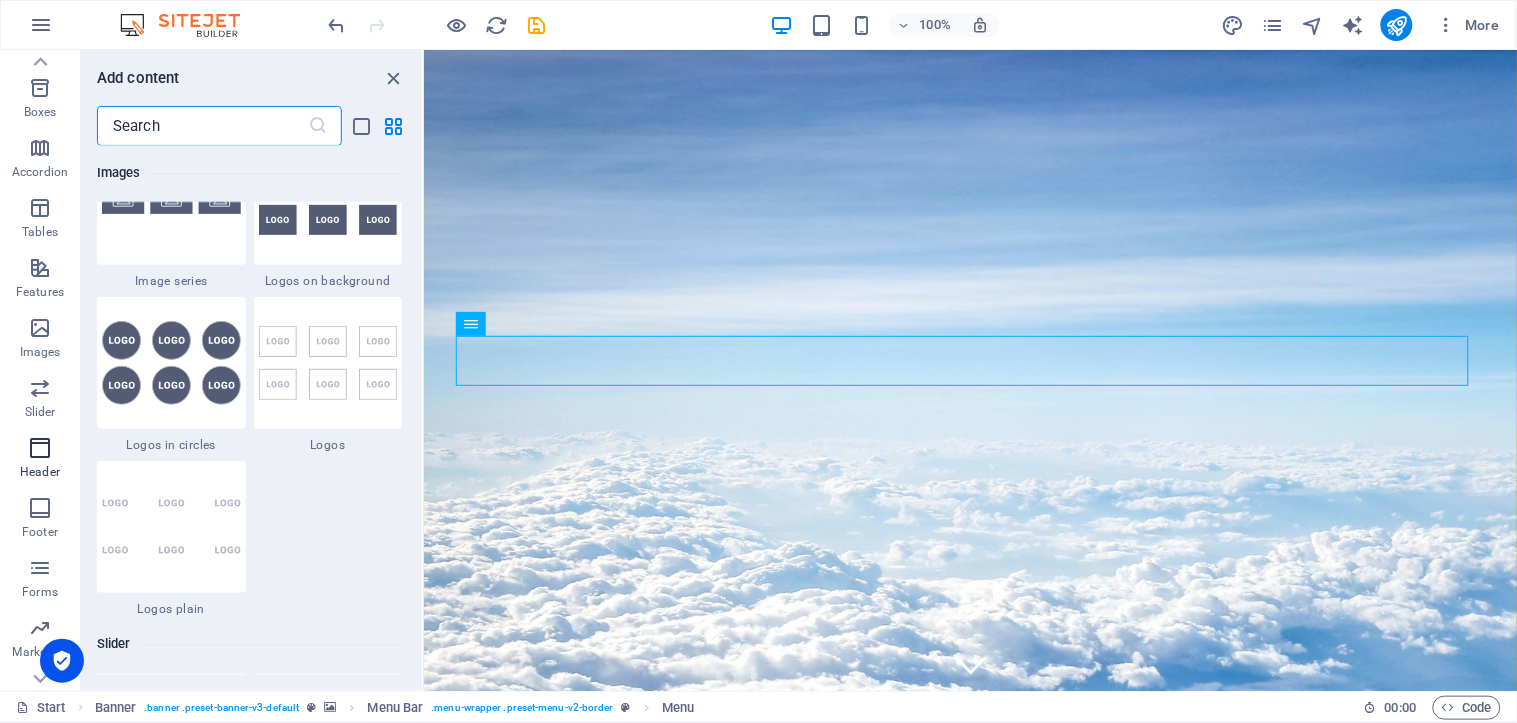 scroll, scrollTop: 11875, scrollLeft: 0, axis: vertical 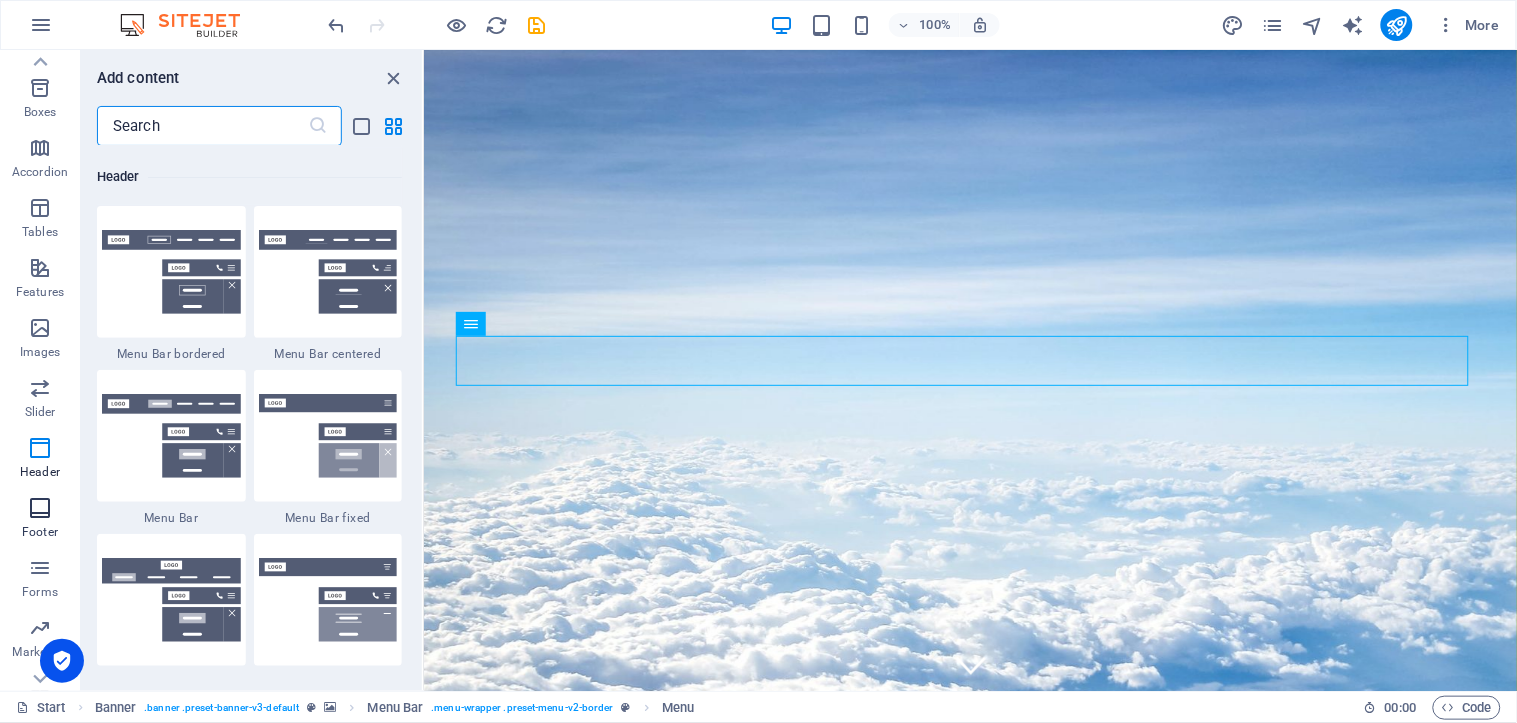 click at bounding box center (40, 508) 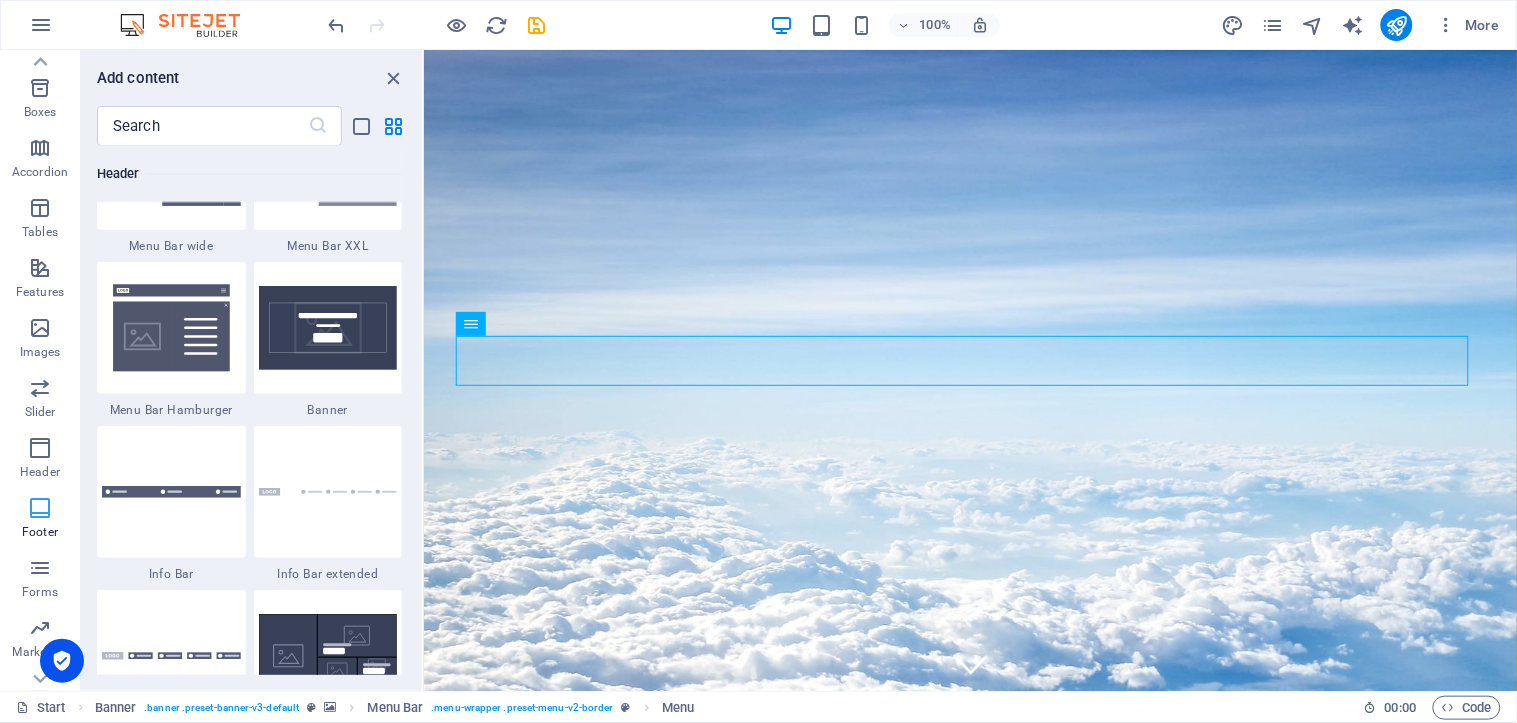 scroll, scrollTop: 13072, scrollLeft: 0, axis: vertical 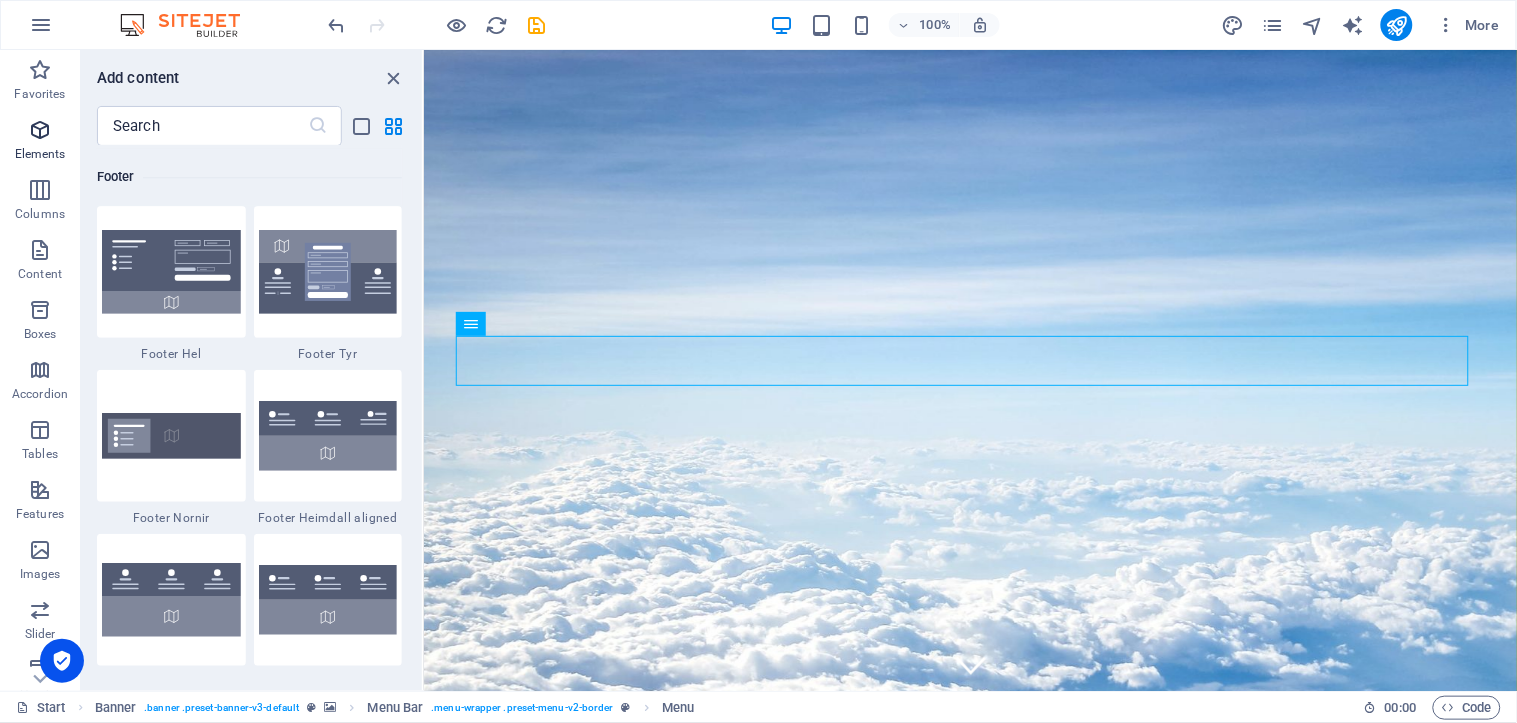 click at bounding box center [40, 130] 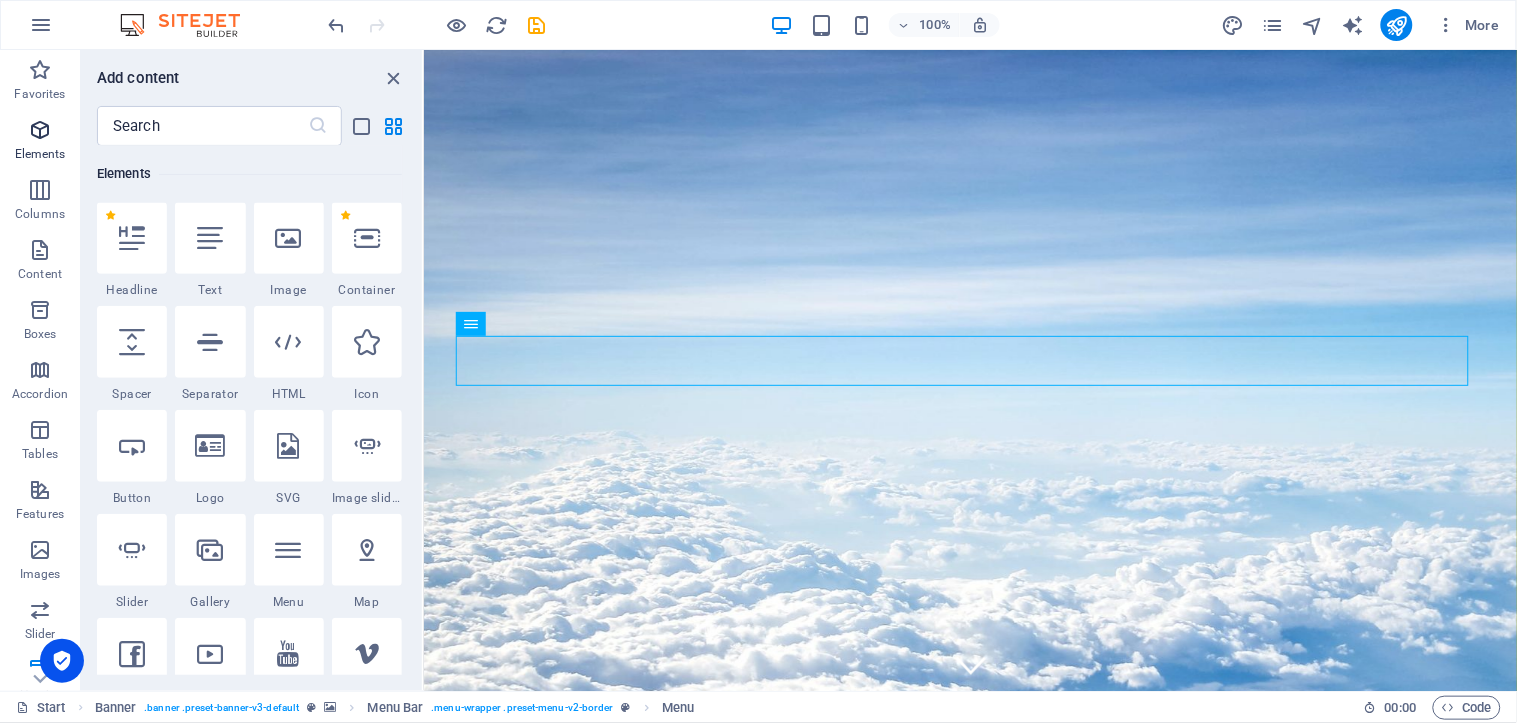 scroll, scrollTop: 213, scrollLeft: 0, axis: vertical 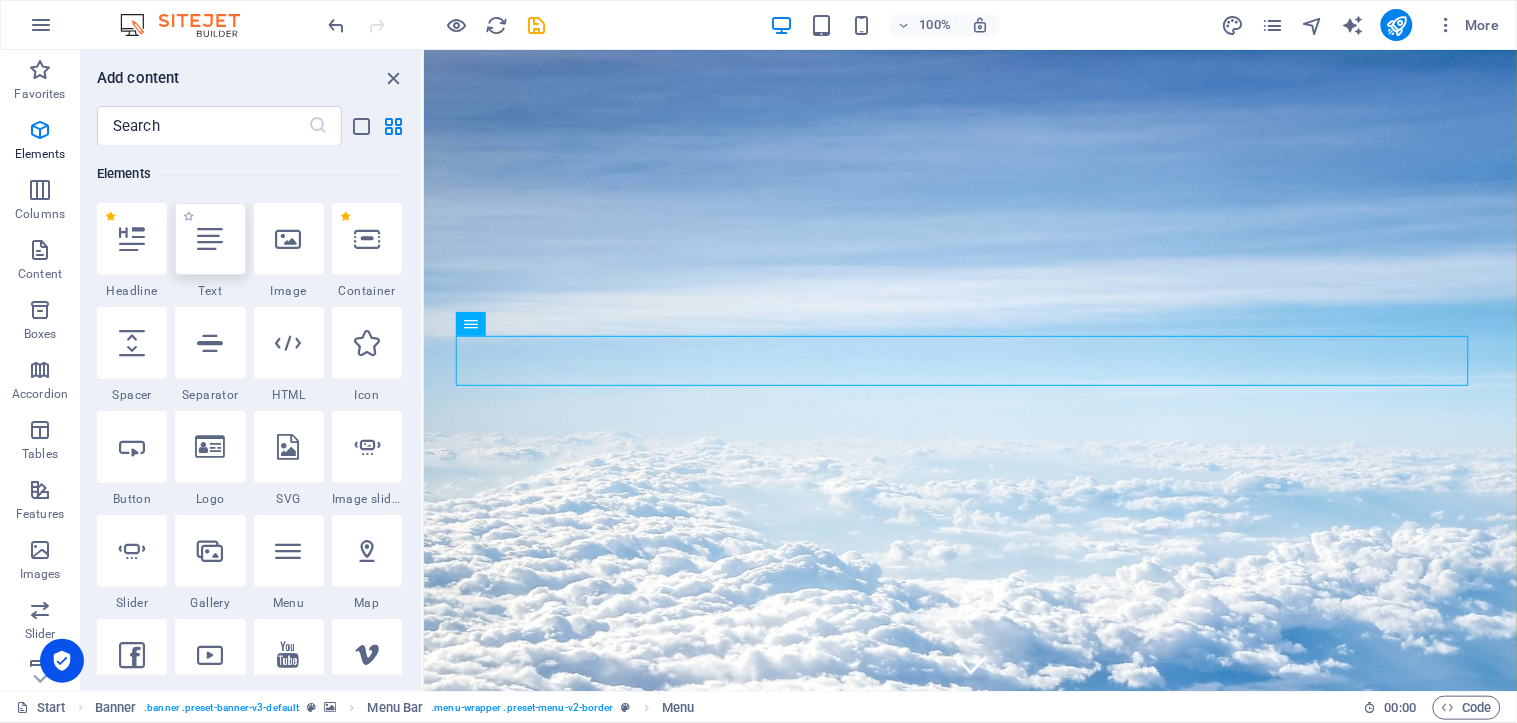 click at bounding box center (210, 239) 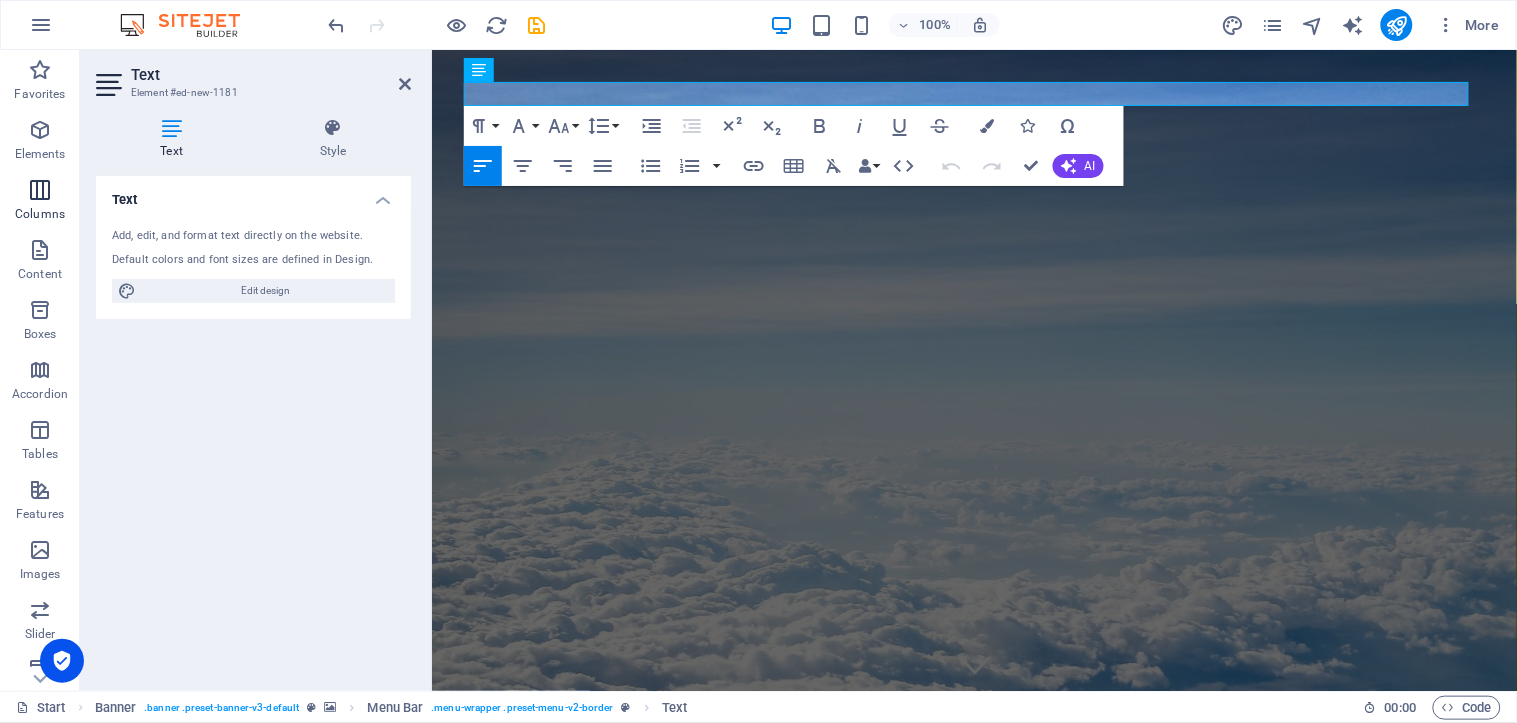 click on "Columns" at bounding box center (40, 202) 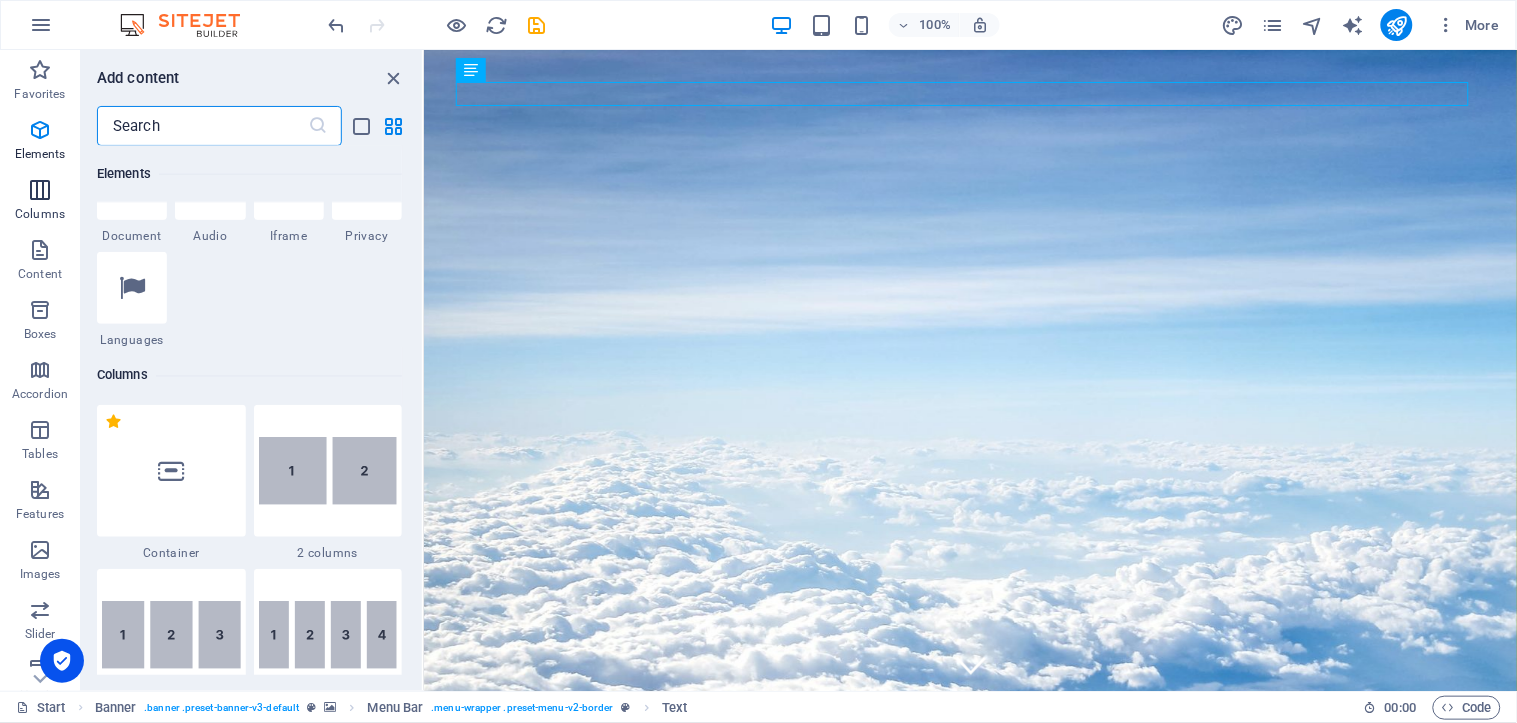 scroll, scrollTop: 990, scrollLeft: 0, axis: vertical 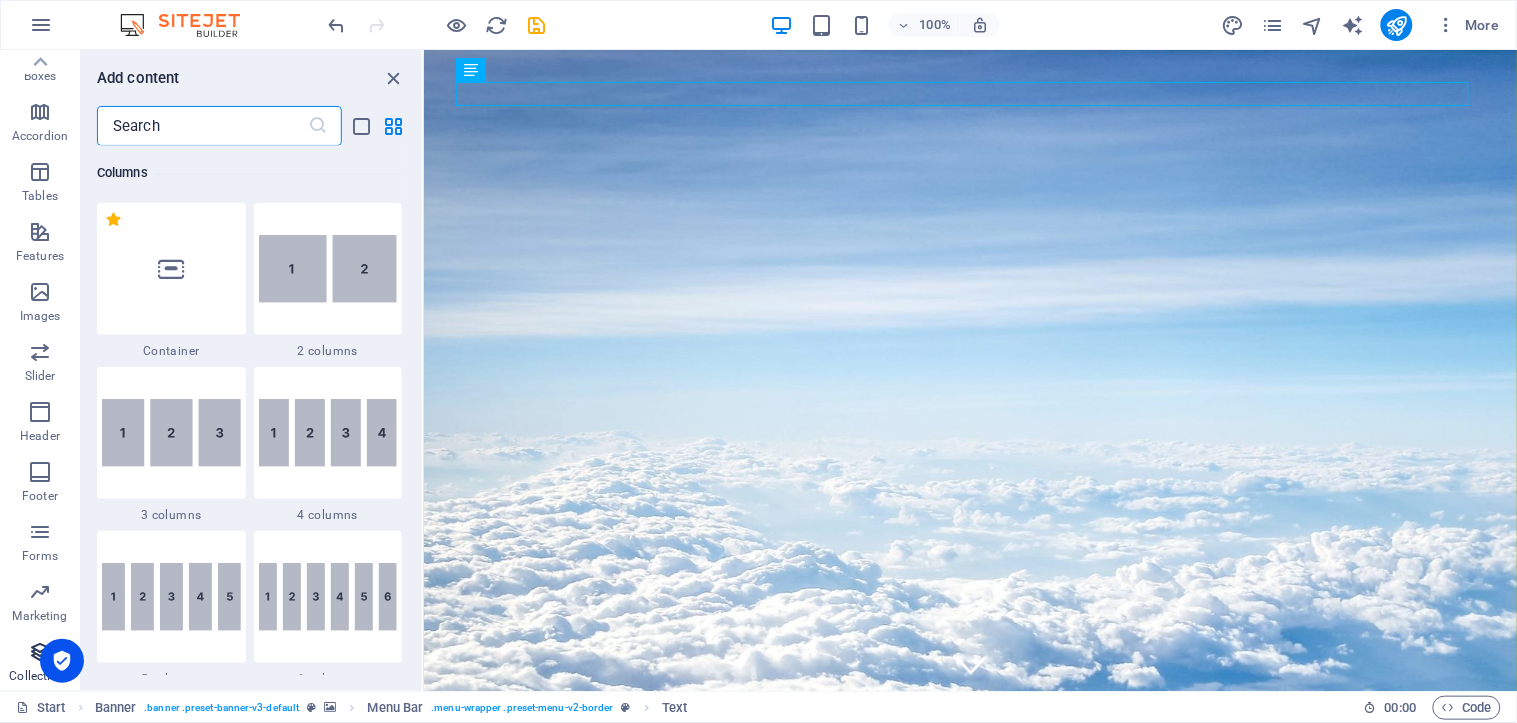 click on "Collections" at bounding box center (39, 676) 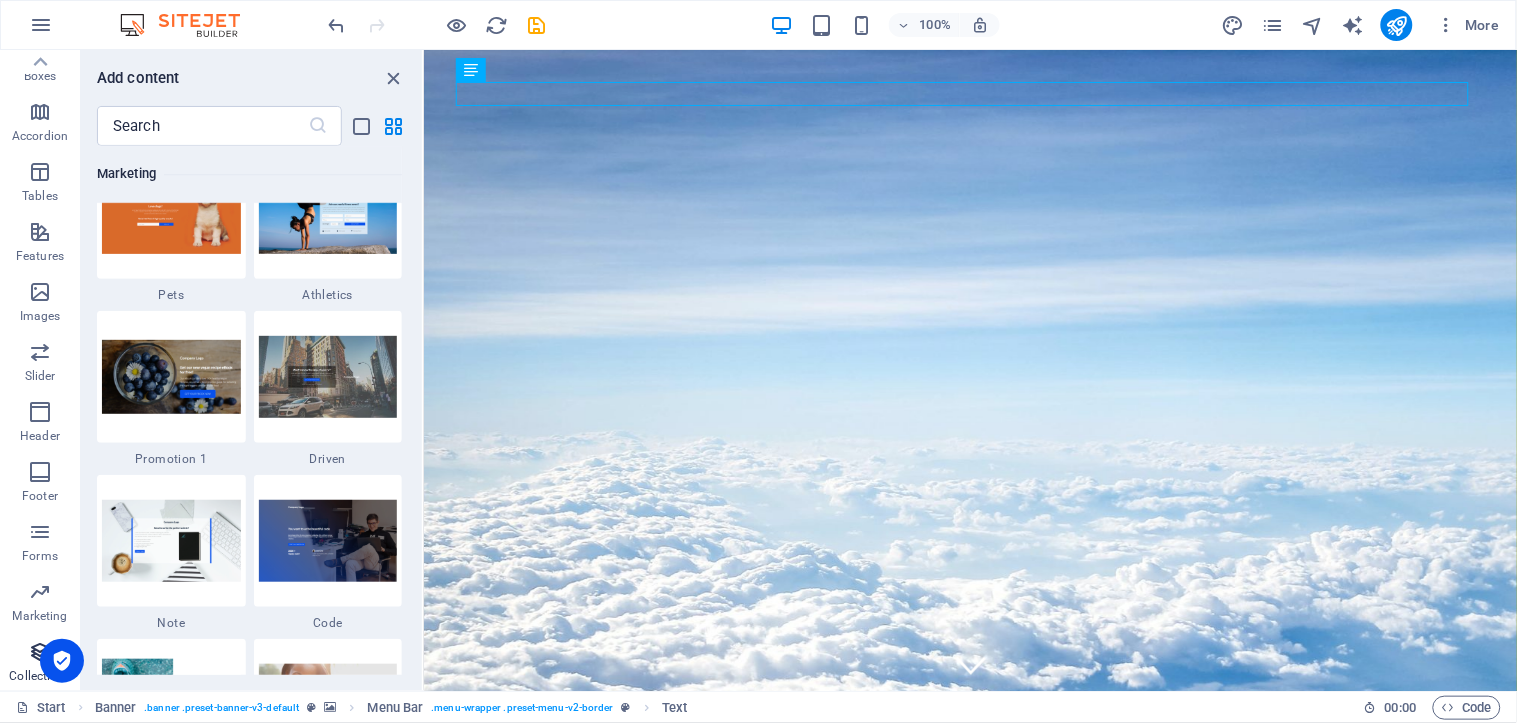 scroll, scrollTop: 18138, scrollLeft: 0, axis: vertical 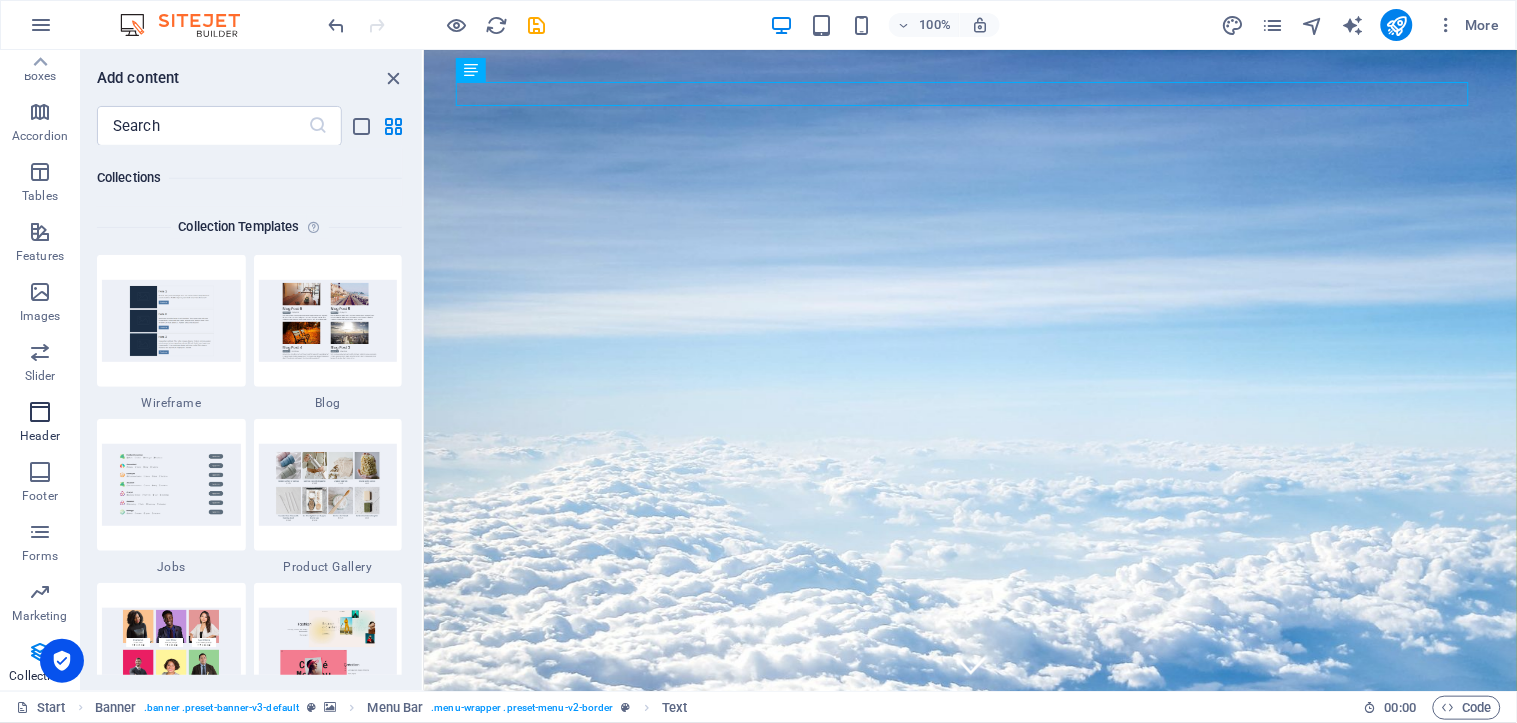 click on "Header" at bounding box center (40, 436) 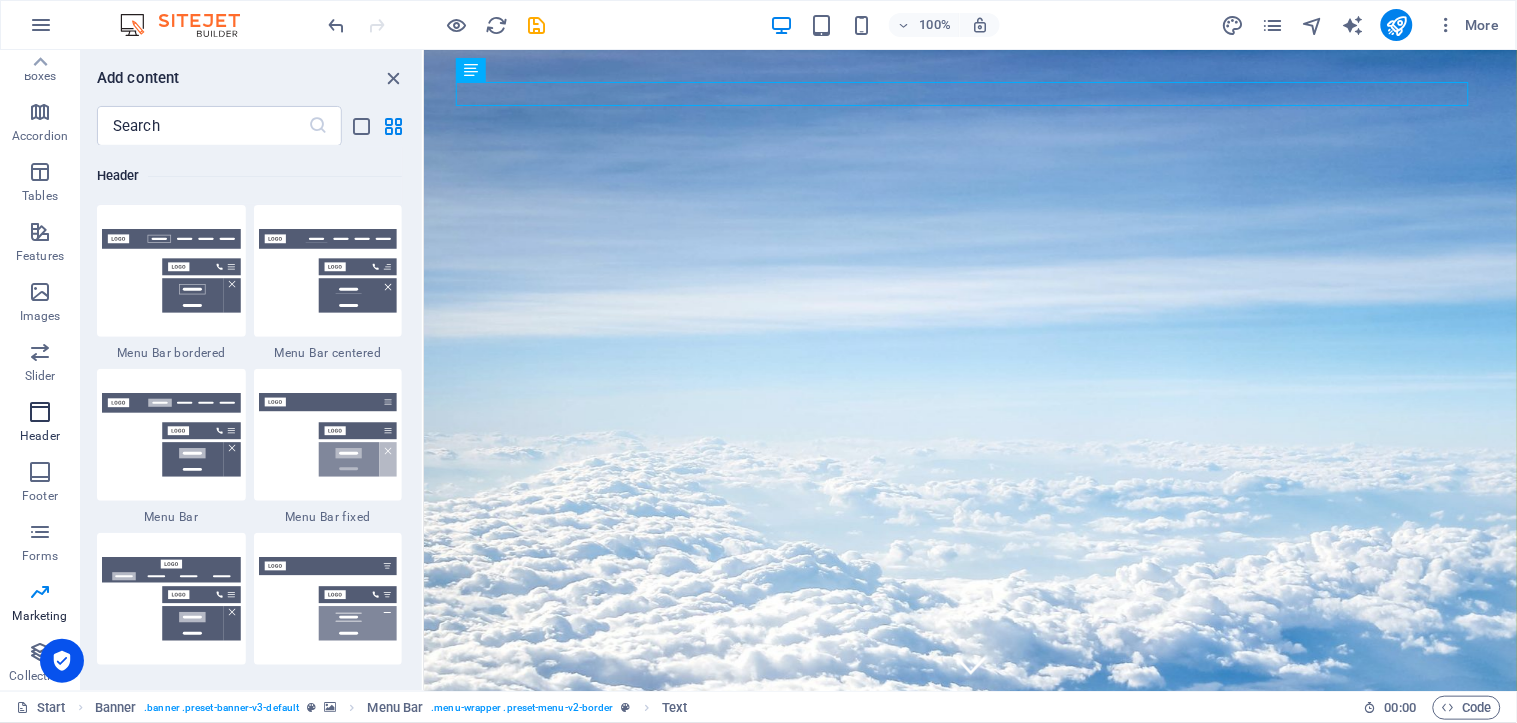 scroll, scrollTop: 11875, scrollLeft: 0, axis: vertical 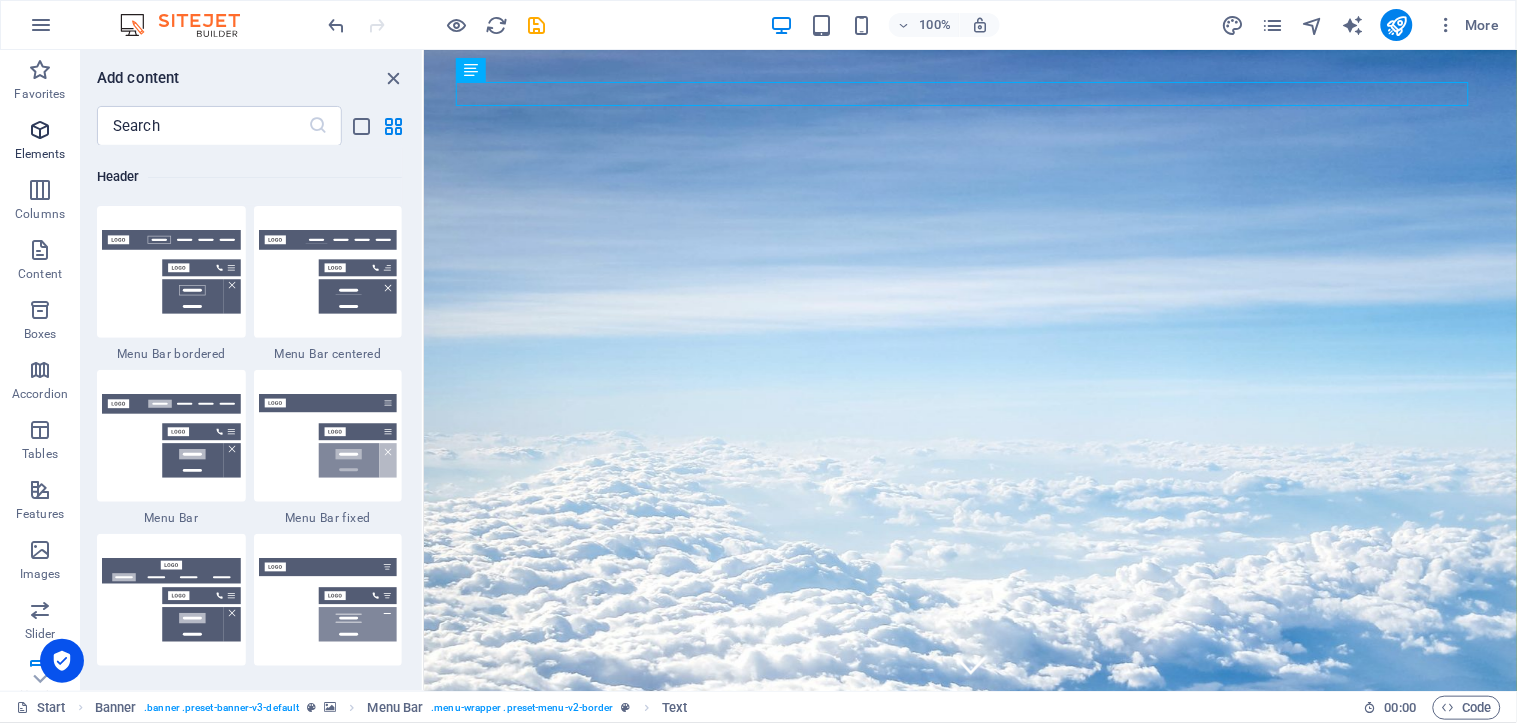 click at bounding box center (40, 130) 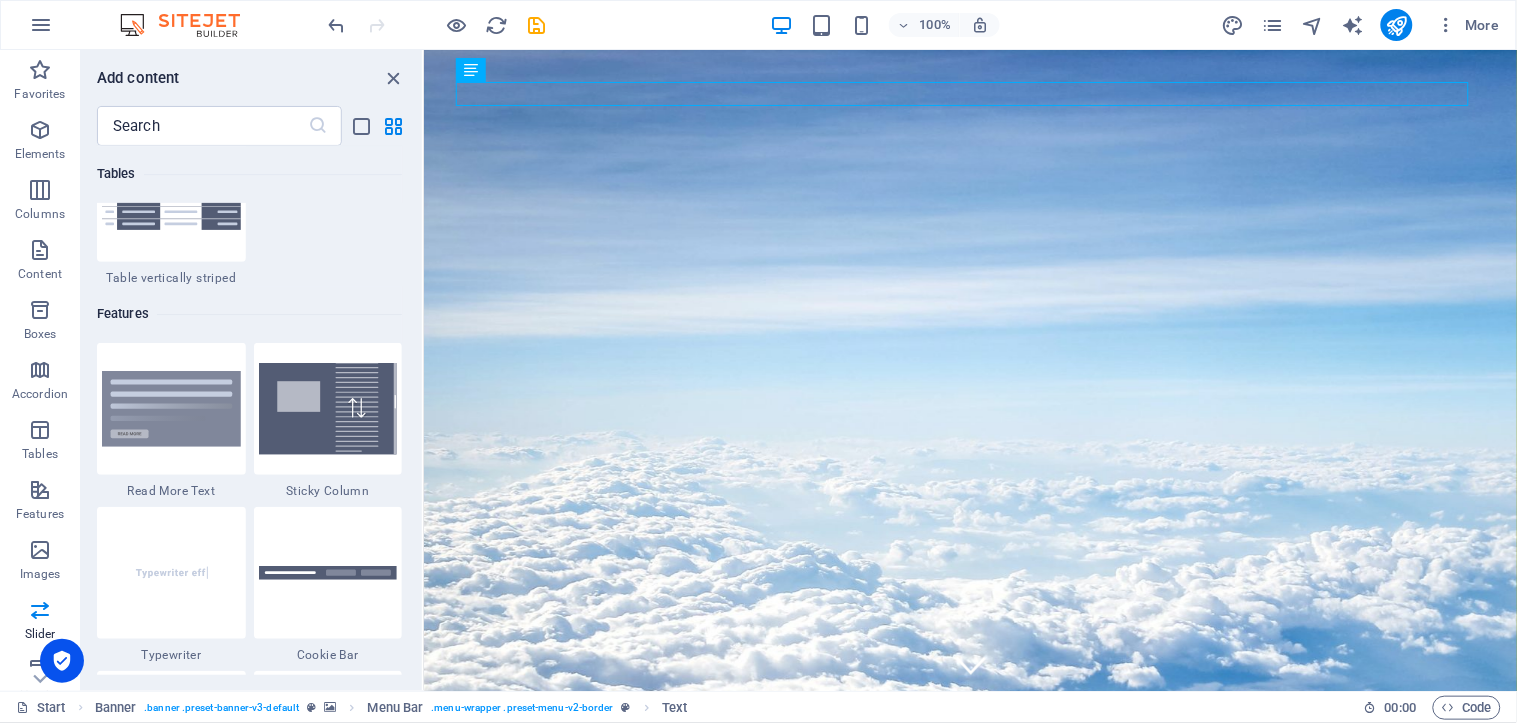 scroll, scrollTop: 212, scrollLeft: 0, axis: vertical 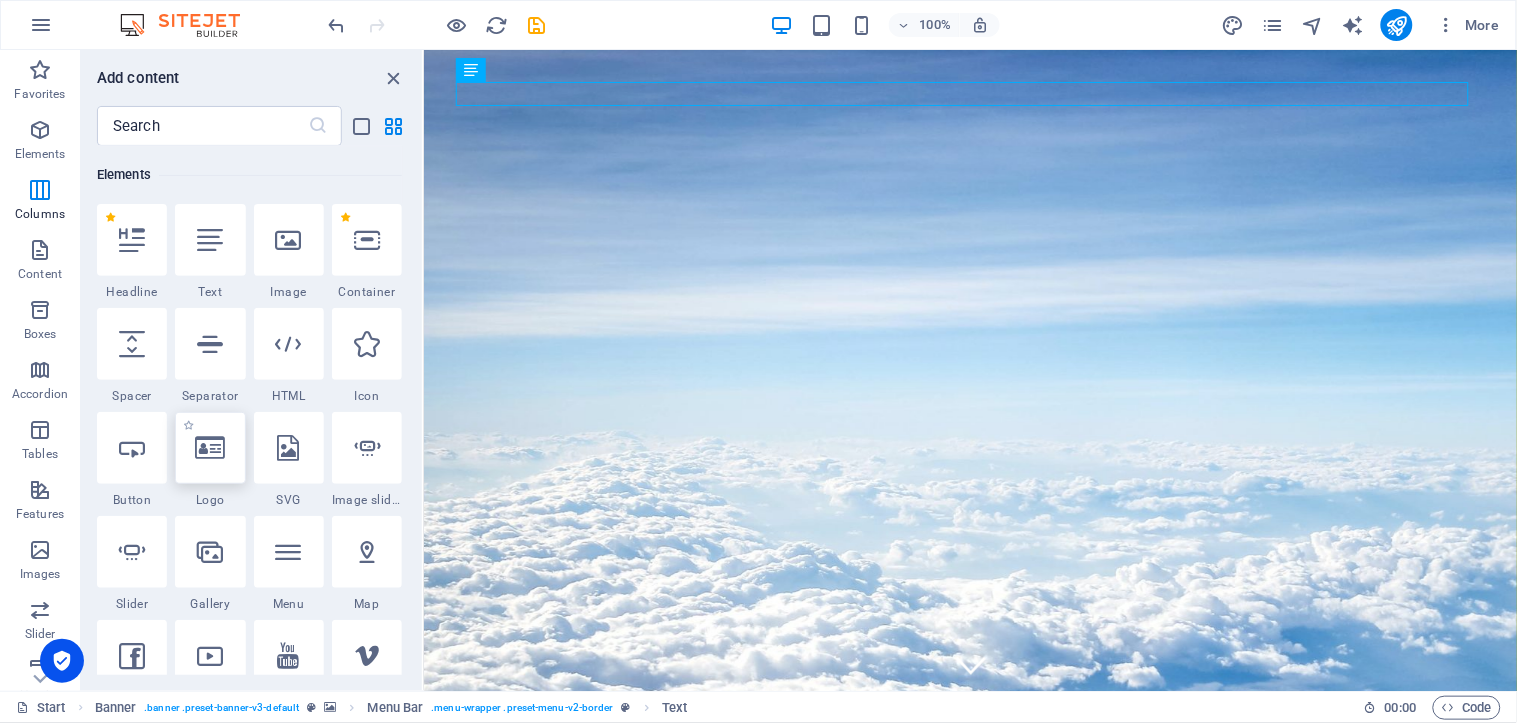 click at bounding box center [210, 448] 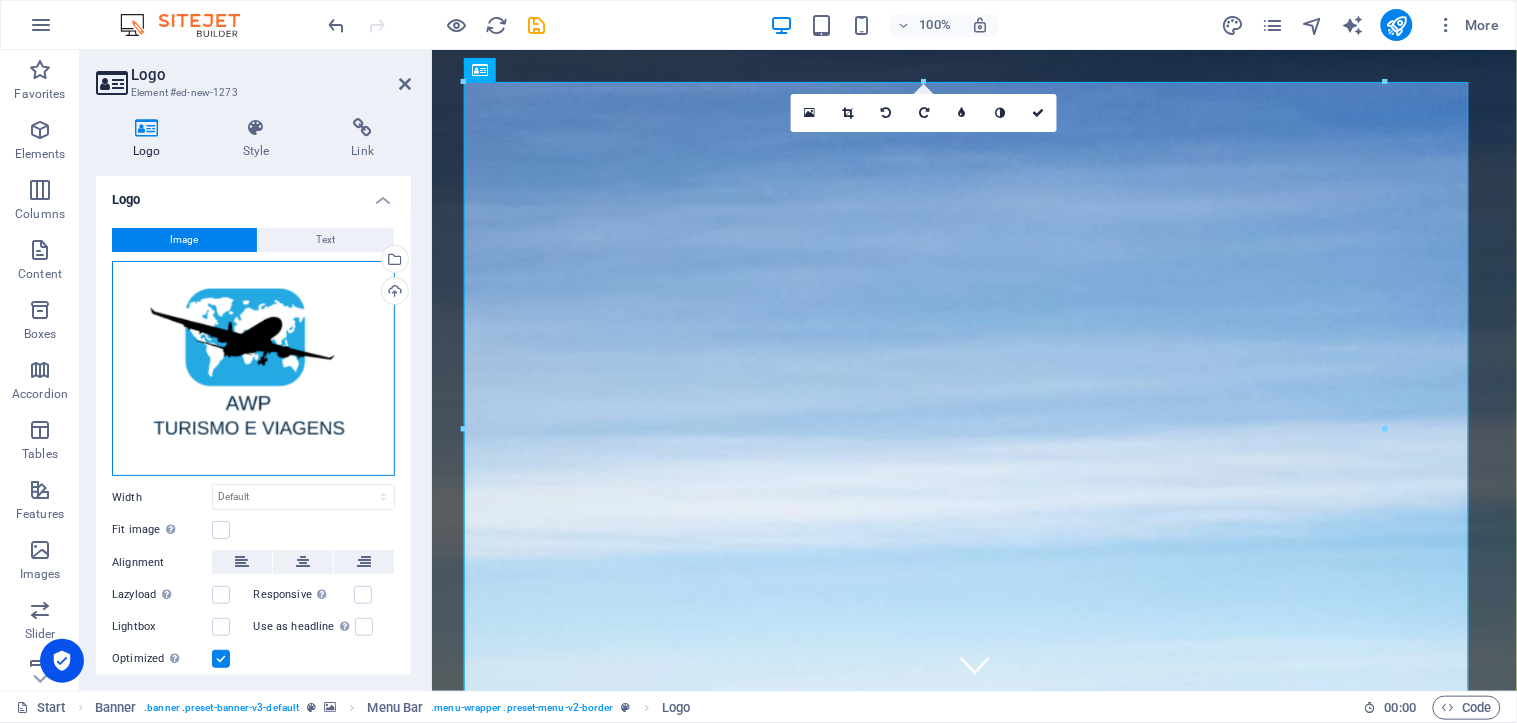 click on "Drag files here, click to choose files or select files from Files or our free stock photos & videos" at bounding box center (253, 369) 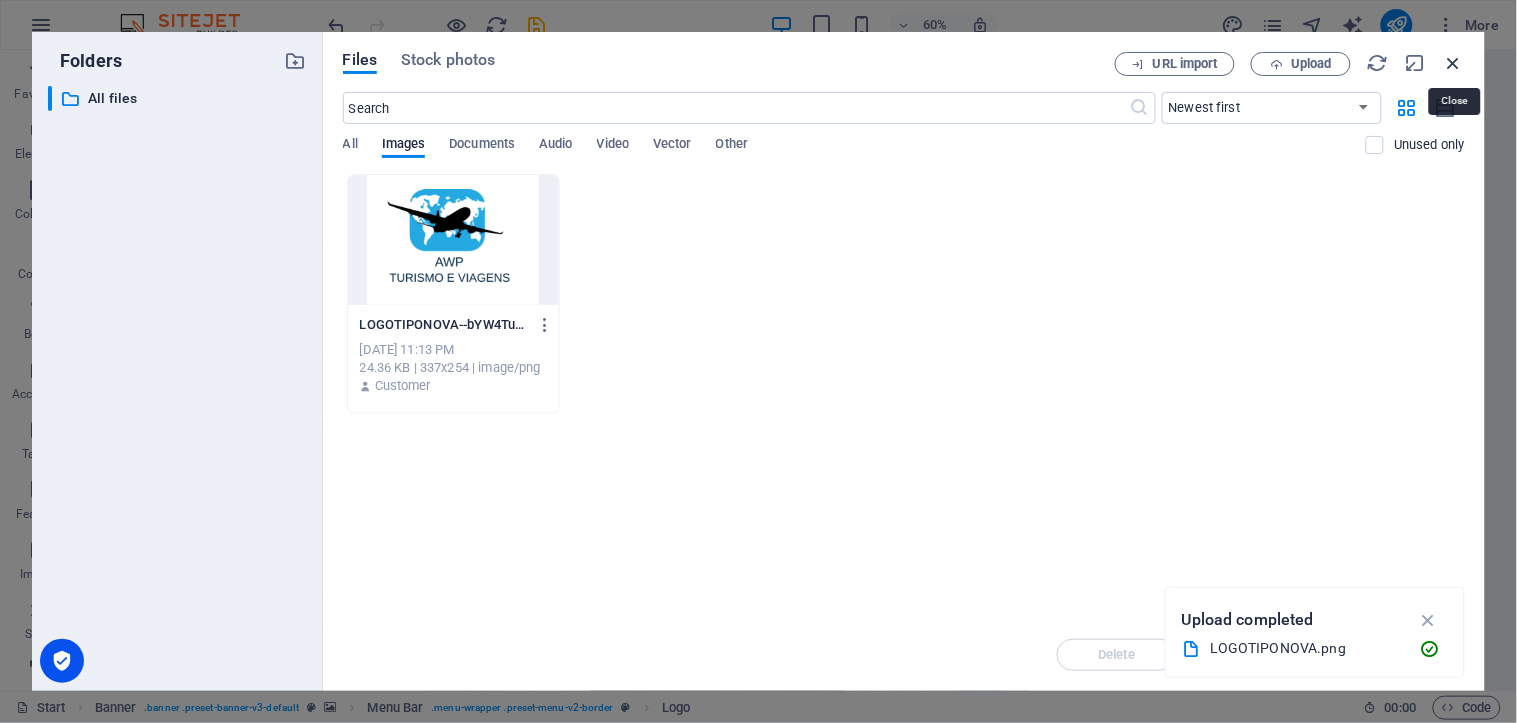 drag, startPoint x: 1457, startPoint y: 66, endPoint x: 1022, endPoint y: 16, distance: 437.86414 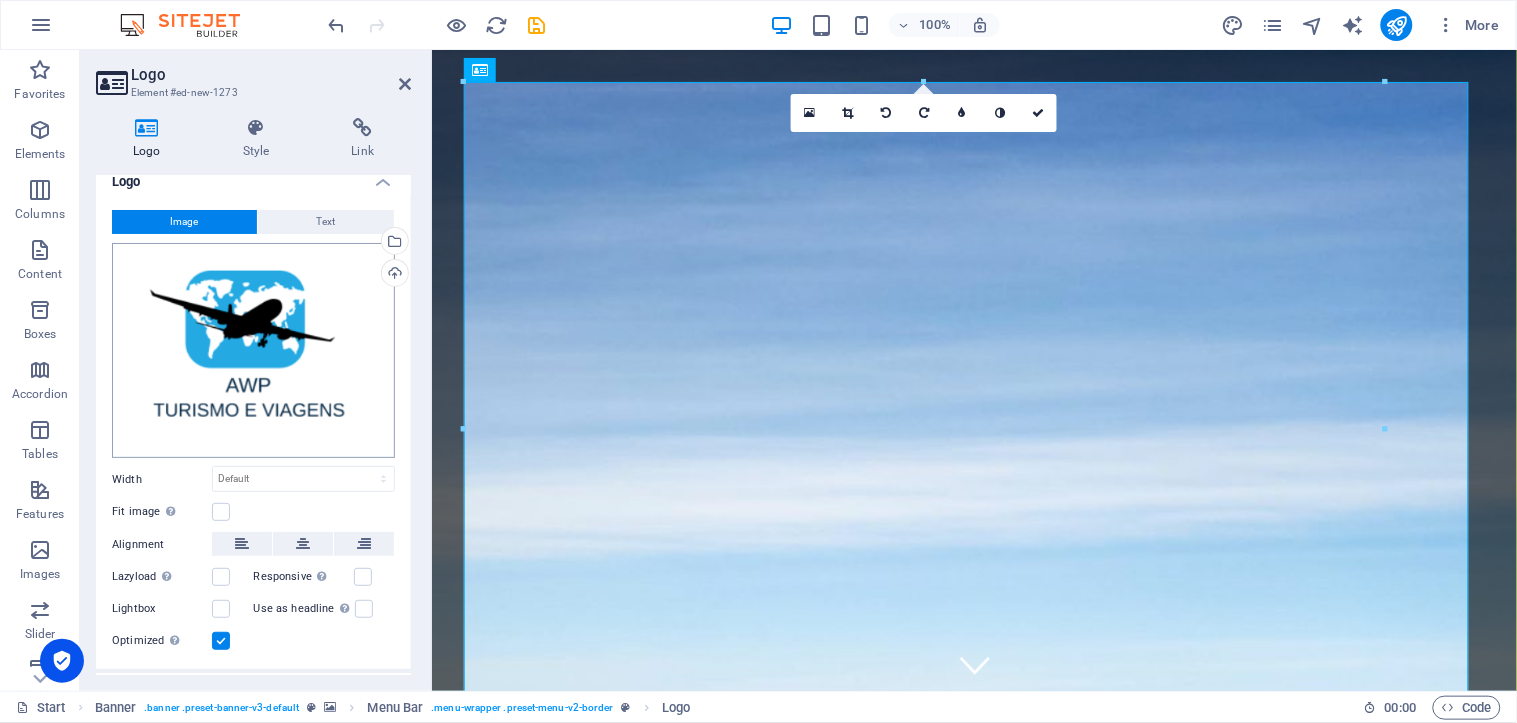 scroll, scrollTop: 0, scrollLeft: 0, axis: both 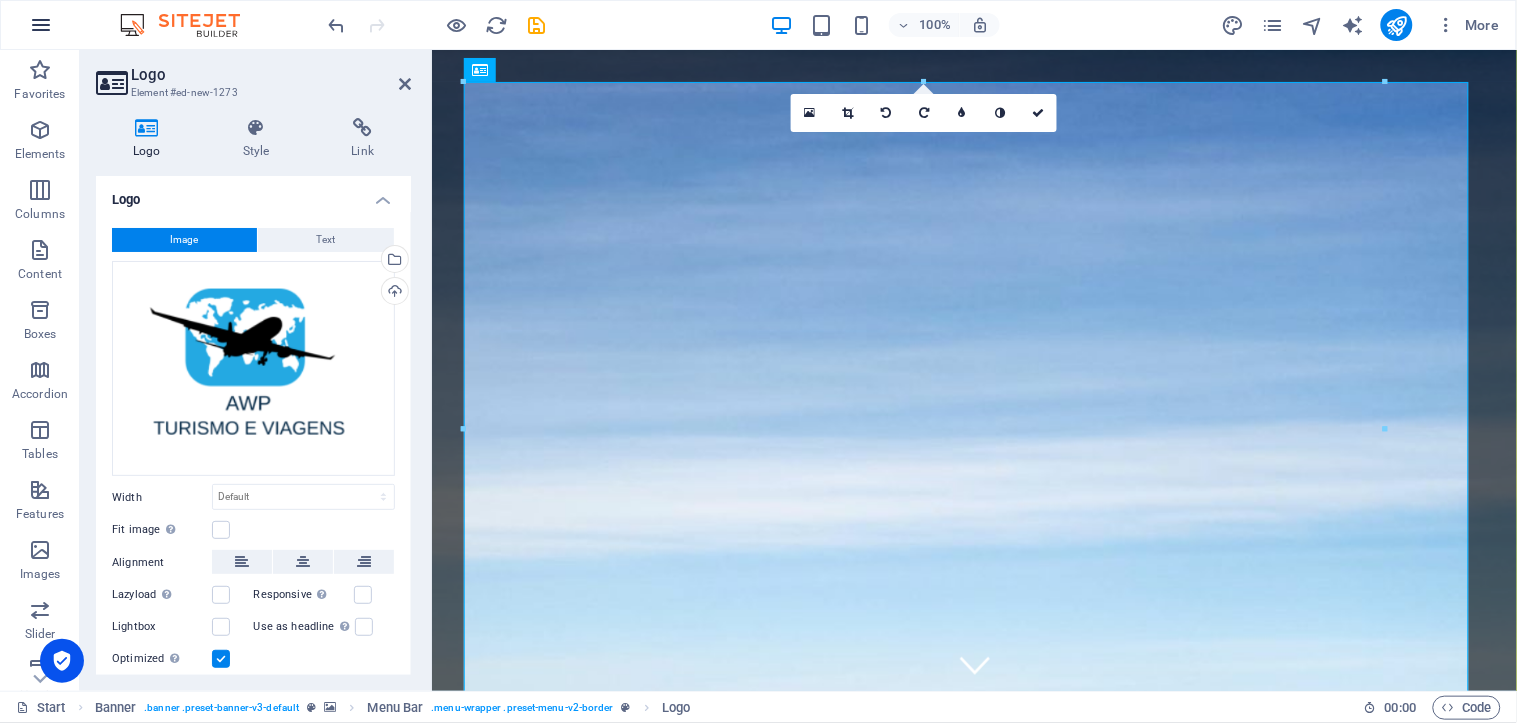 click at bounding box center (41, 25) 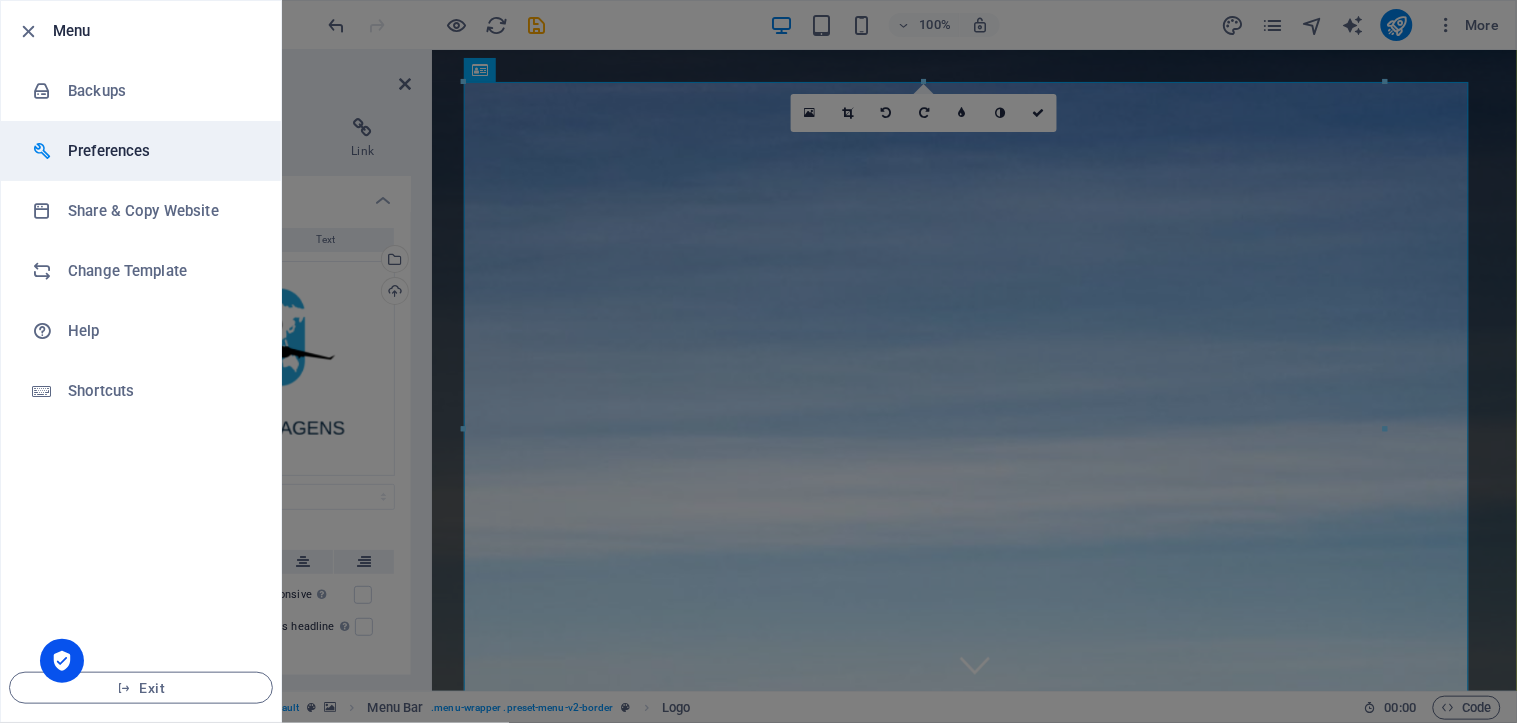click on "Preferences" at bounding box center (160, 151) 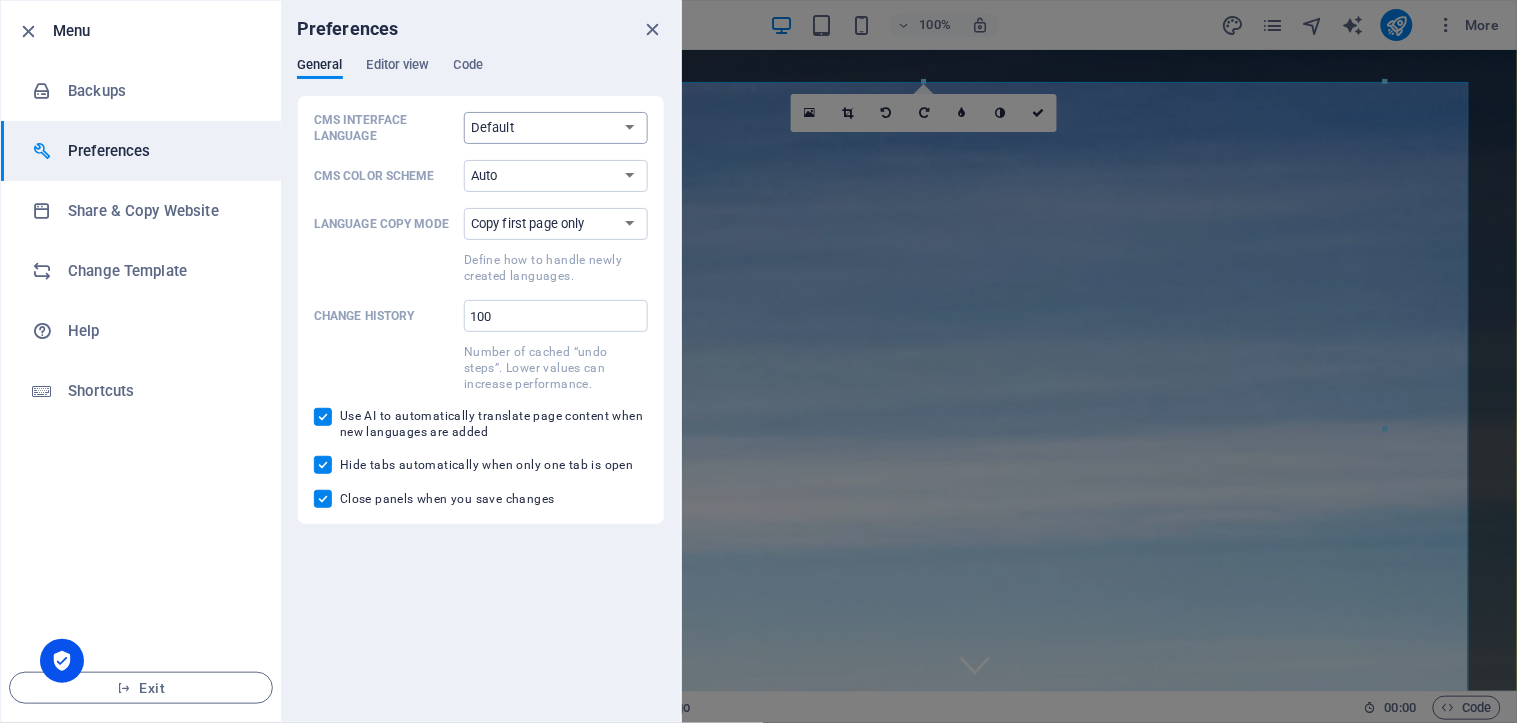 click on "Default Deutsch English Español Français Magyar Italiano Nederlands Polski Português русский язык Svenska Türkçe 日本語" at bounding box center (556, 128) 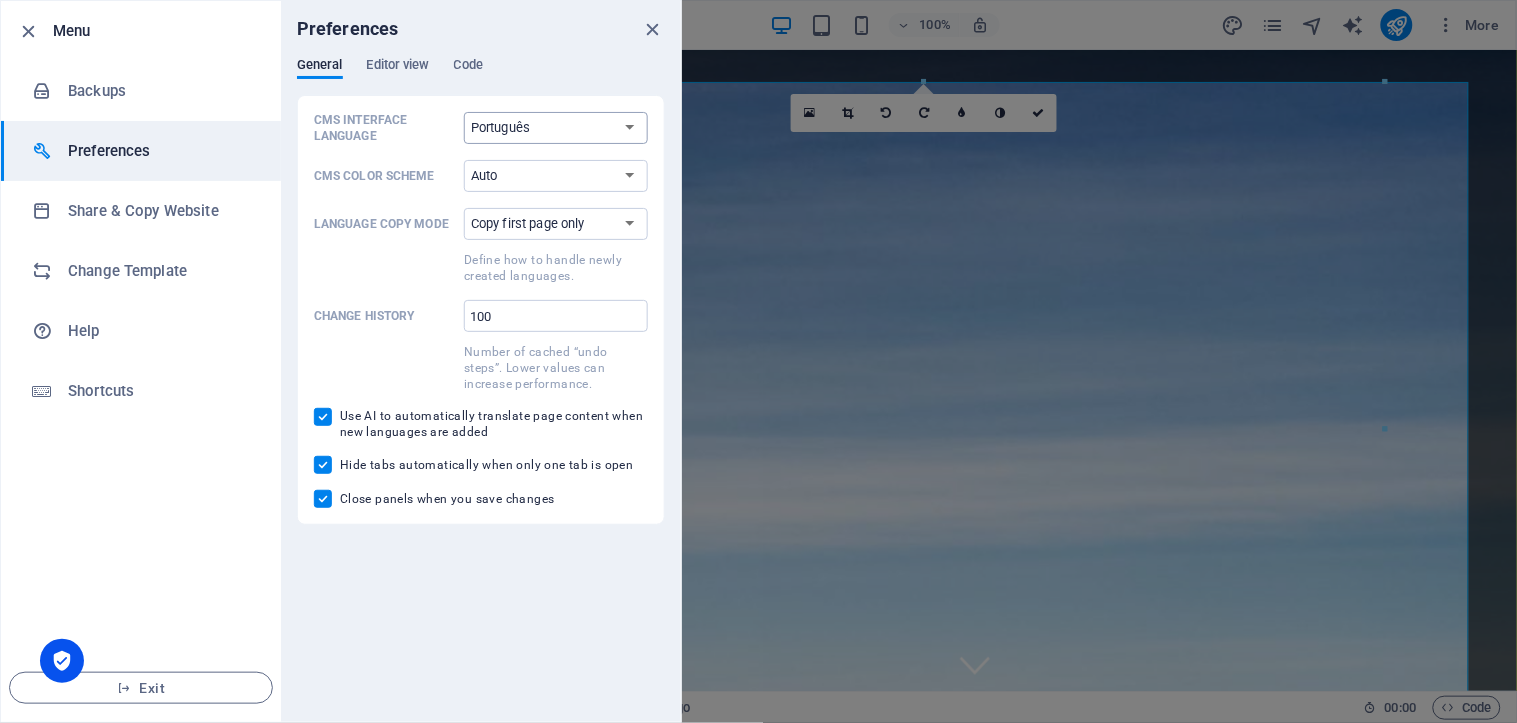 click on "Default Deutsch English Español Français Magyar Italiano Nederlands Polski Português русский язык Svenska Türkçe 日本語" at bounding box center (556, 128) 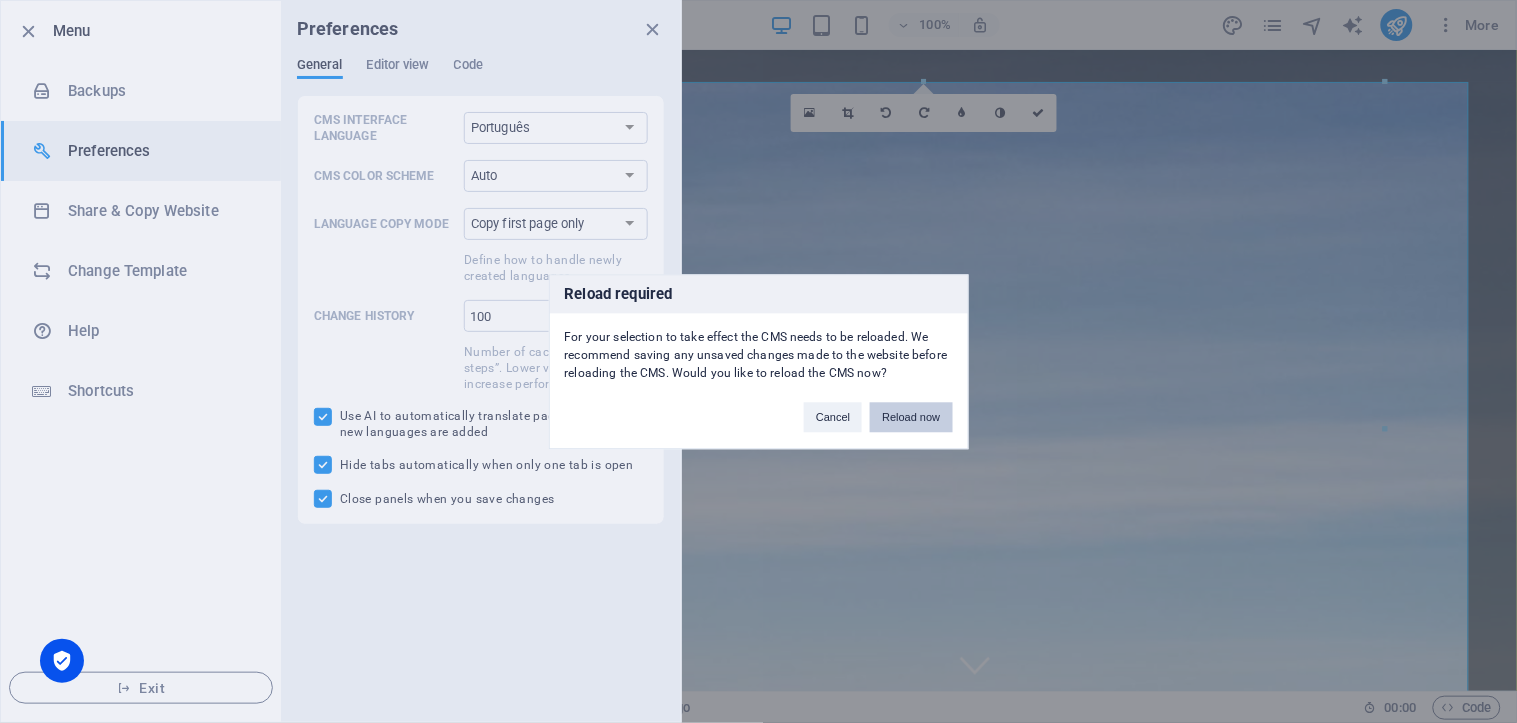 click on "Reload now" at bounding box center (911, 417) 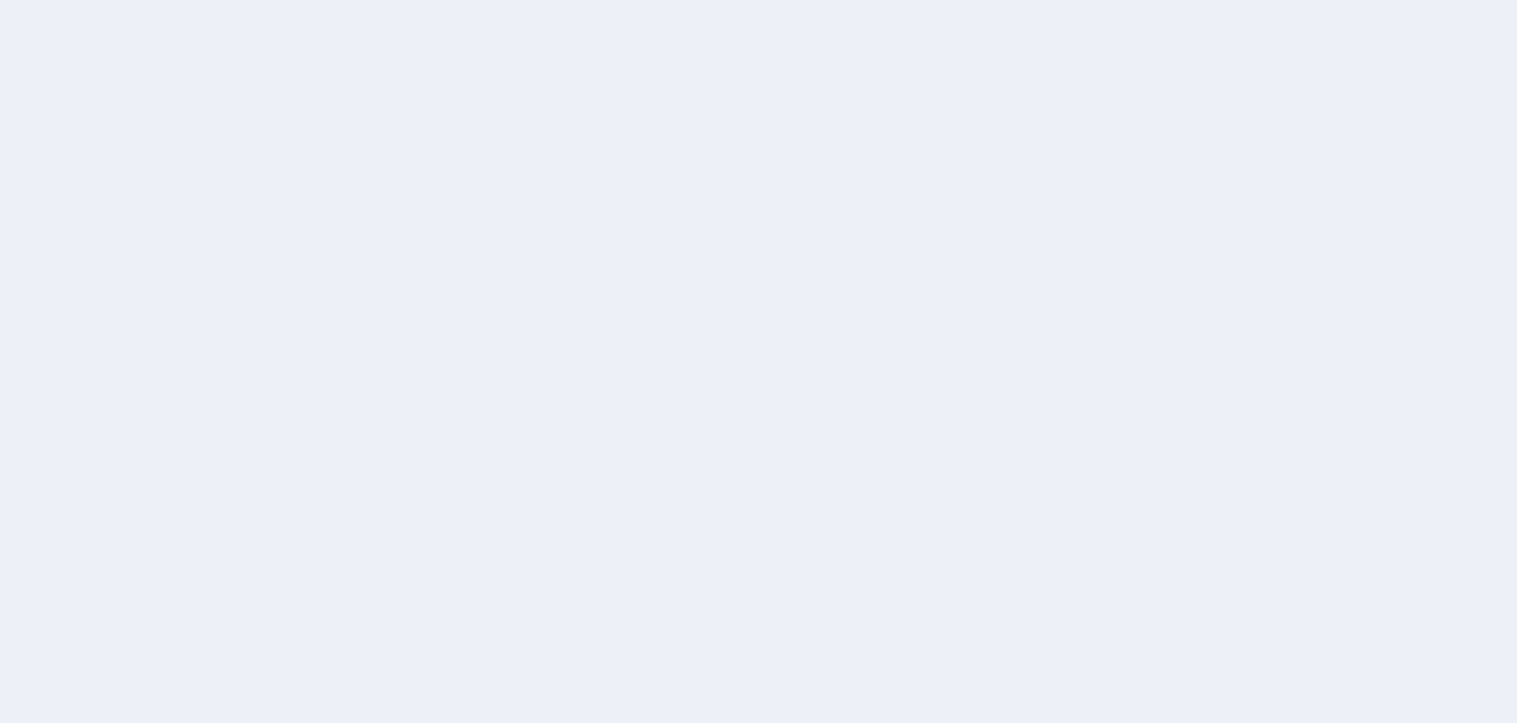 scroll, scrollTop: 0, scrollLeft: 0, axis: both 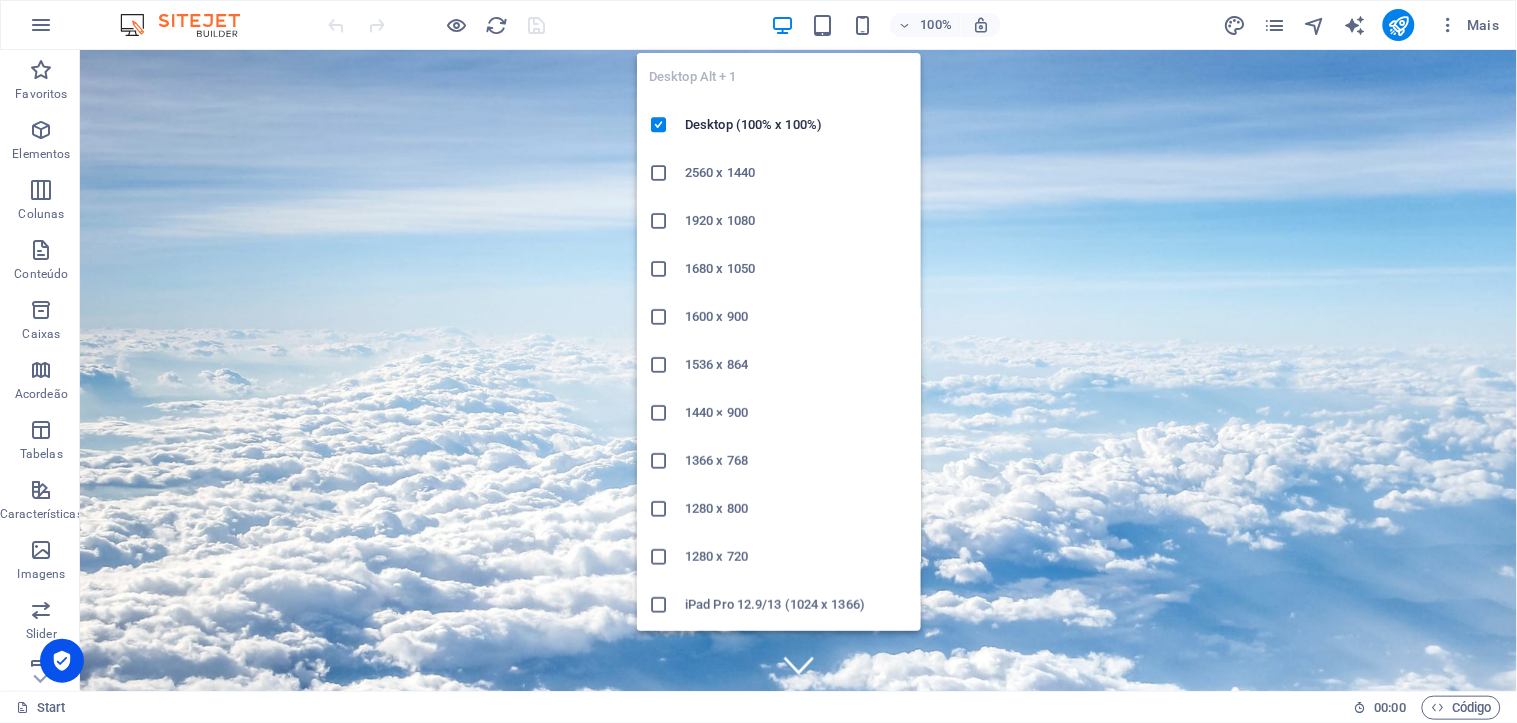 click at bounding box center (782, 25) 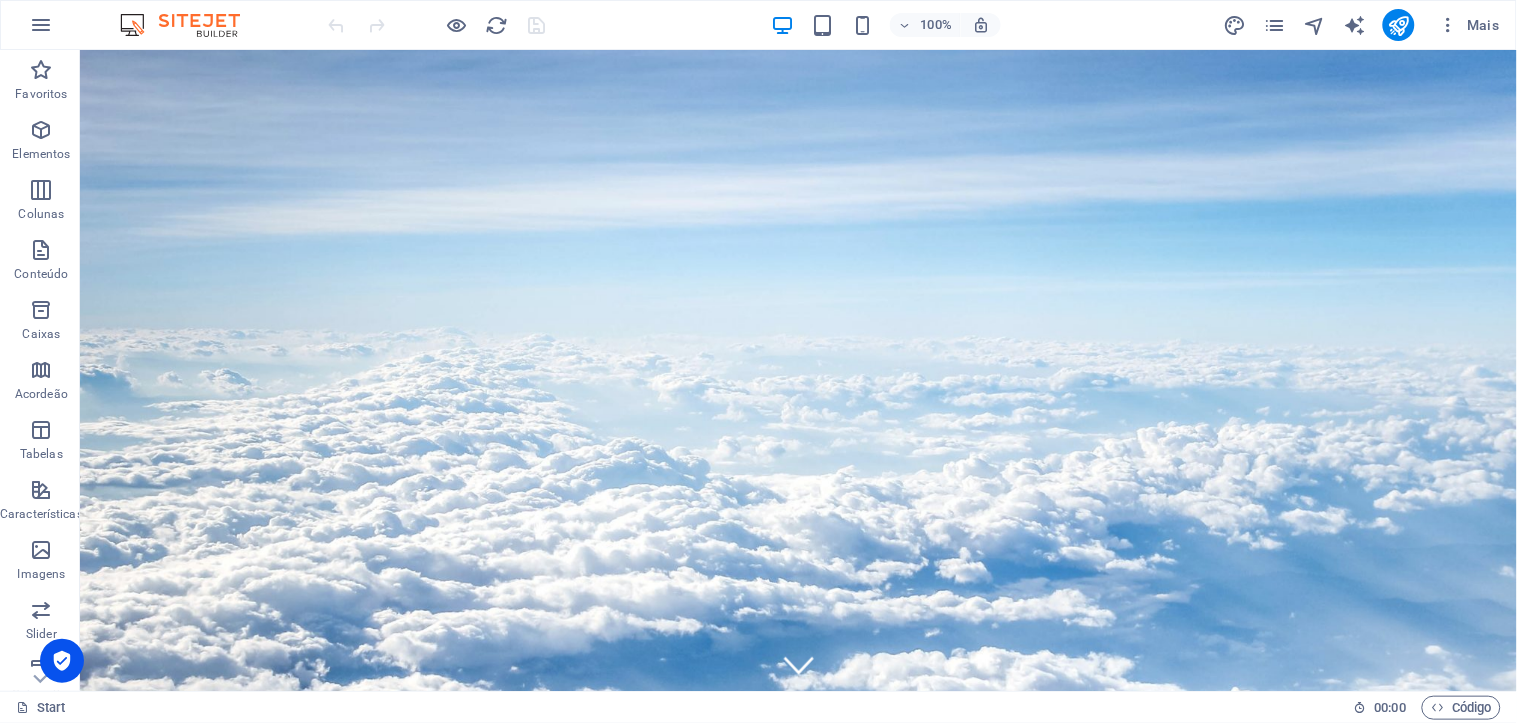 drag, startPoint x: 1007, startPoint y: 22, endPoint x: 1067, endPoint y: 1, distance: 63.56886 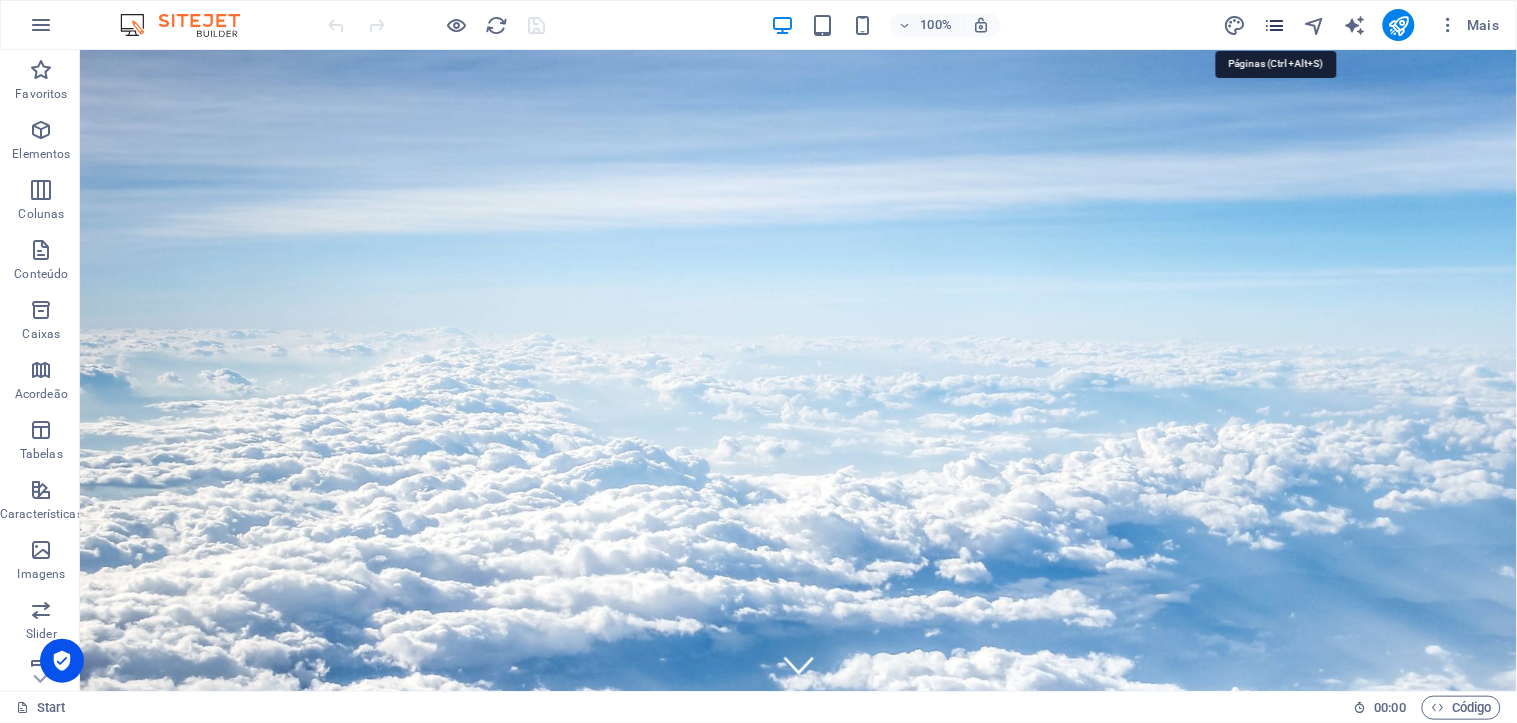click at bounding box center [1274, 25] 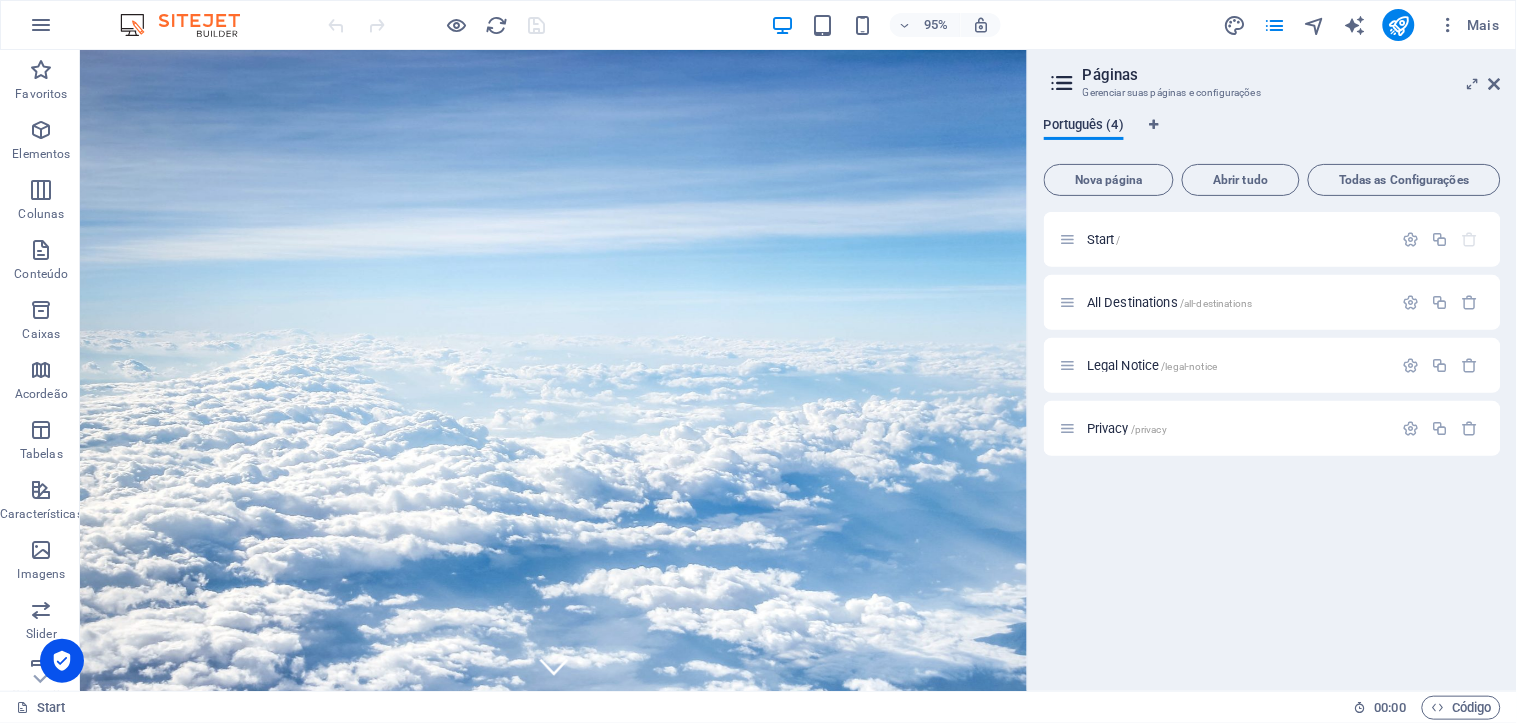 click on "Português (4)" at bounding box center (1084, 127) 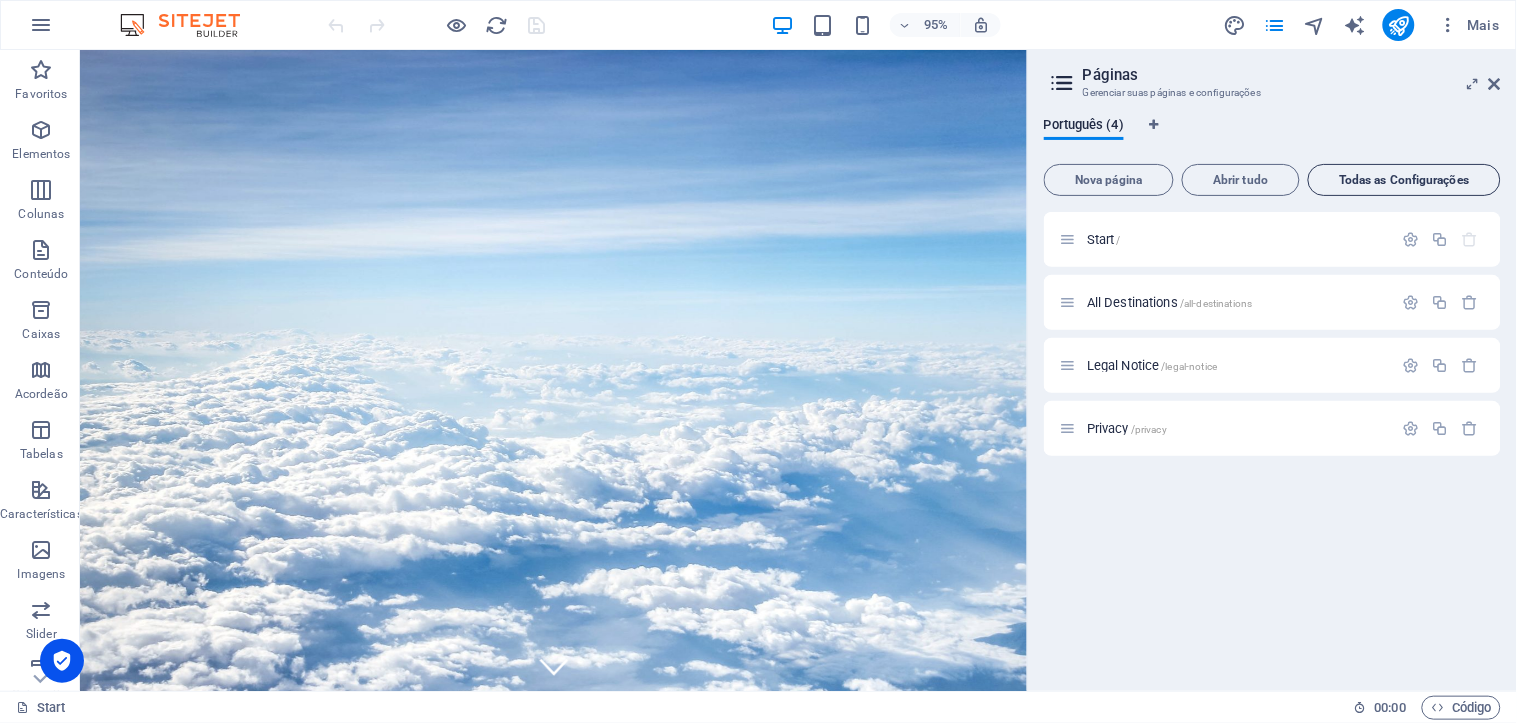 click on "Todas as Configurações" at bounding box center [1404, 180] 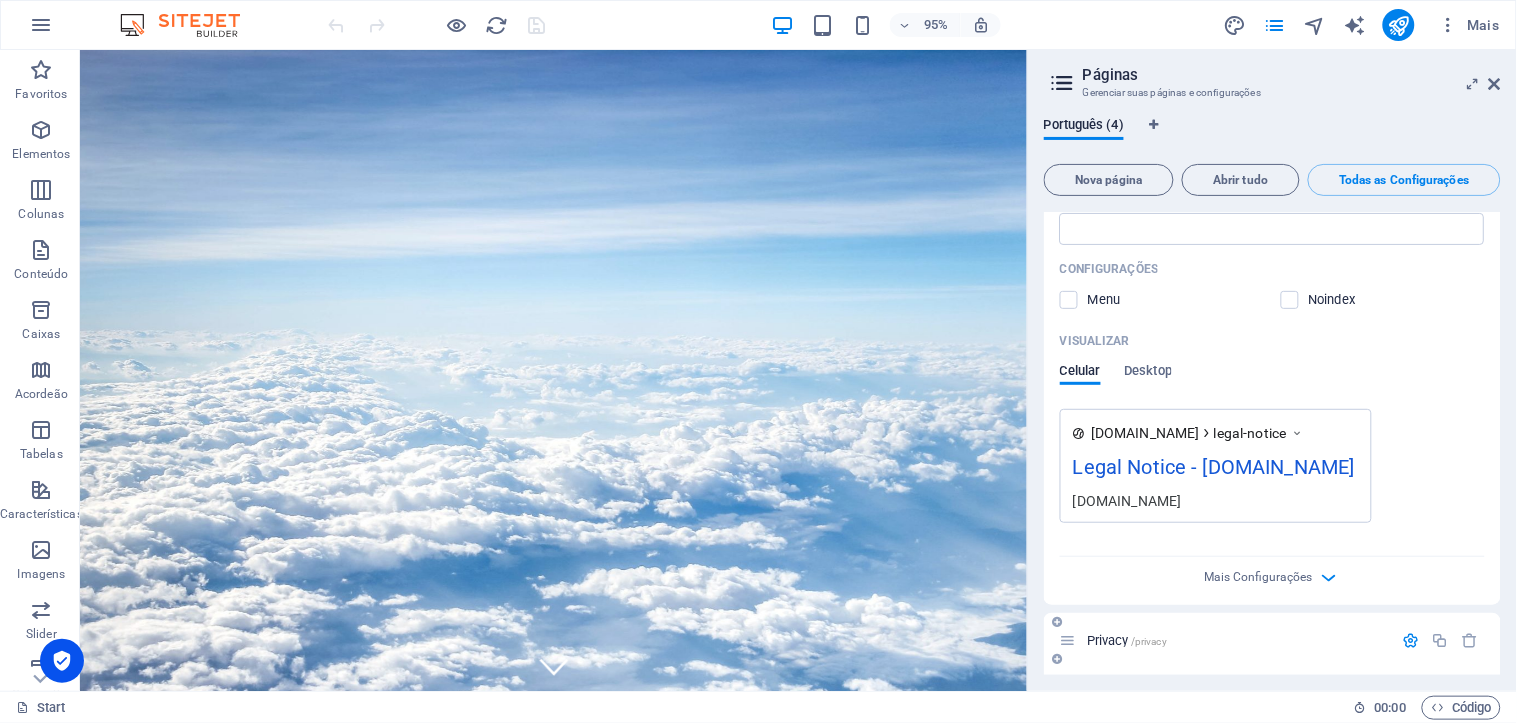 scroll, scrollTop: 2075, scrollLeft: 0, axis: vertical 